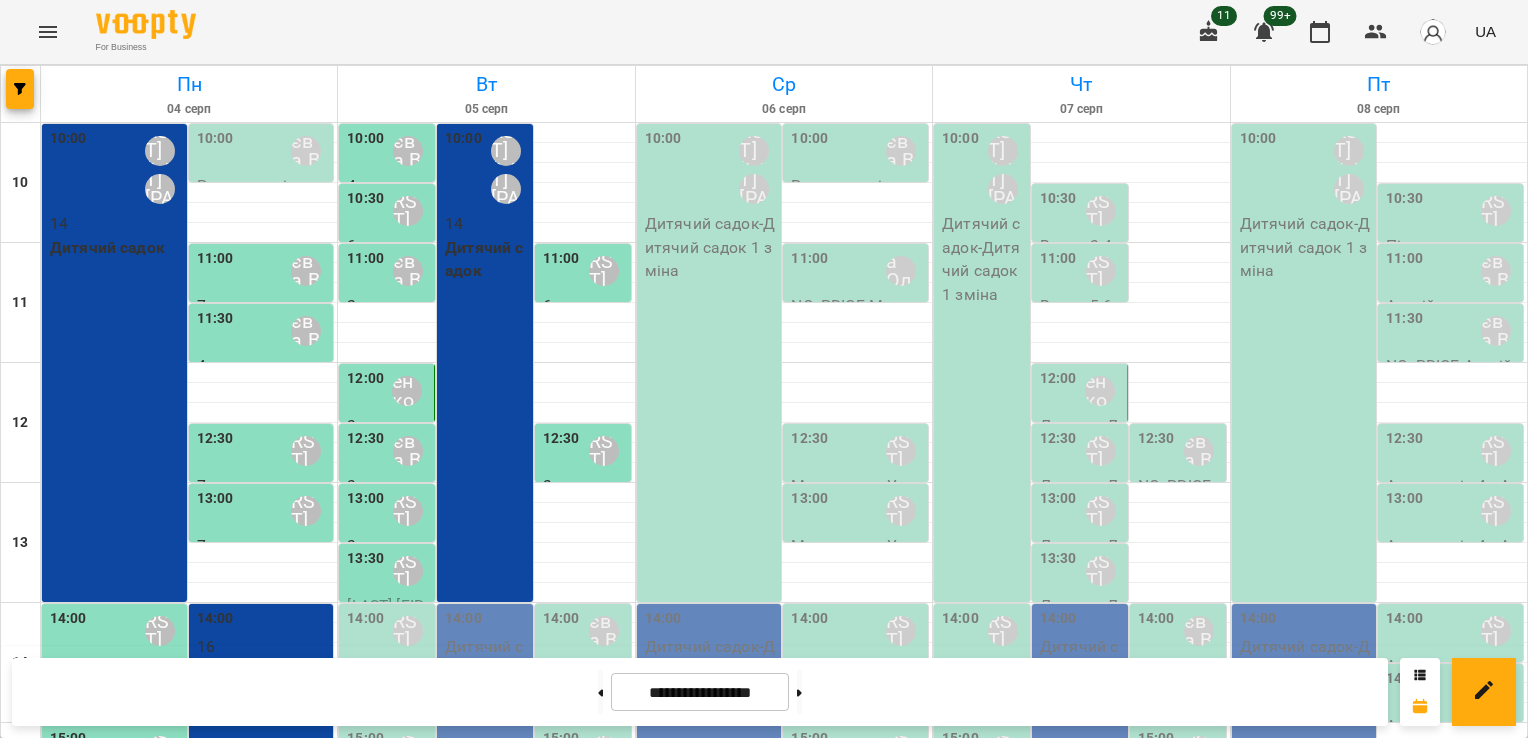 scroll, scrollTop: 0, scrollLeft: 0, axis: both 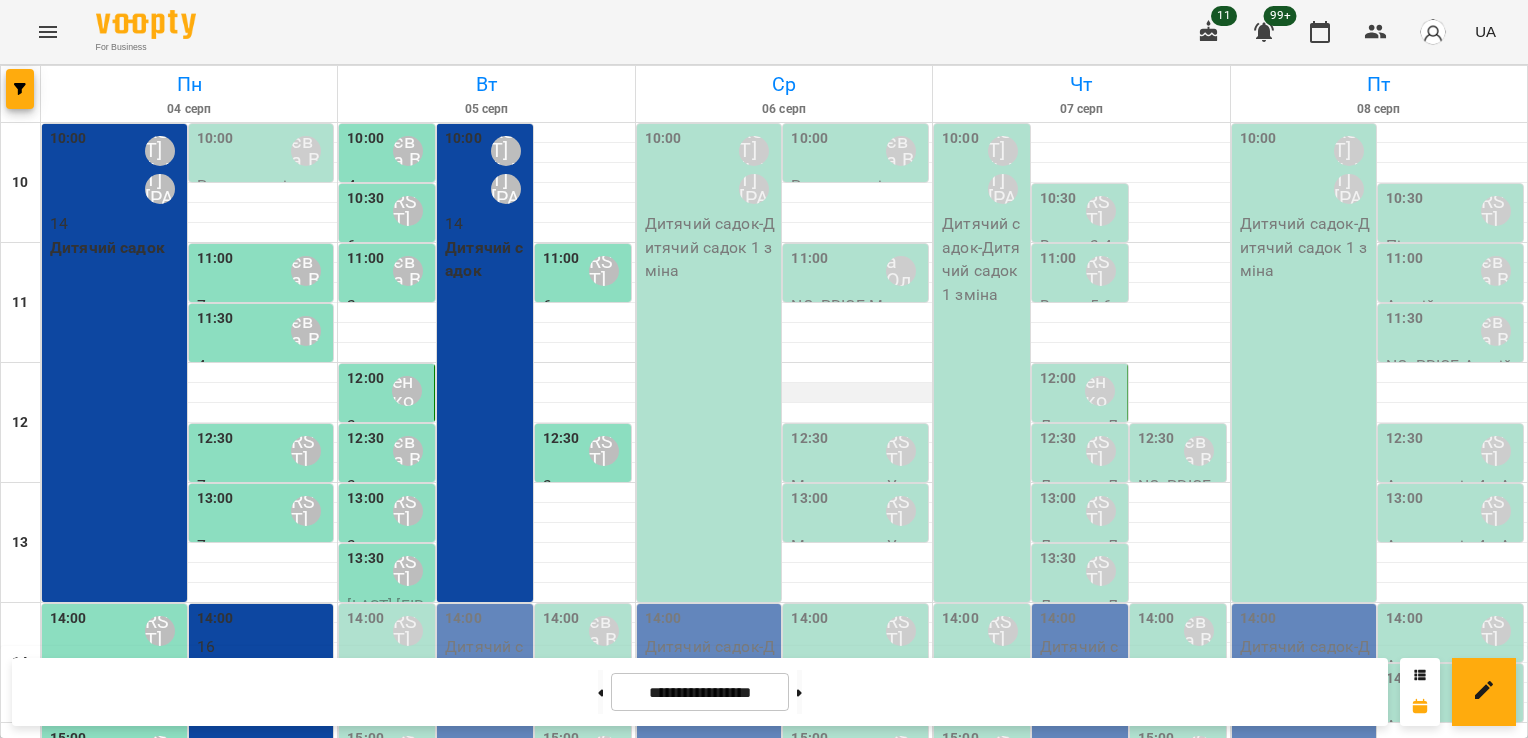 click at bounding box center [784, 393] 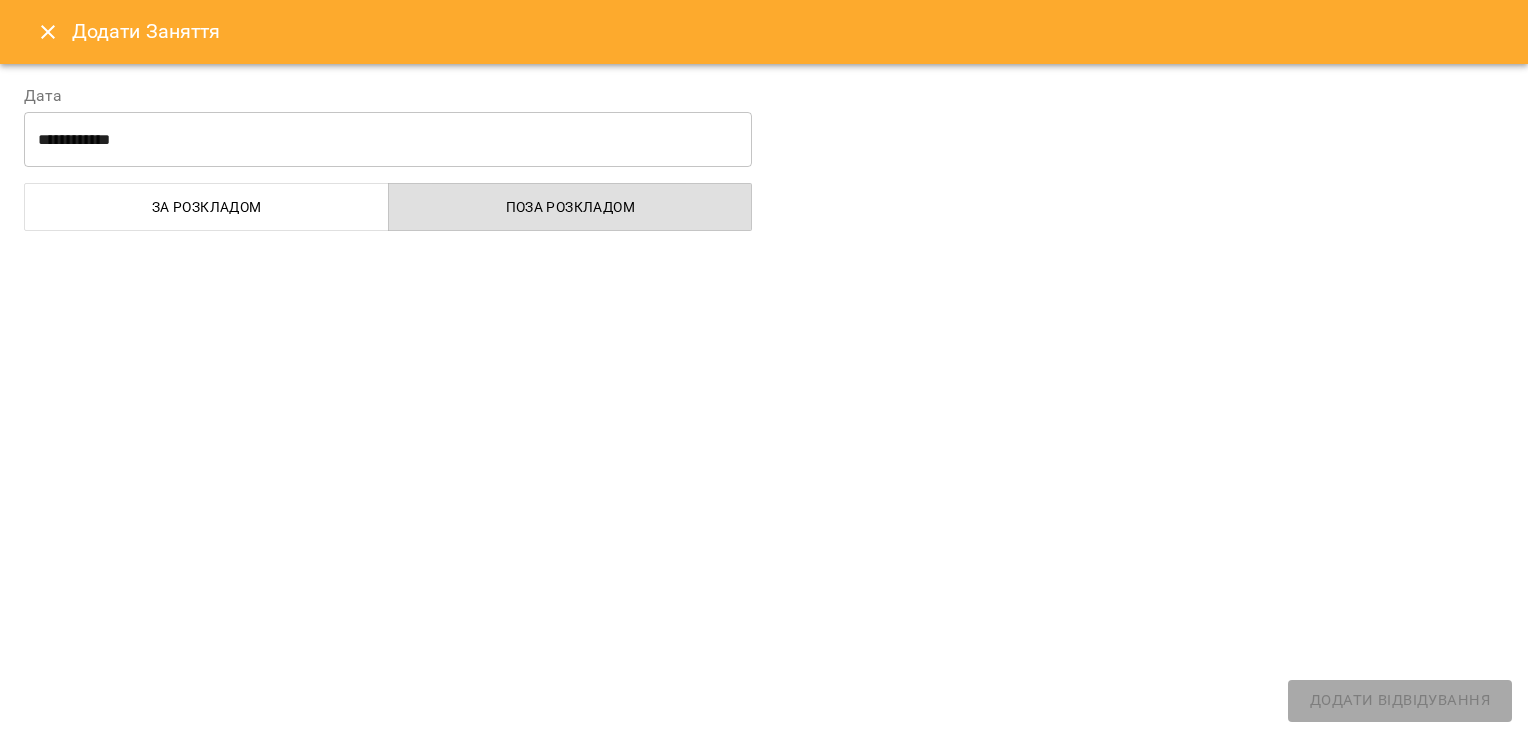select on "**********" 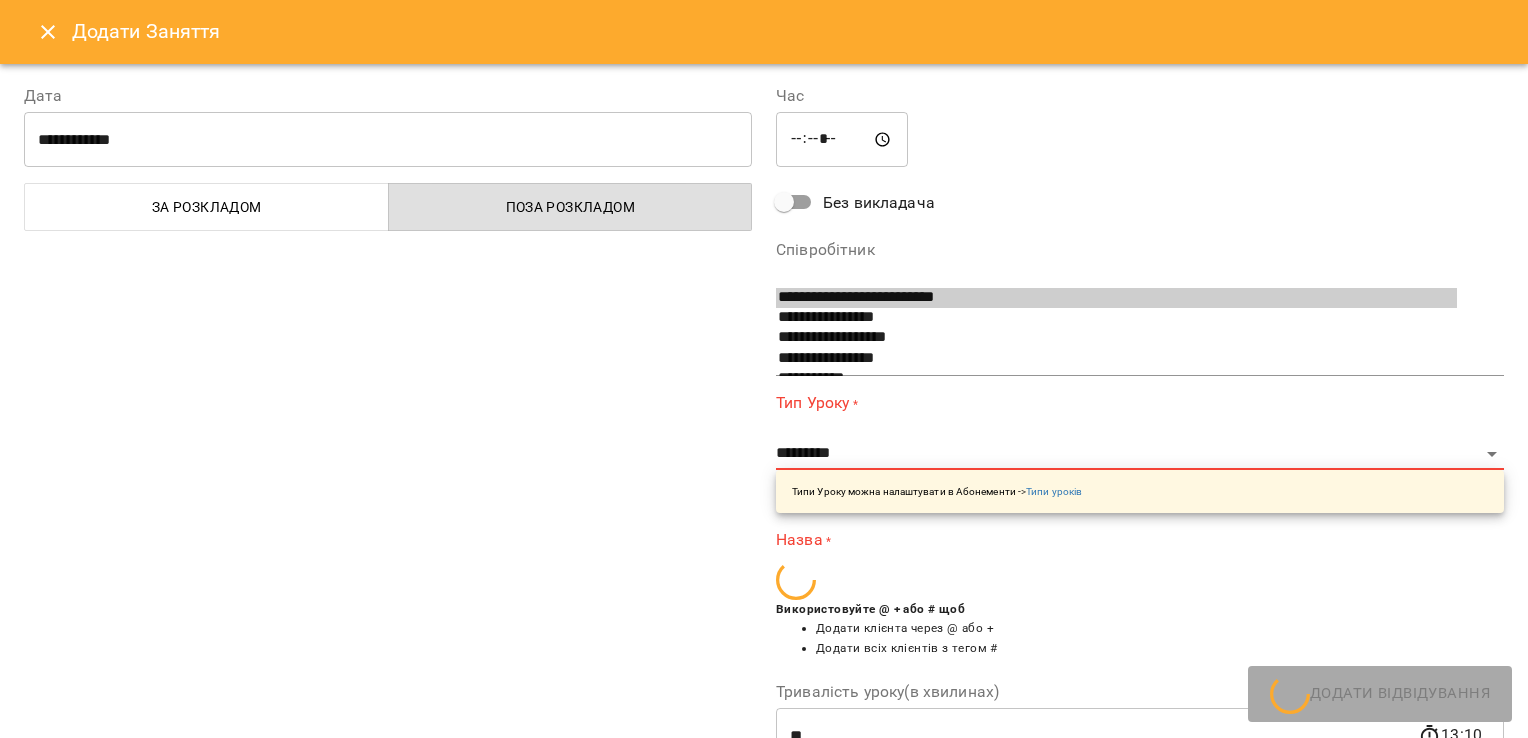 scroll, scrollTop: 33, scrollLeft: 0, axis: vertical 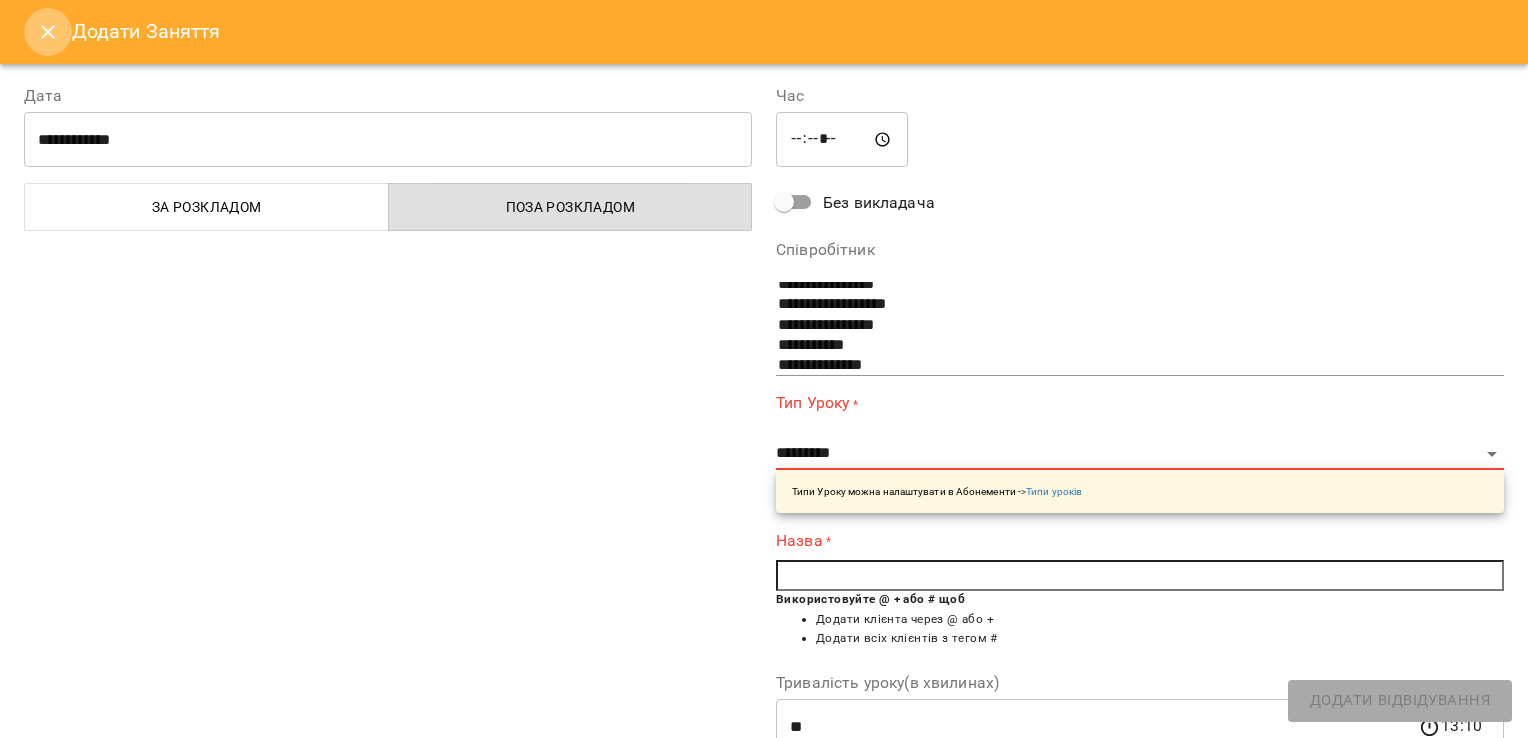 click 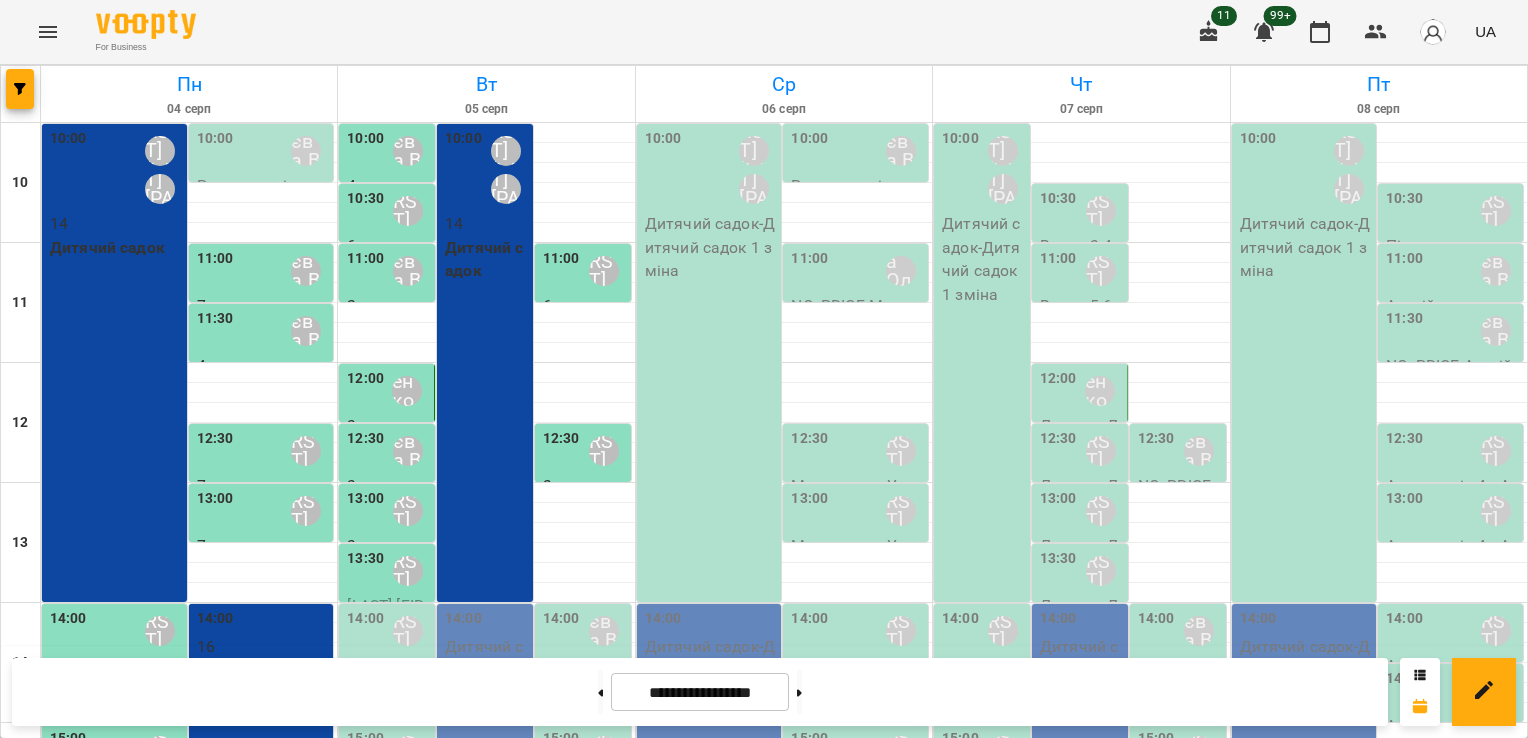 scroll, scrollTop: 100, scrollLeft: 0, axis: vertical 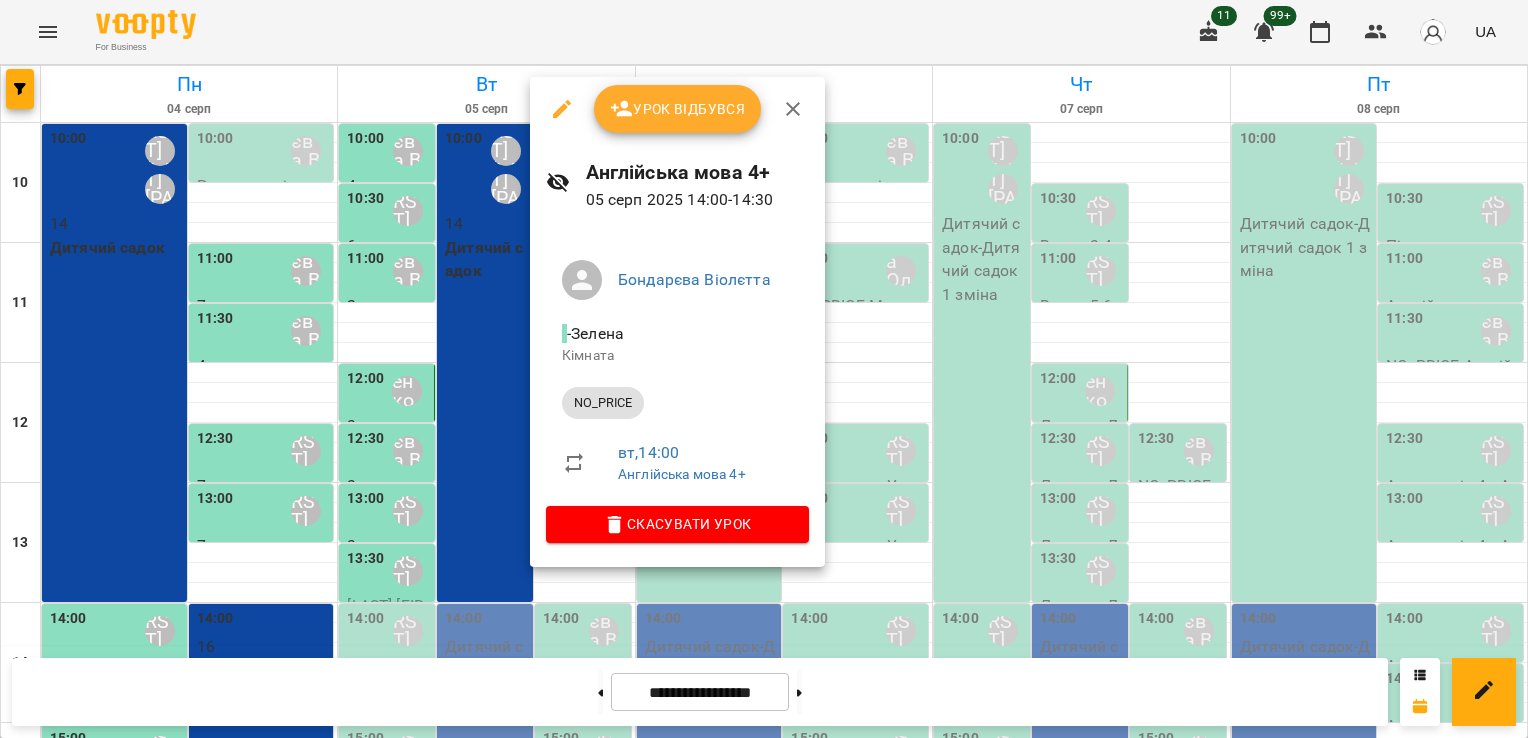 click on "Урок відбувся" at bounding box center [678, 109] 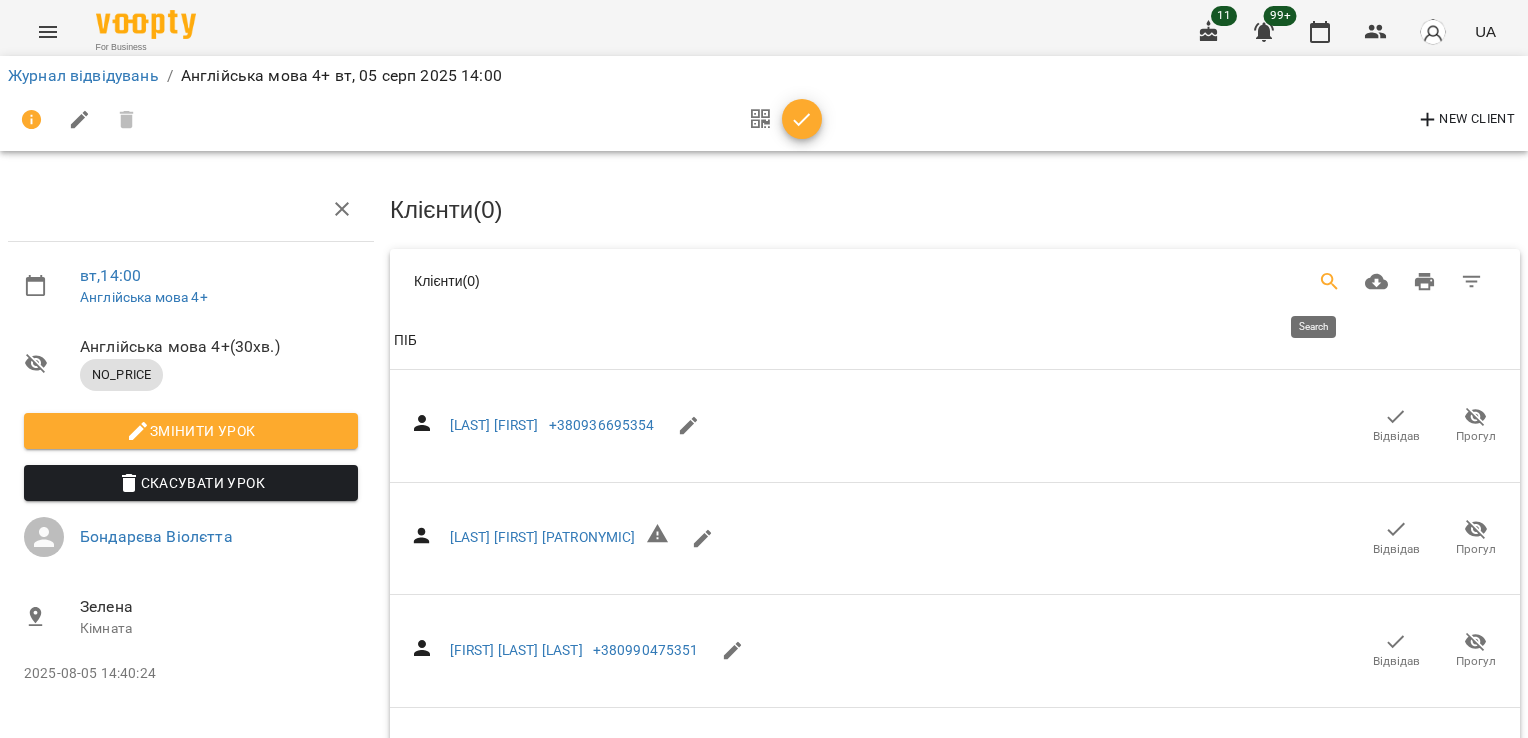 click 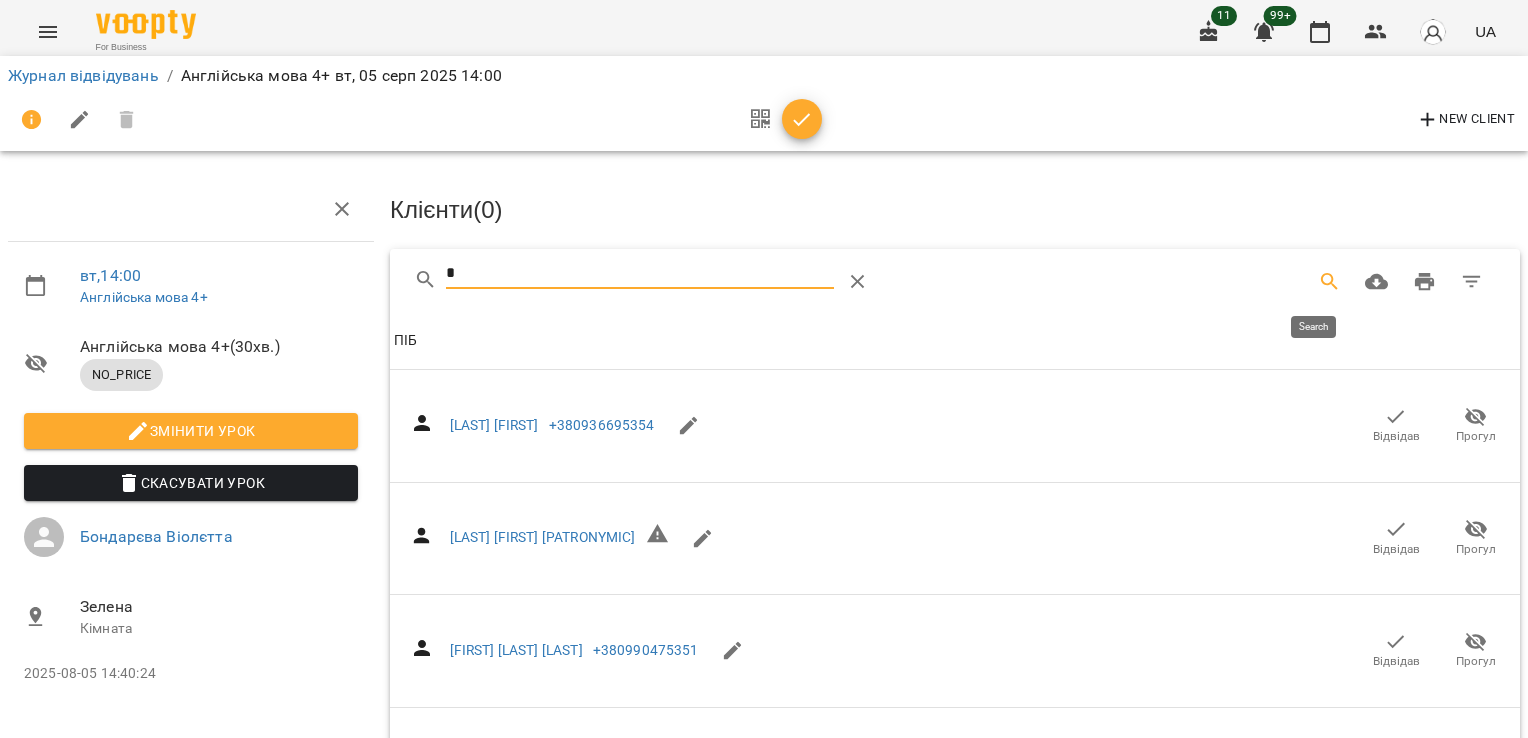 type on "**" 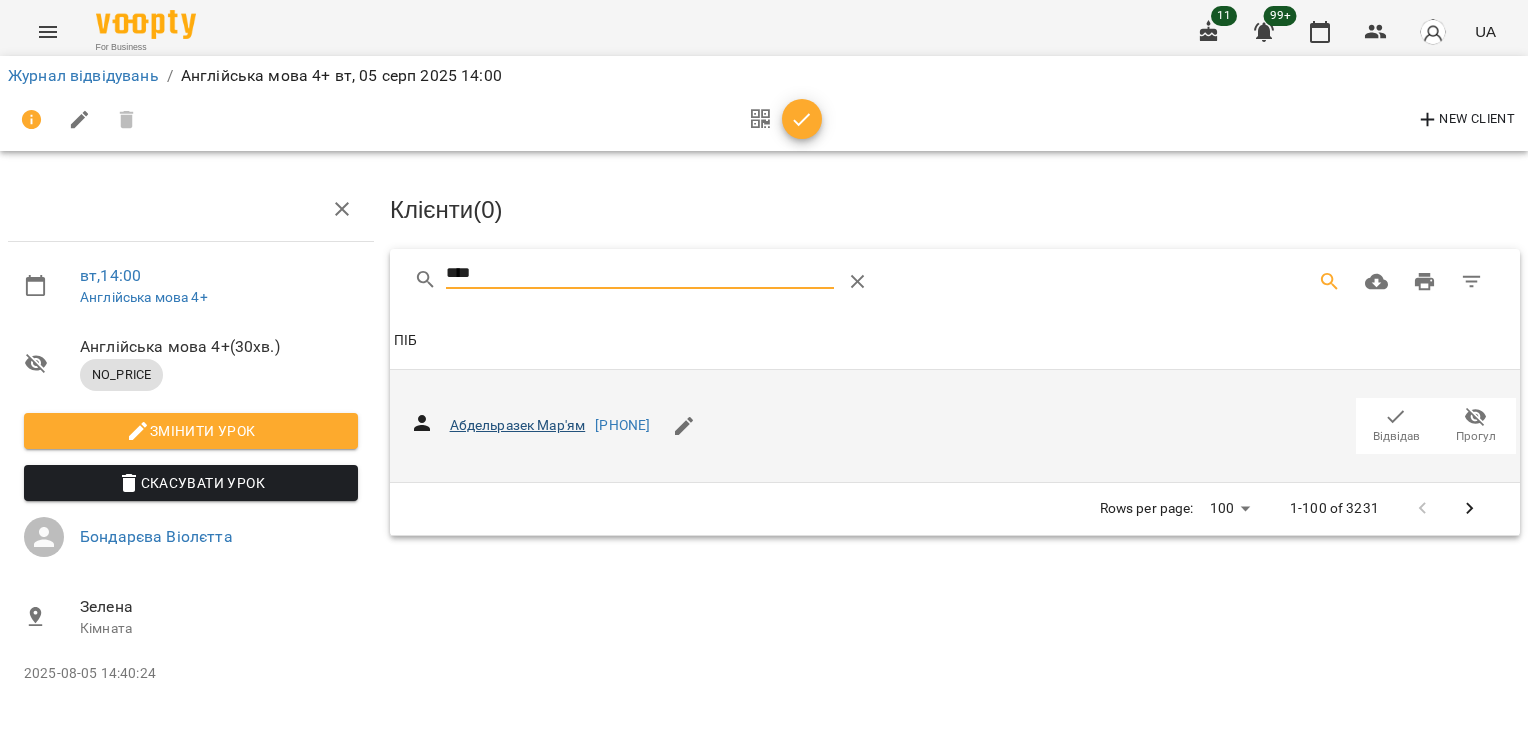 type on "****" 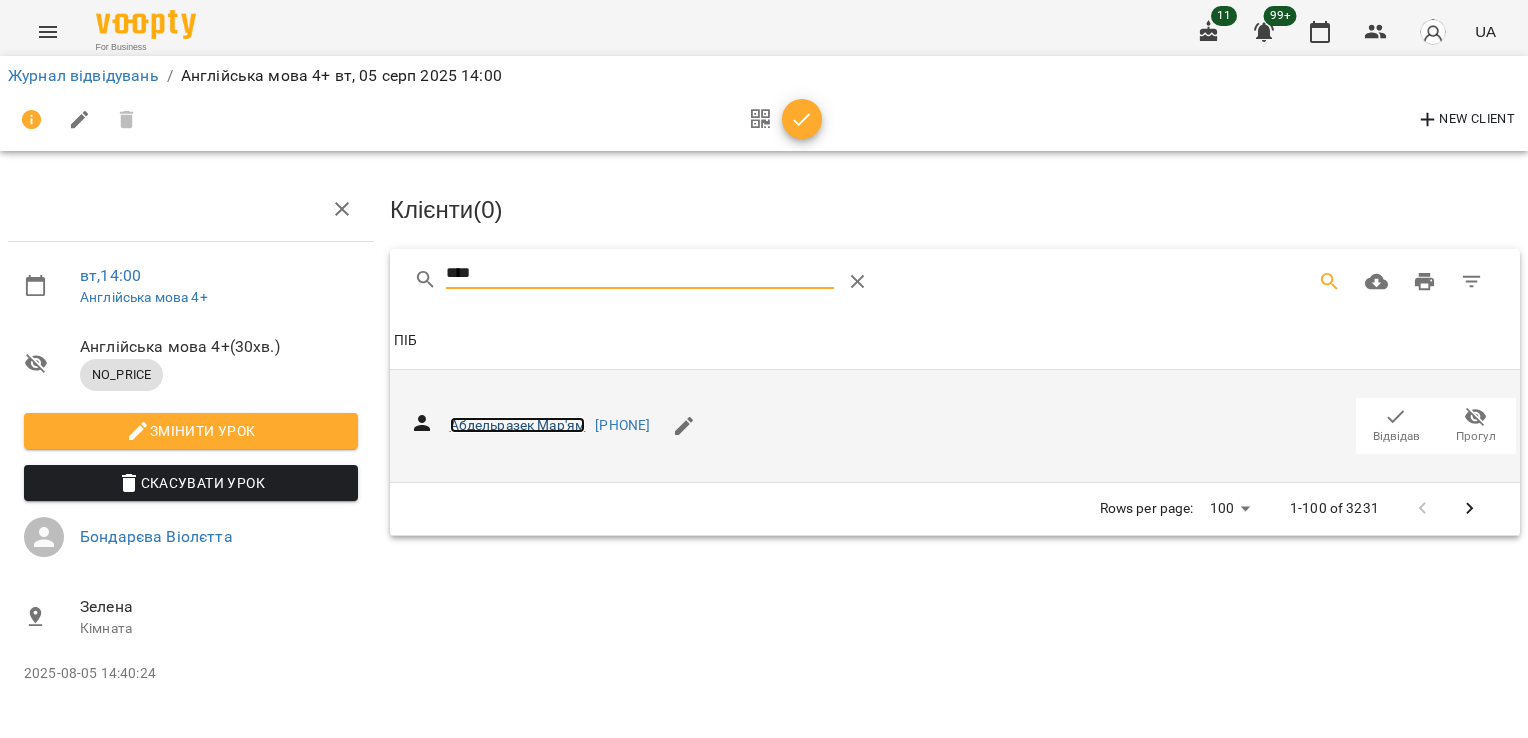 click on "Абдельразек Мар'ям" at bounding box center (518, 425) 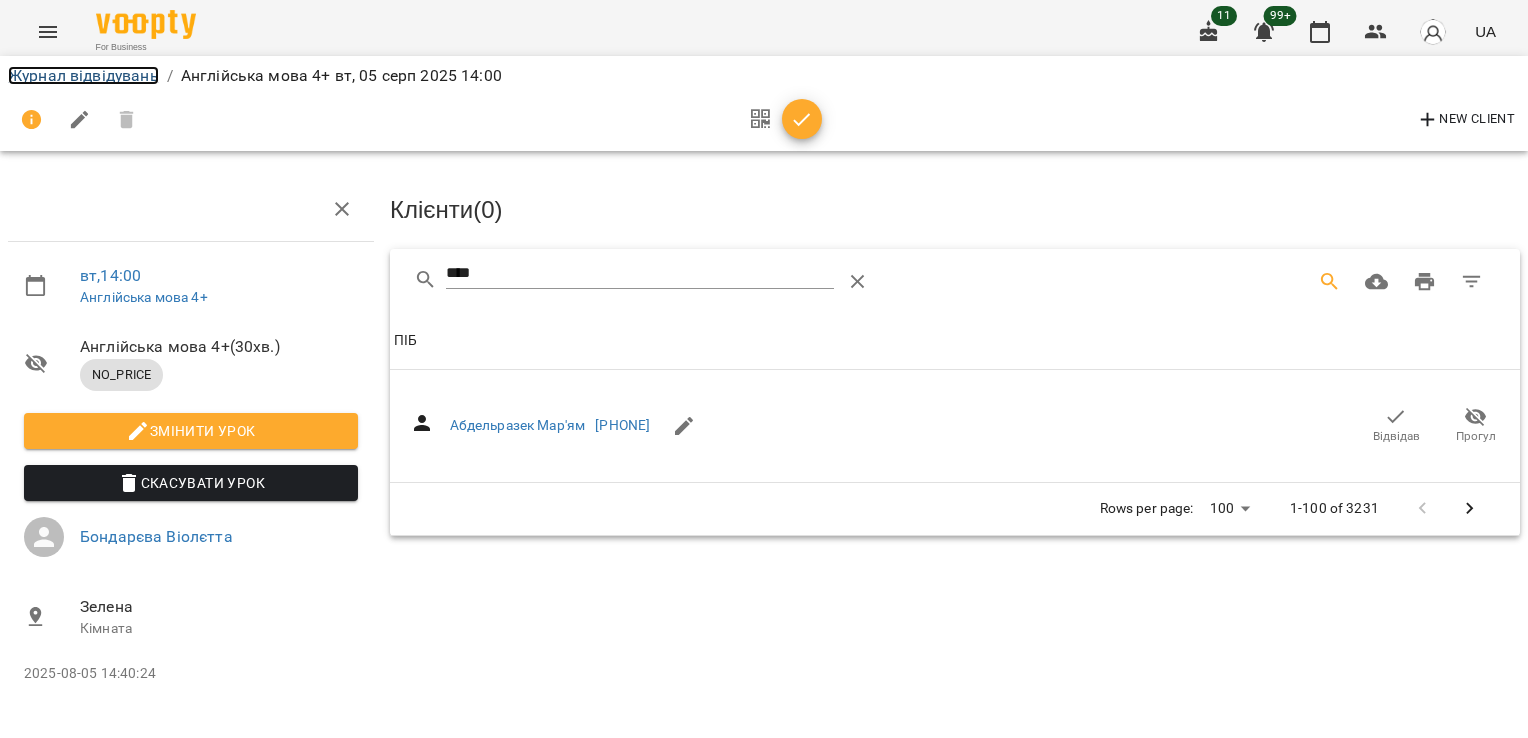 click on "Журнал відвідувань" at bounding box center [83, 75] 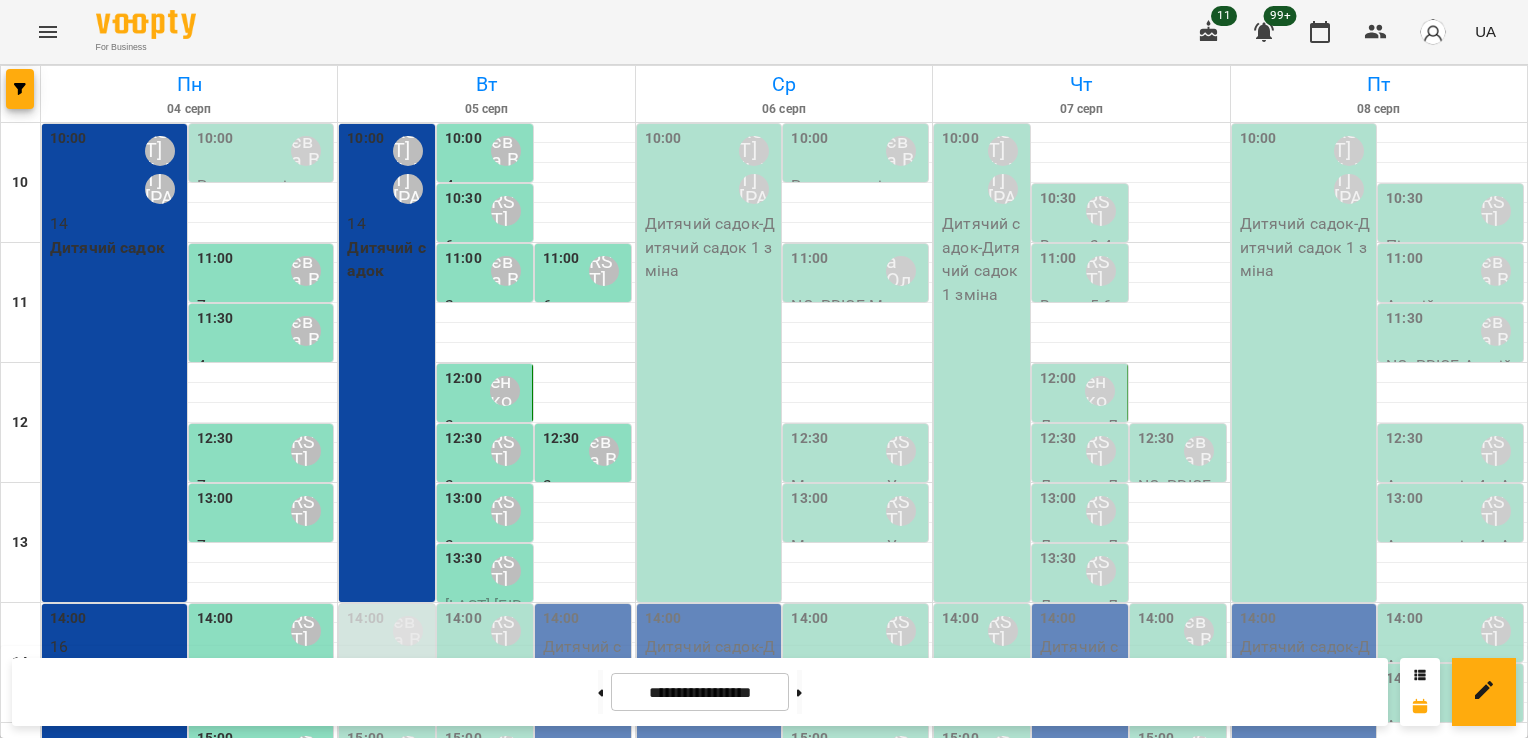 scroll, scrollTop: 396, scrollLeft: 0, axis: vertical 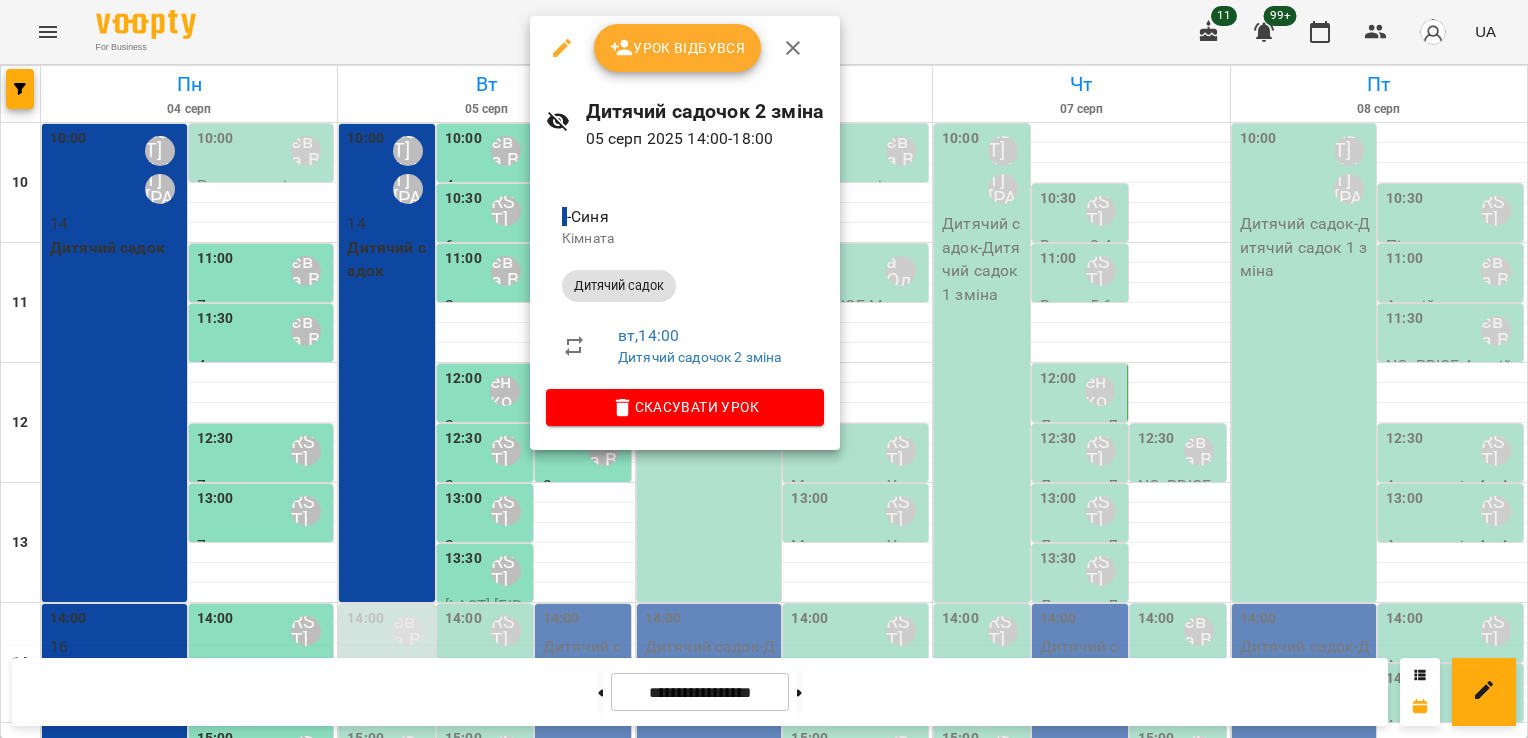 click 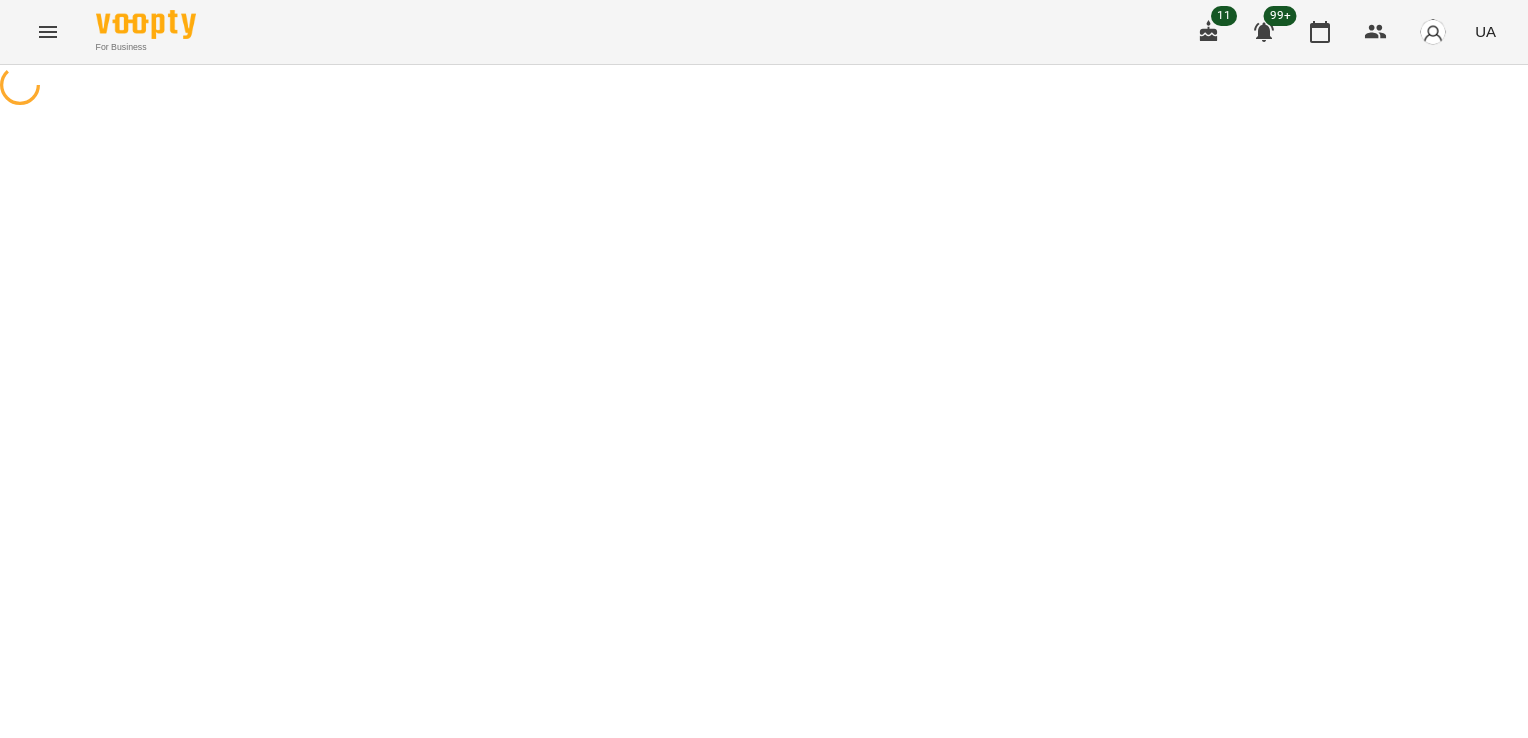 select on "**********" 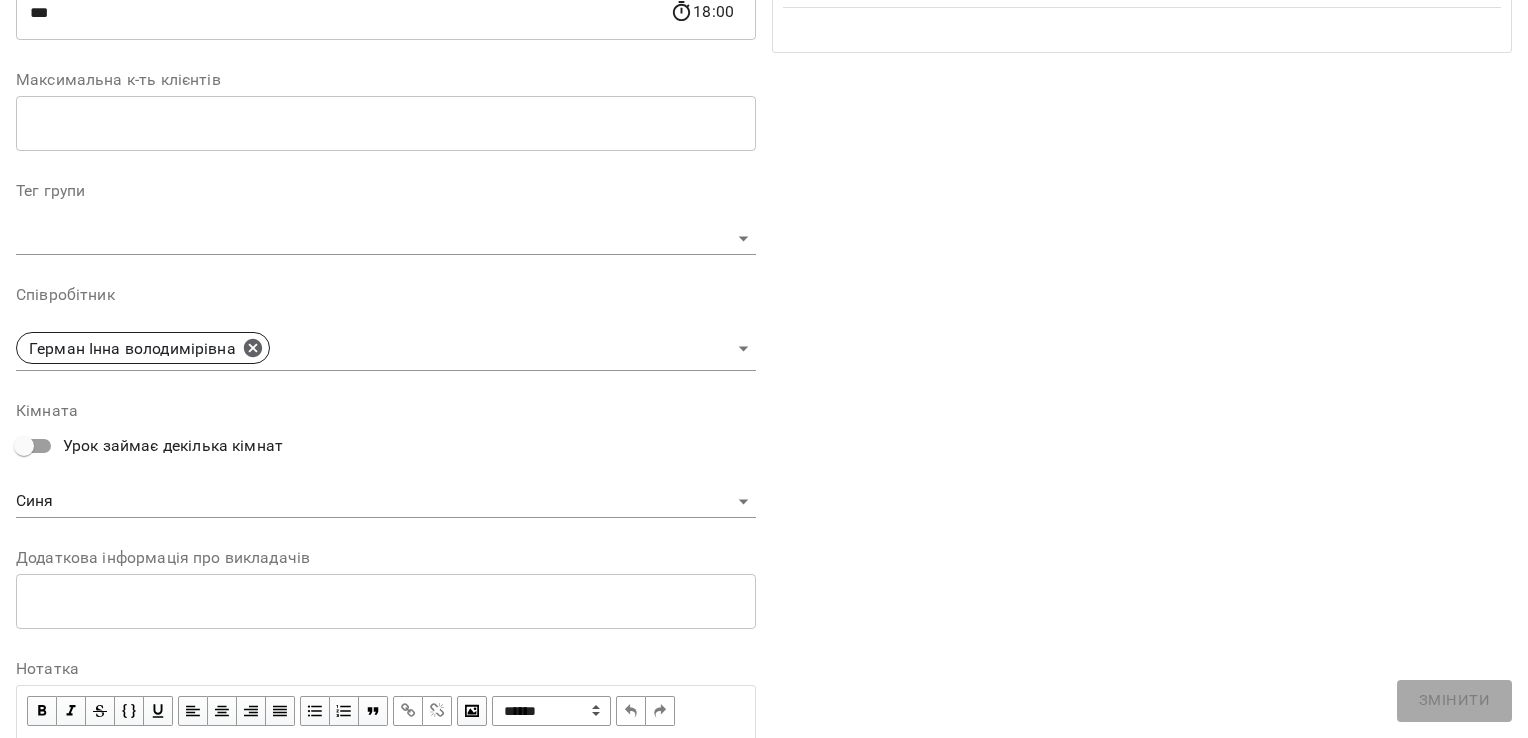 scroll, scrollTop: 453, scrollLeft: 0, axis: vertical 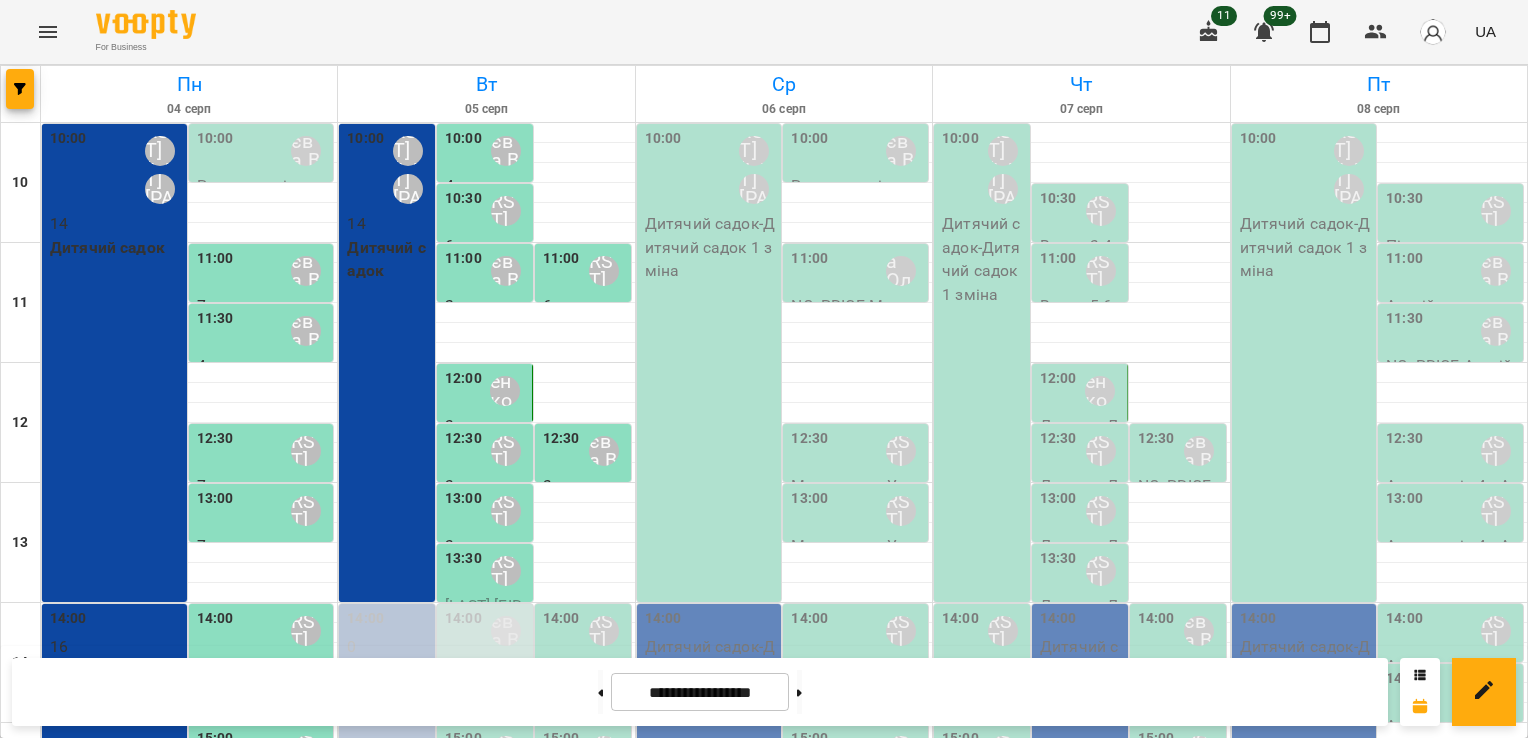 click on "0" at bounding box center [389, 647] 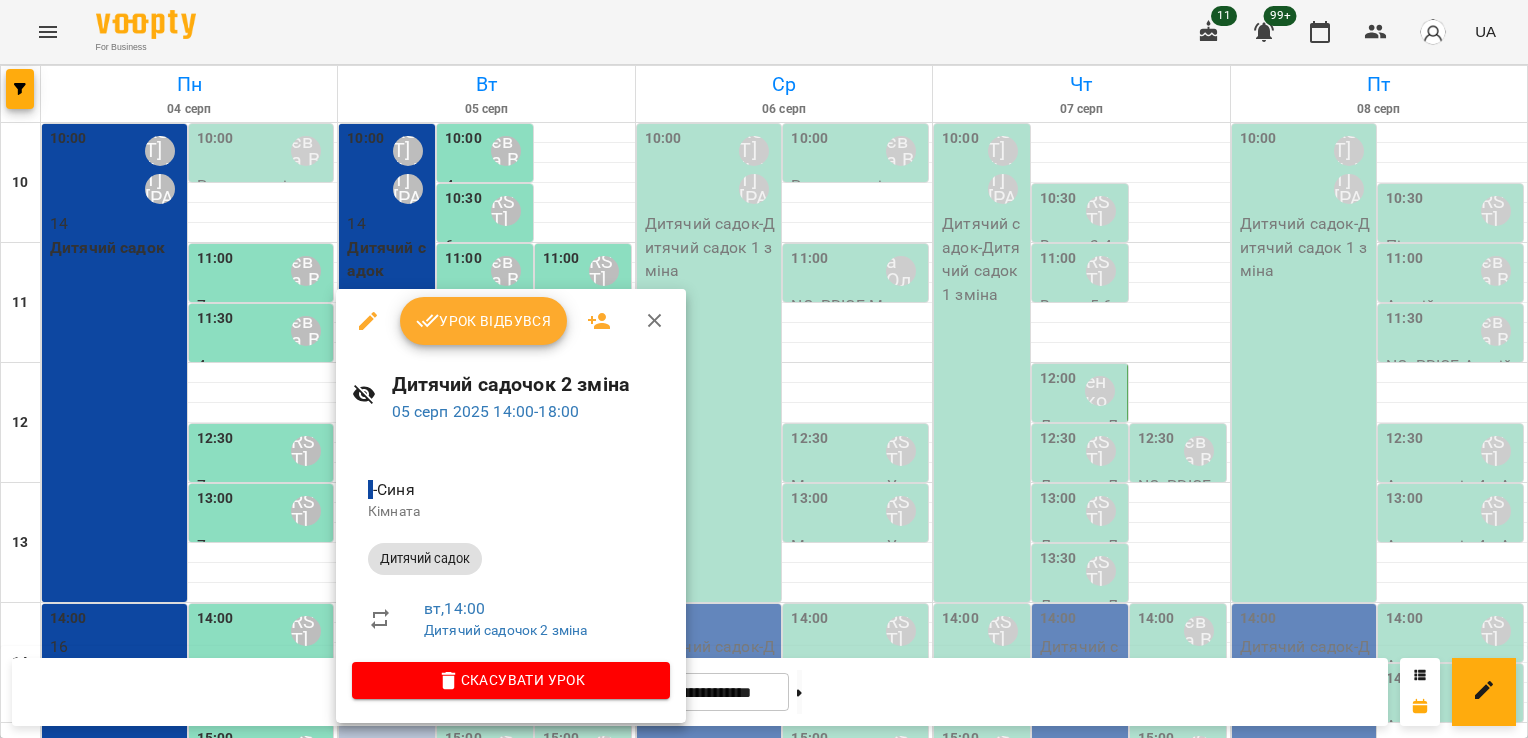 click on "Урок відбувся" at bounding box center (484, 321) 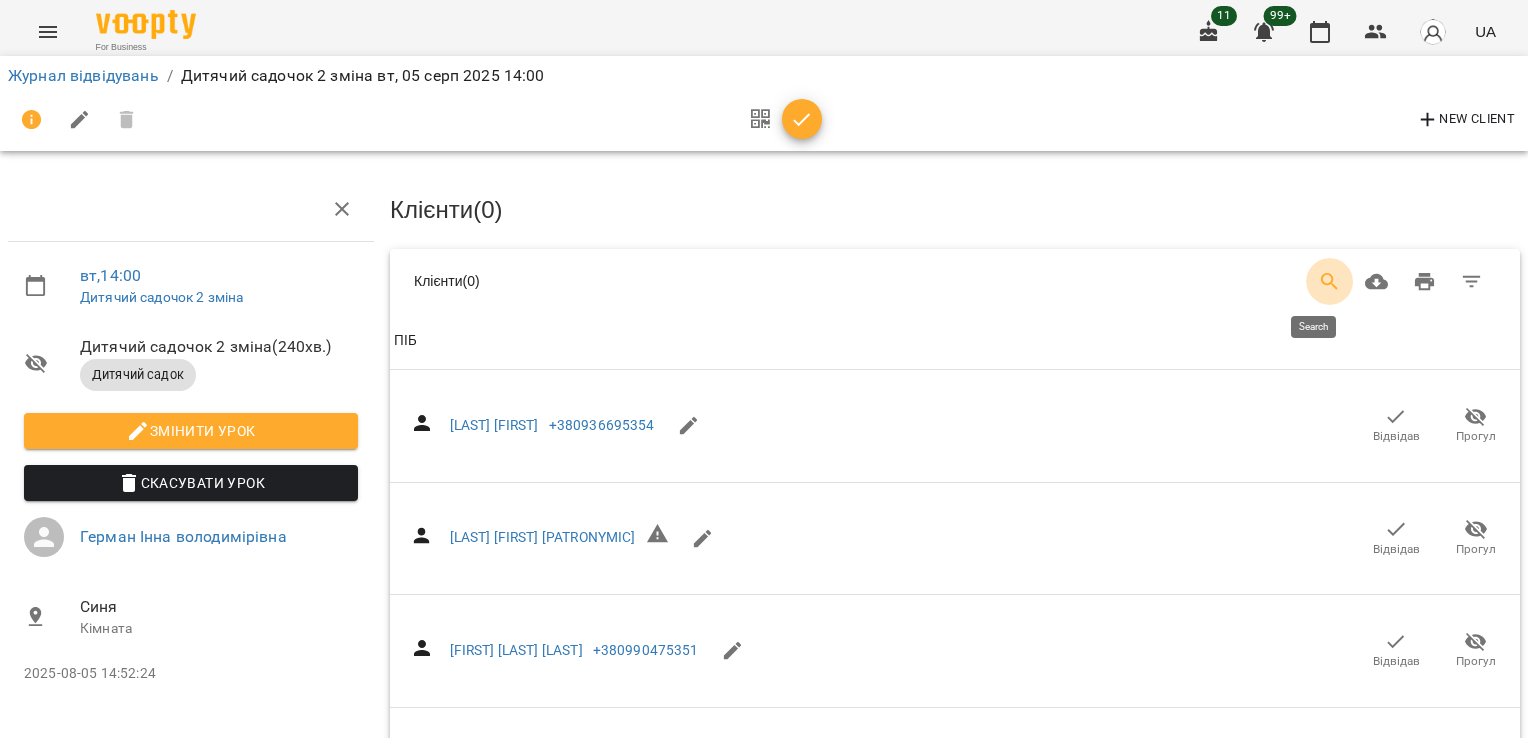 click 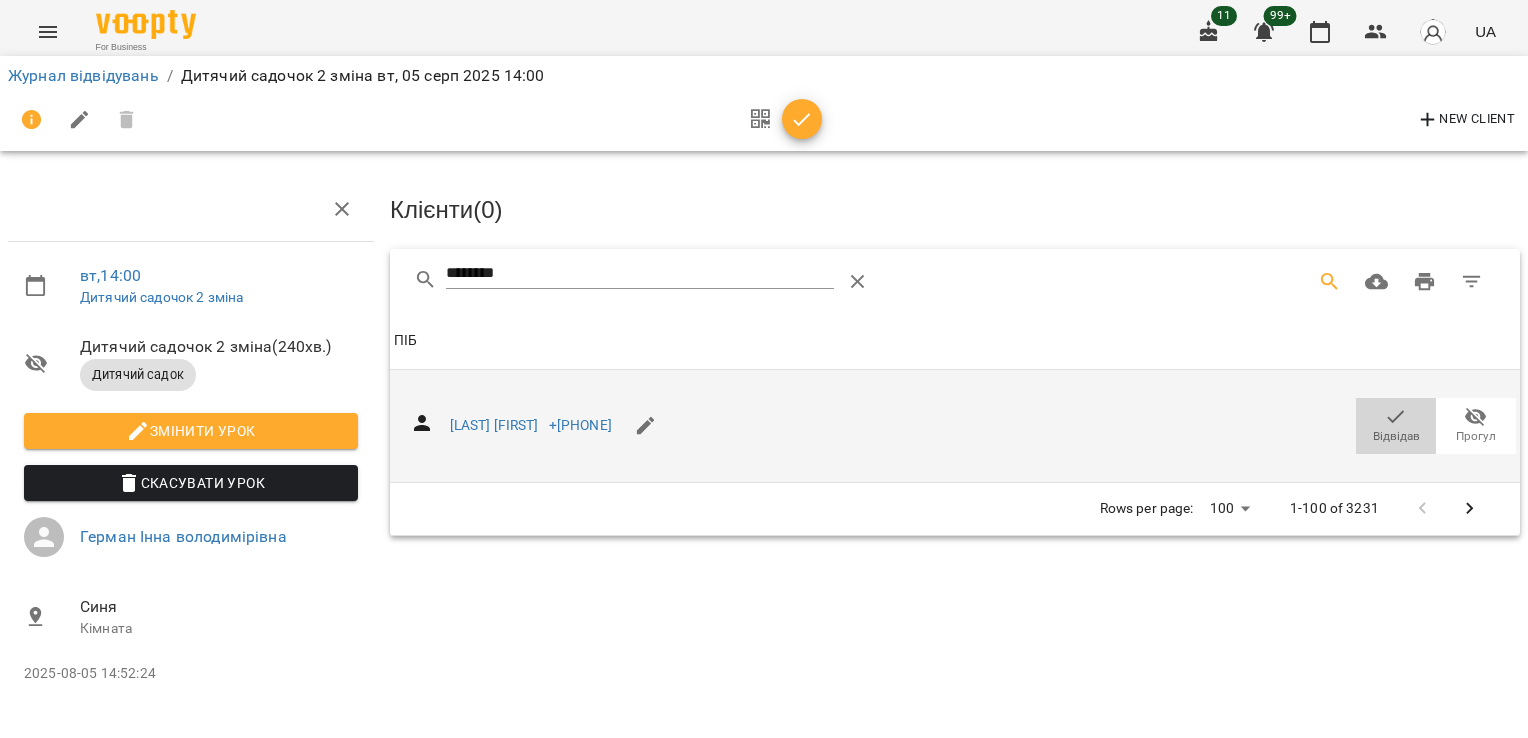 click 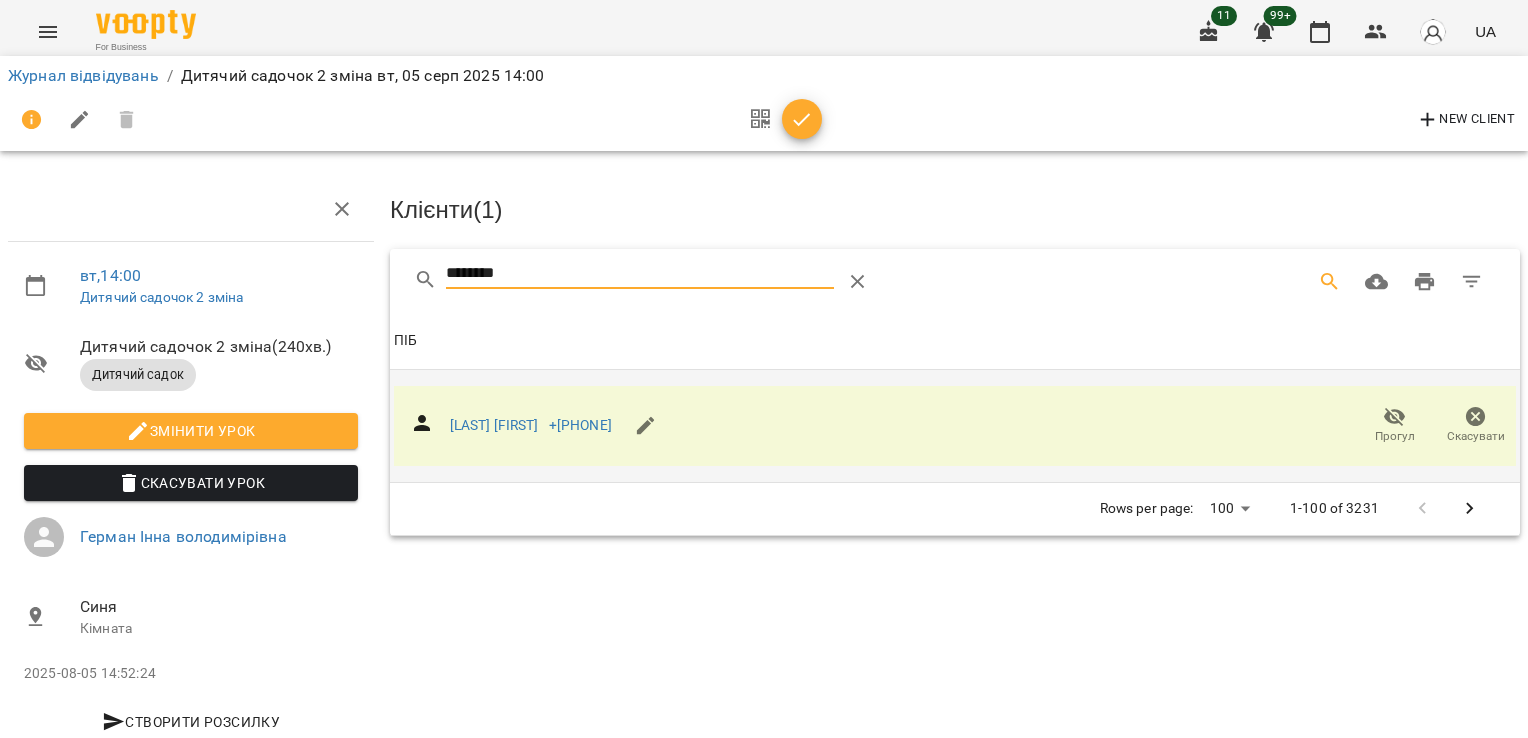 drag, startPoint x: 518, startPoint y: 270, endPoint x: 344, endPoint y: 272, distance: 174.01149 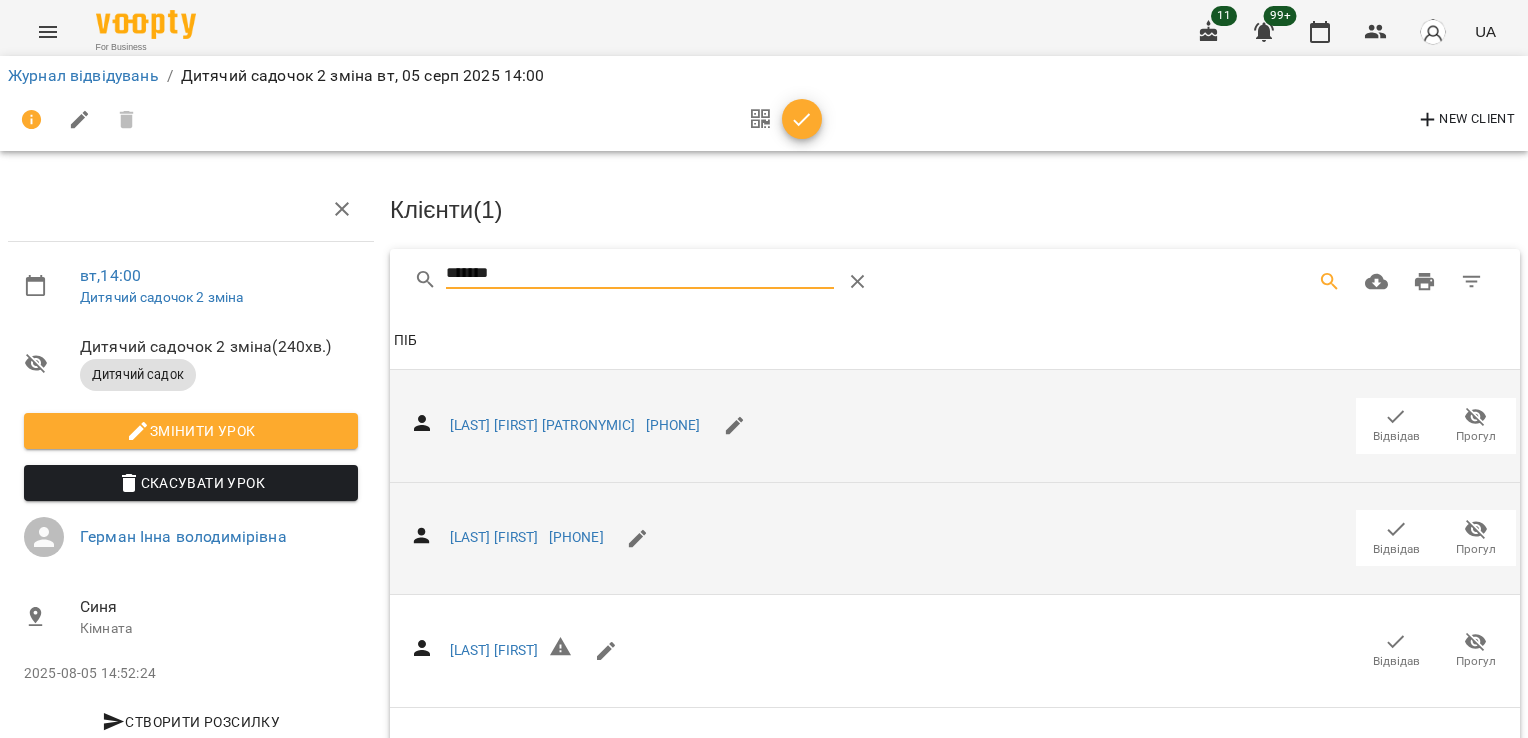 click on "Відвідав" at bounding box center [1396, 549] 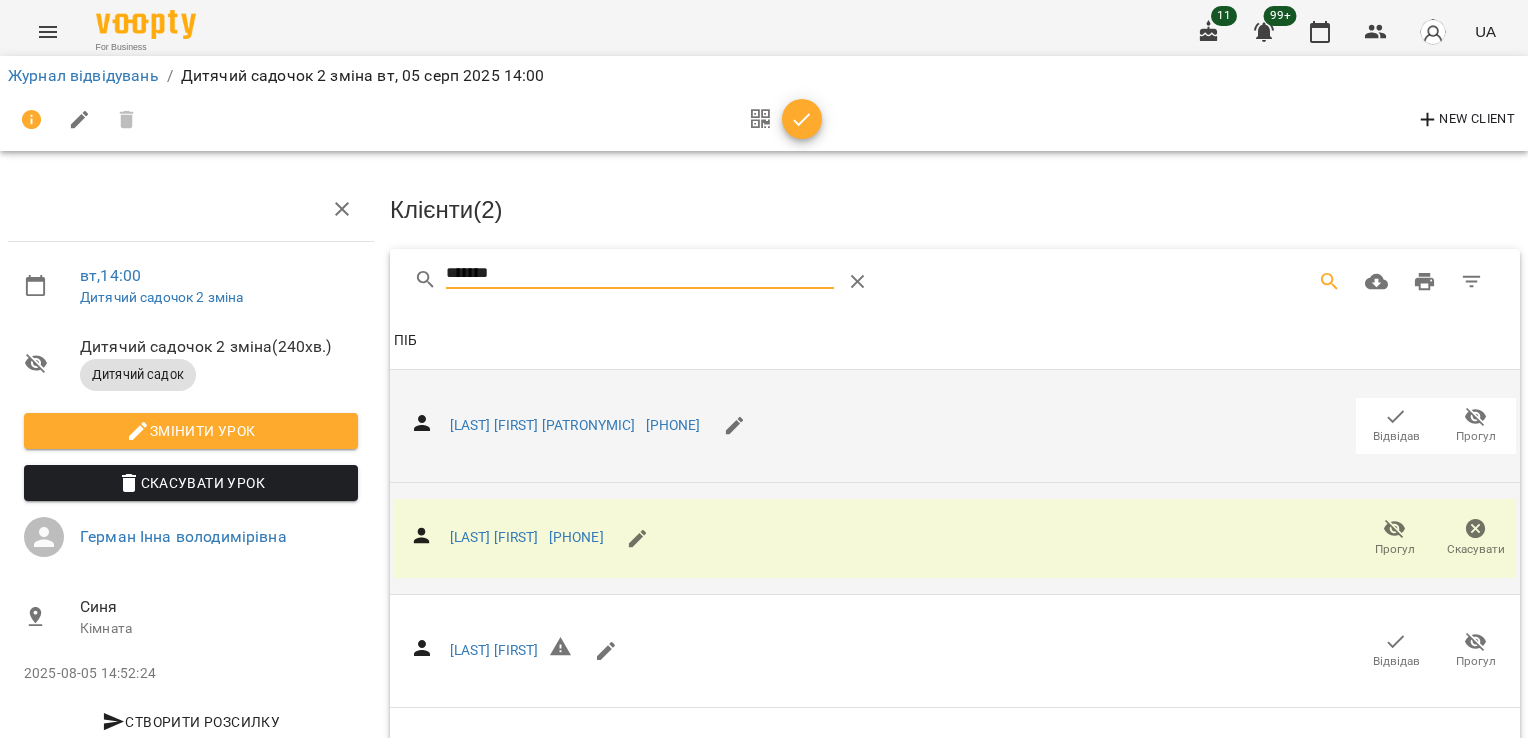 drag, startPoint x: 544, startPoint y: 278, endPoint x: 374, endPoint y: 278, distance: 170 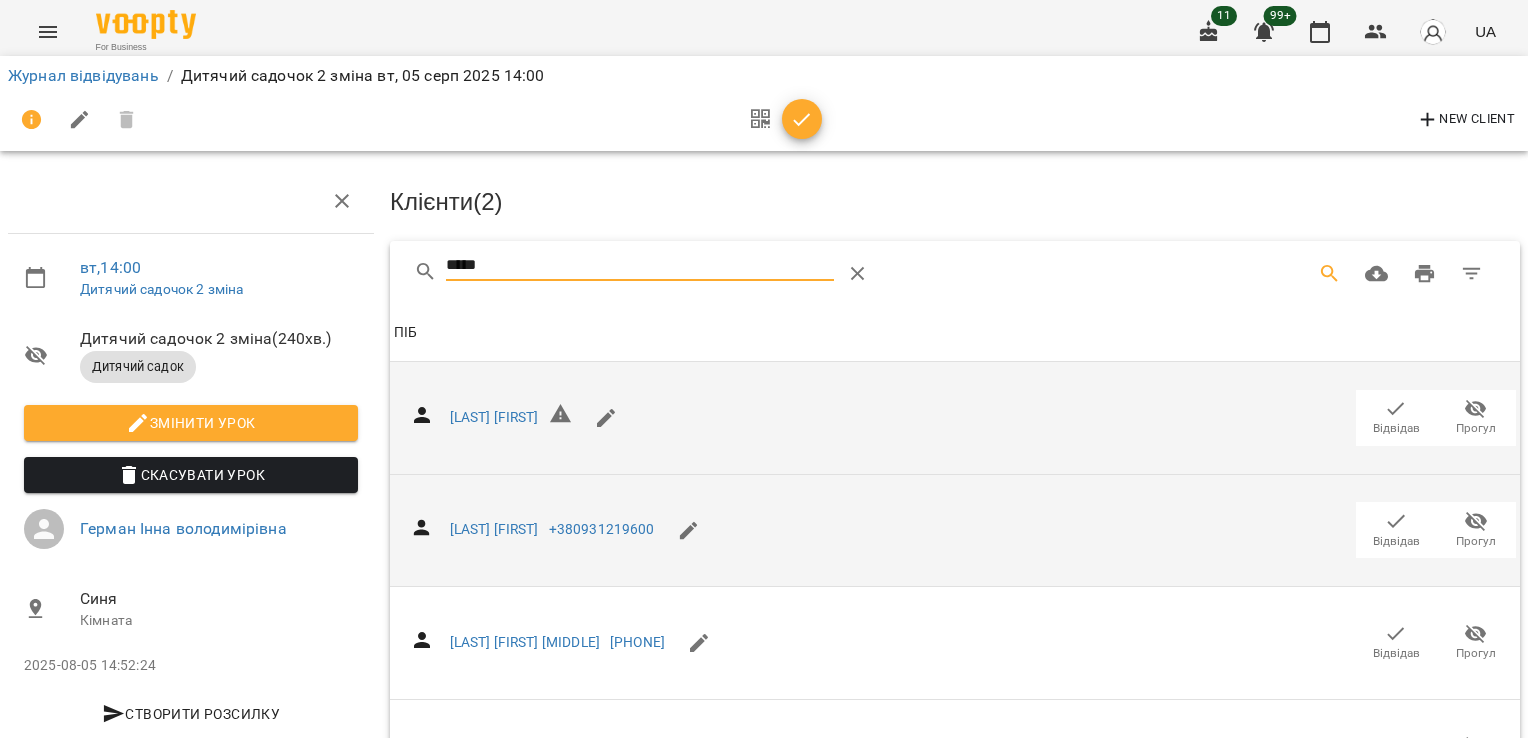 scroll, scrollTop: 316, scrollLeft: 0, axis: vertical 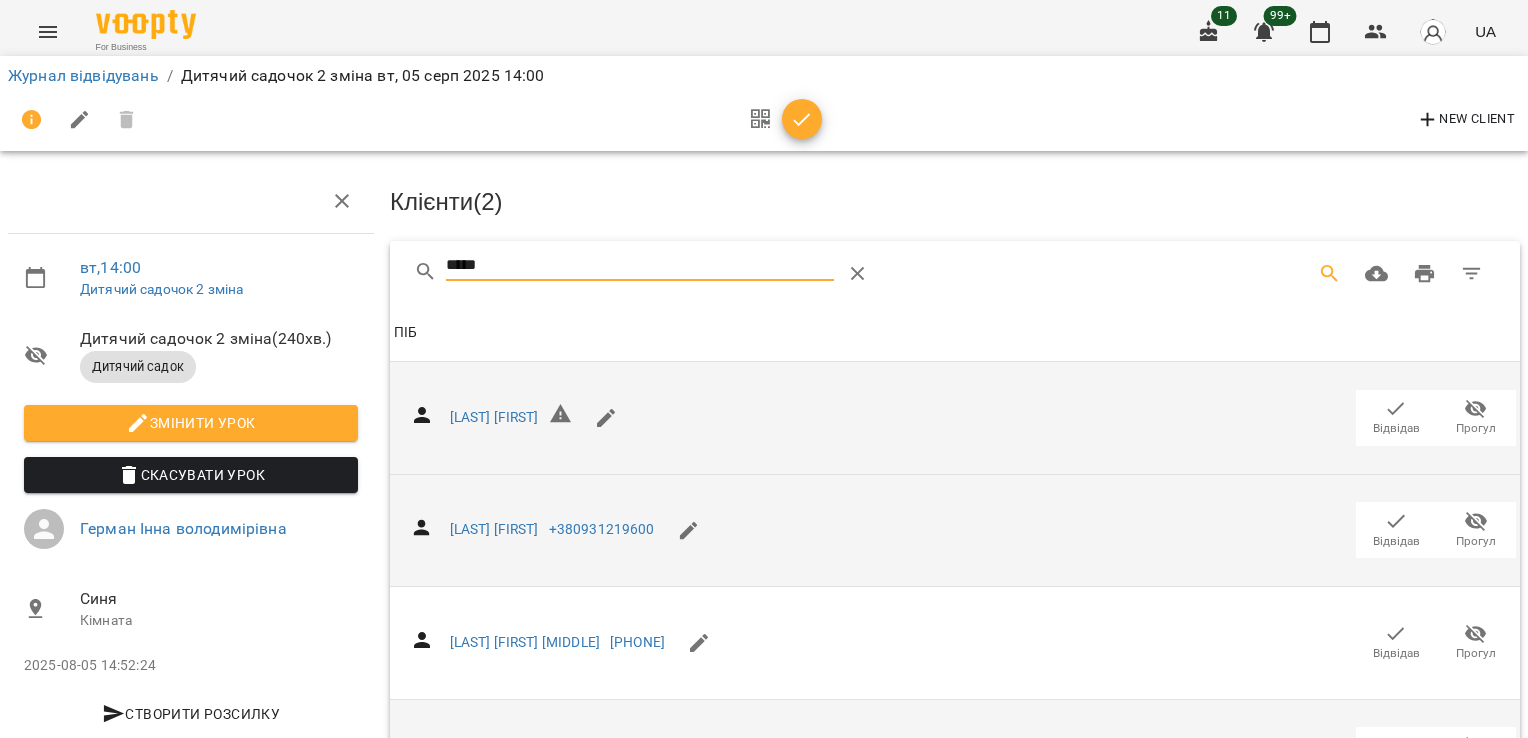 click 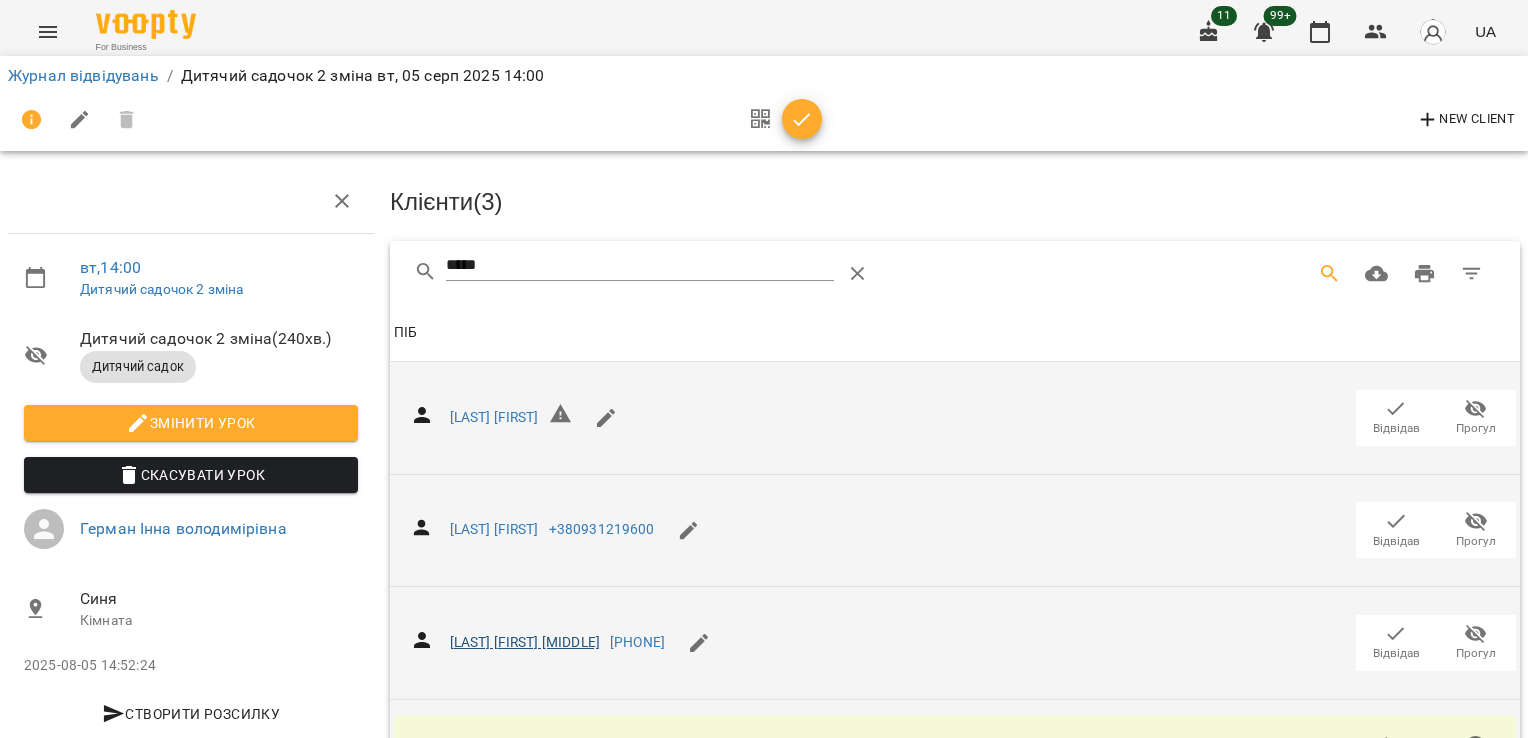 scroll, scrollTop: 0, scrollLeft: 0, axis: both 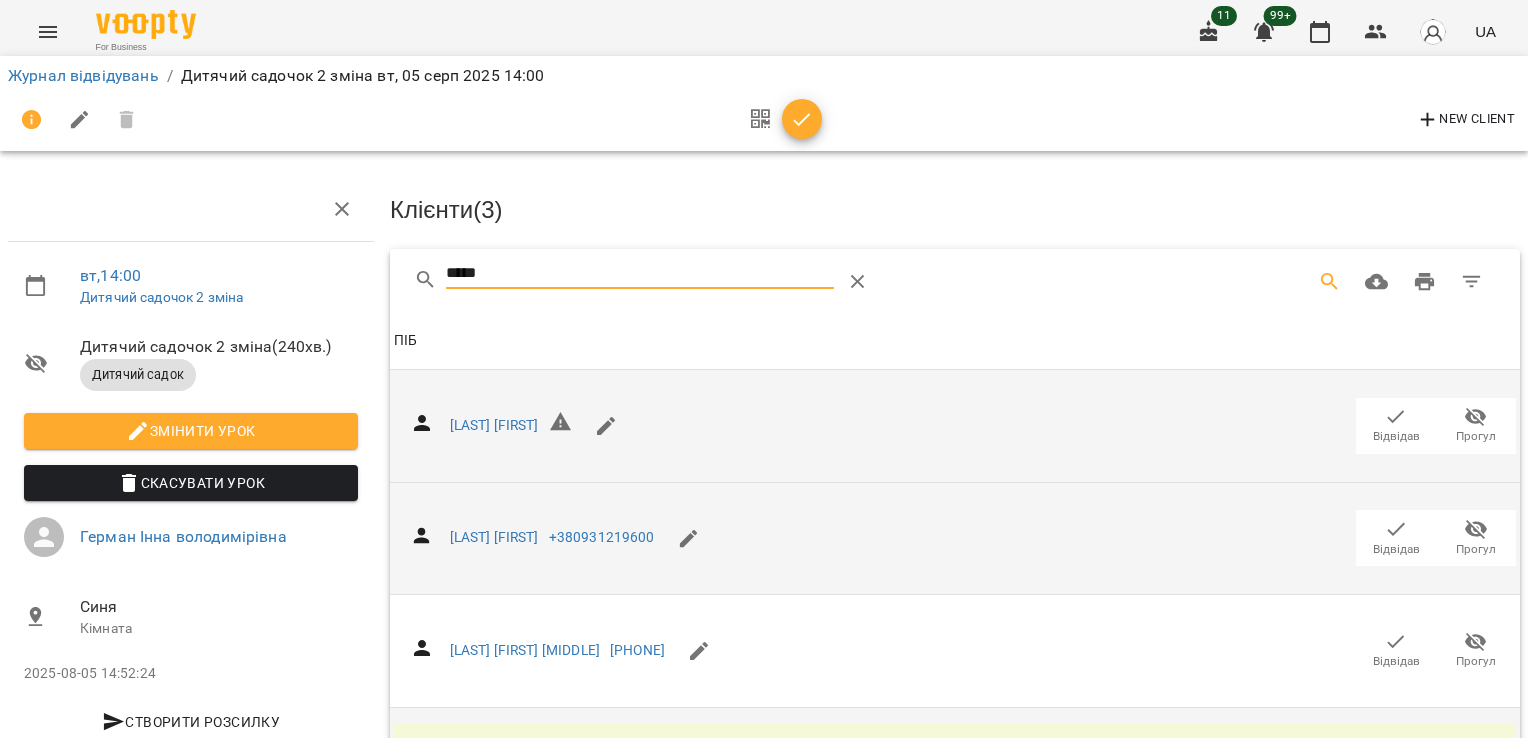 drag, startPoint x: 467, startPoint y: 270, endPoint x: 409, endPoint y: 269, distance: 58.00862 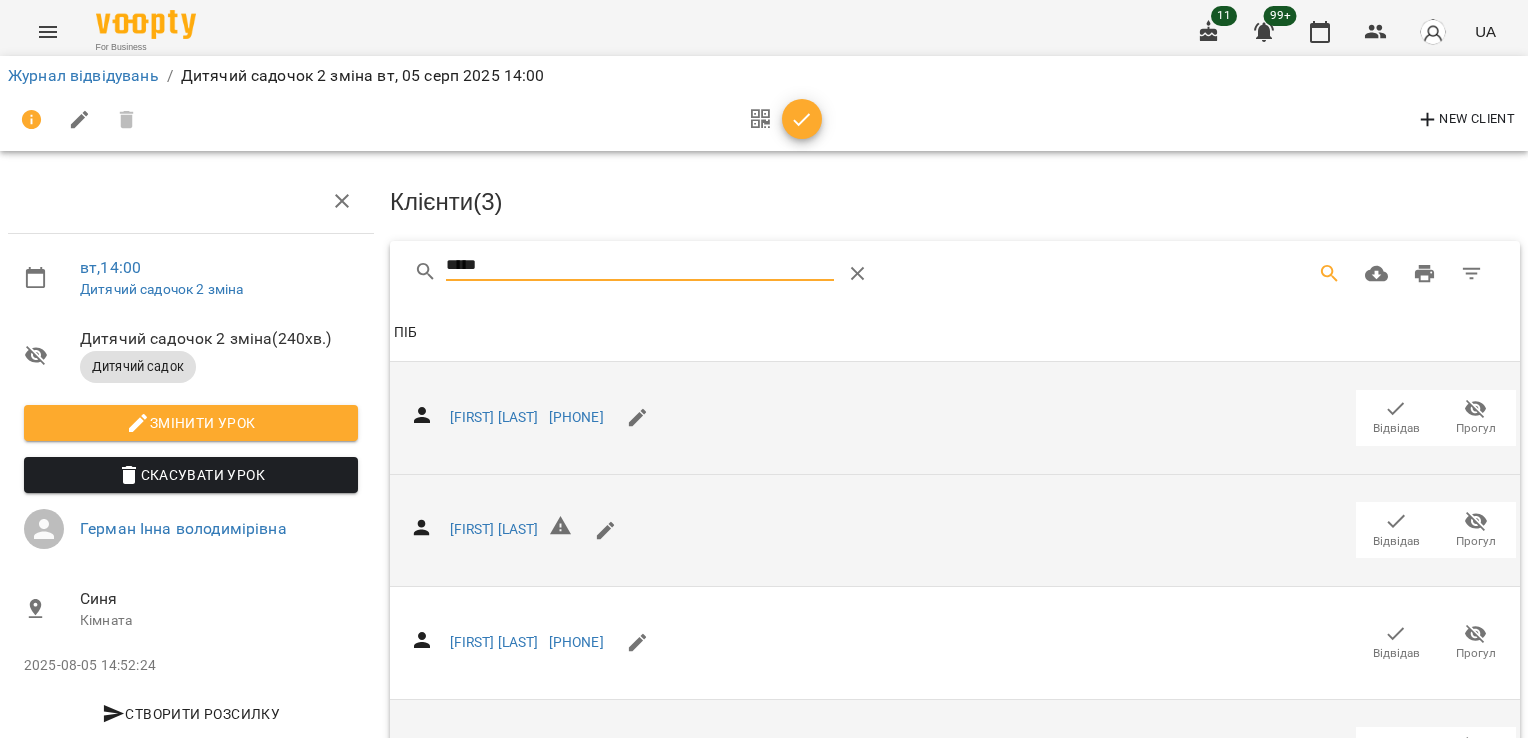 scroll, scrollTop: 161, scrollLeft: 0, axis: vertical 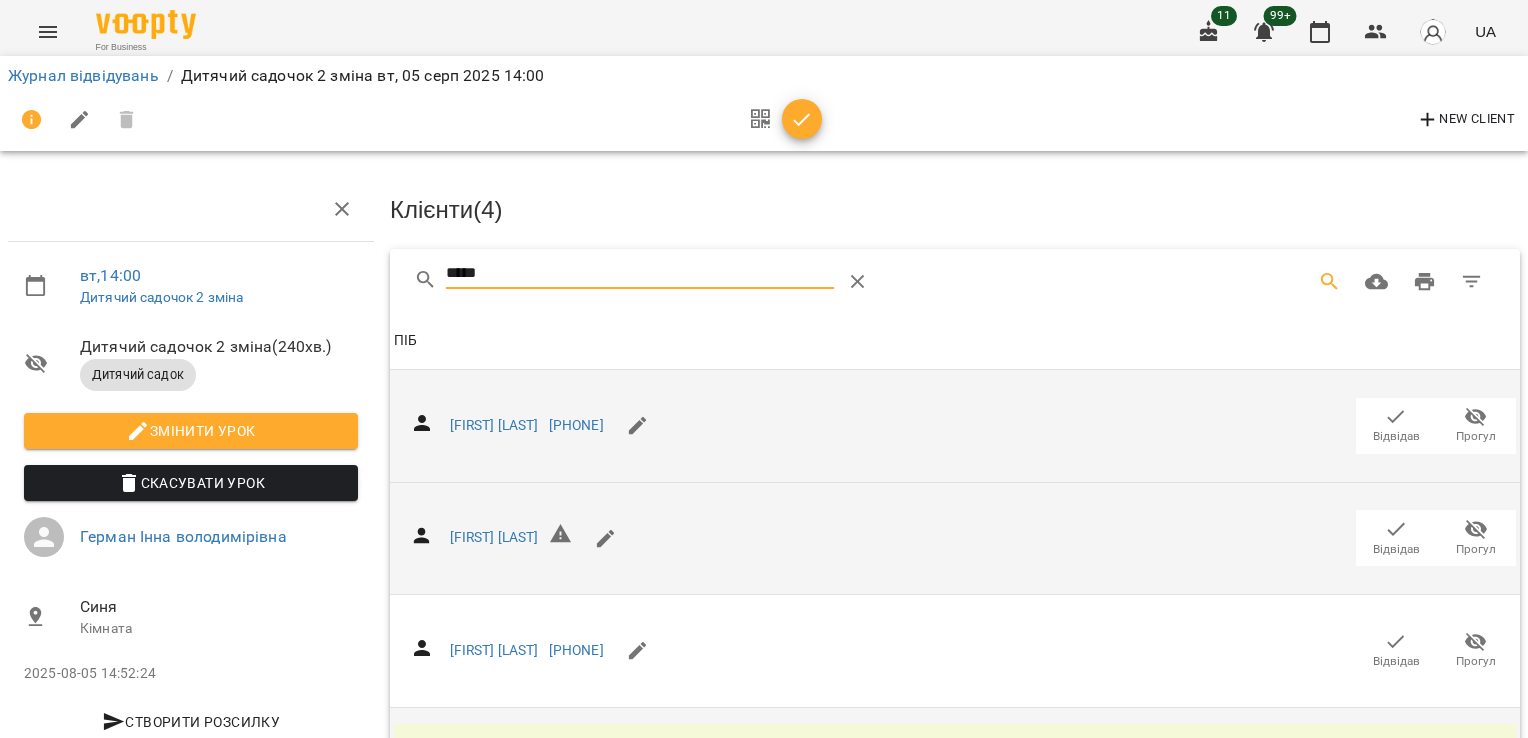 drag, startPoint x: 494, startPoint y: 259, endPoint x: 259, endPoint y: 261, distance: 235.00851 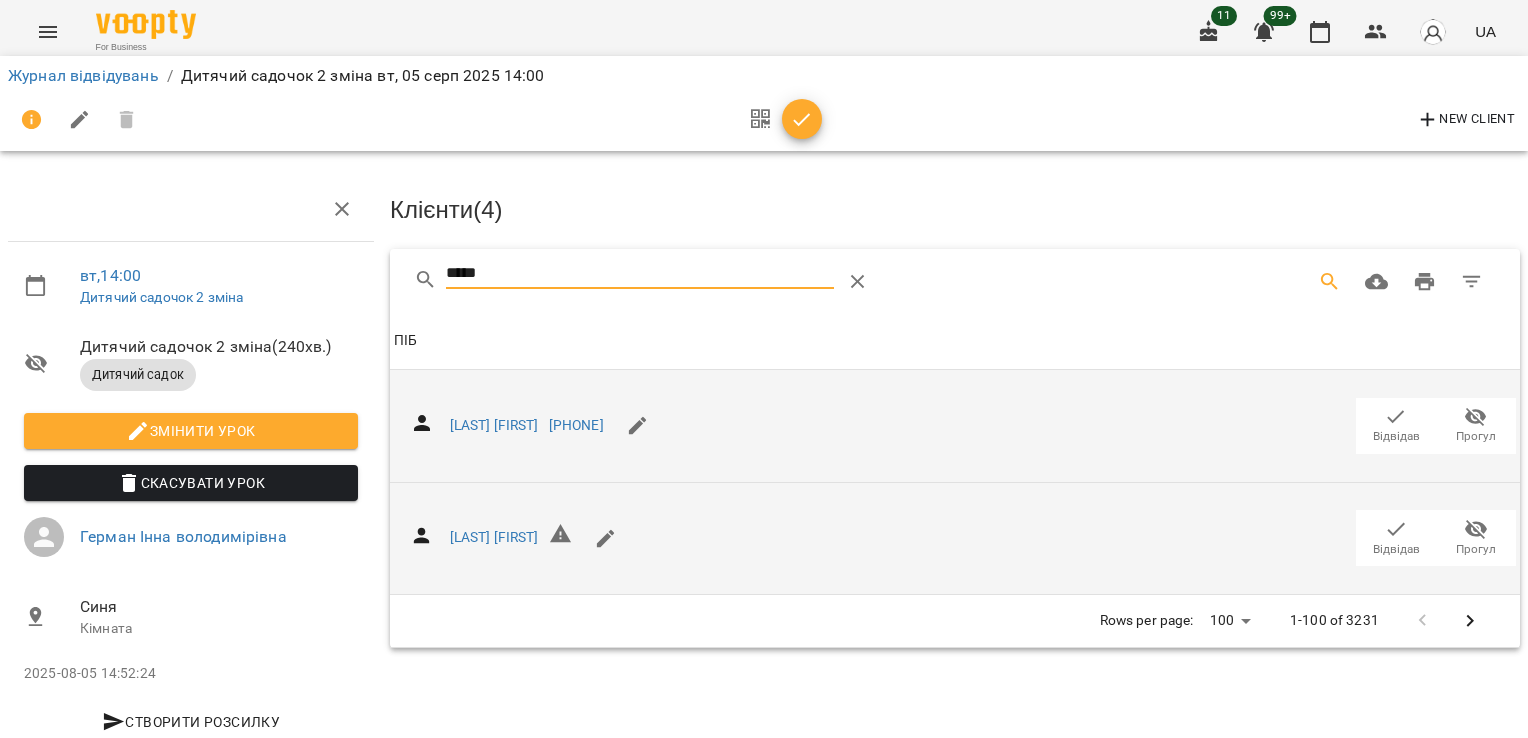 click on "Відвідав" at bounding box center [1396, 425] 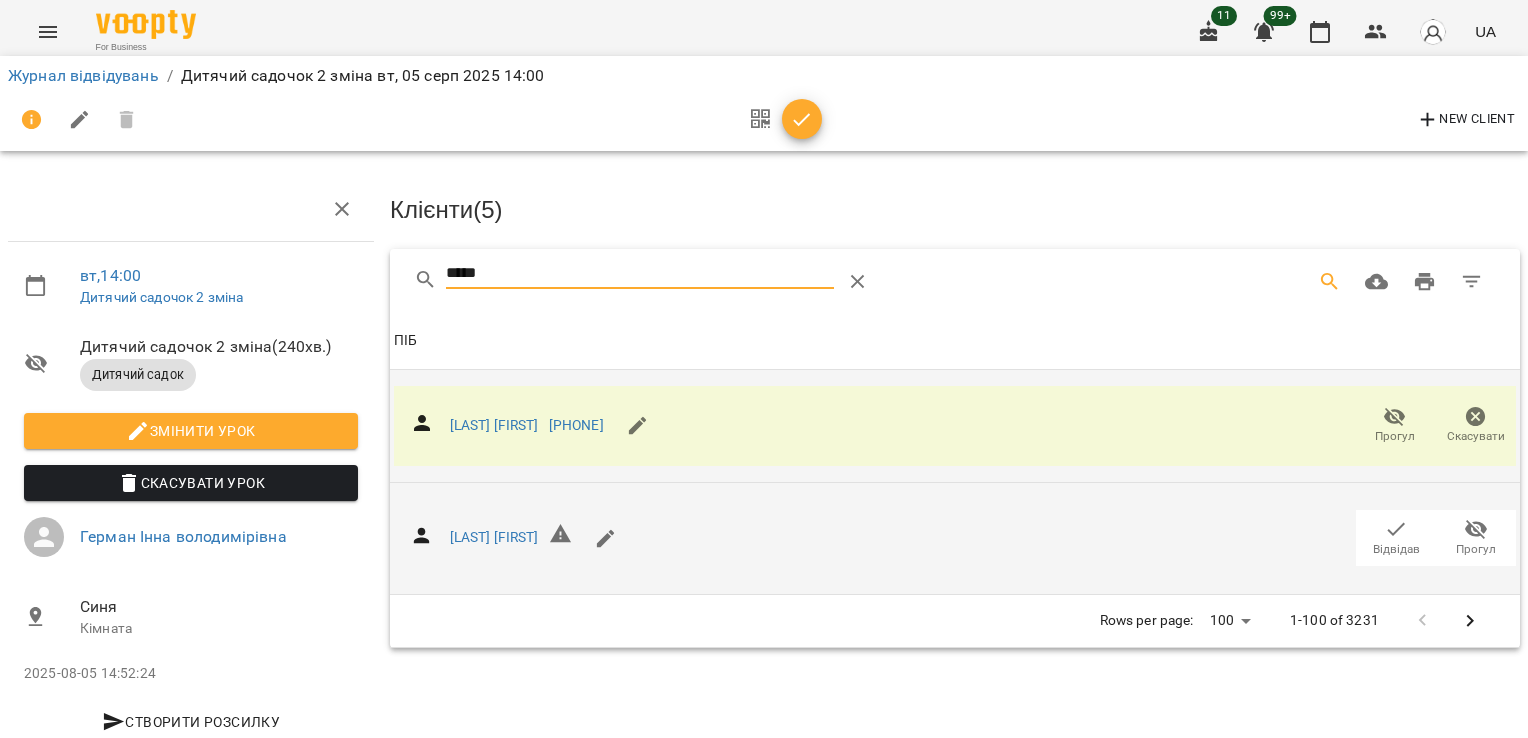 drag, startPoint x: 490, startPoint y: 270, endPoint x: 330, endPoint y: 278, distance: 160.19987 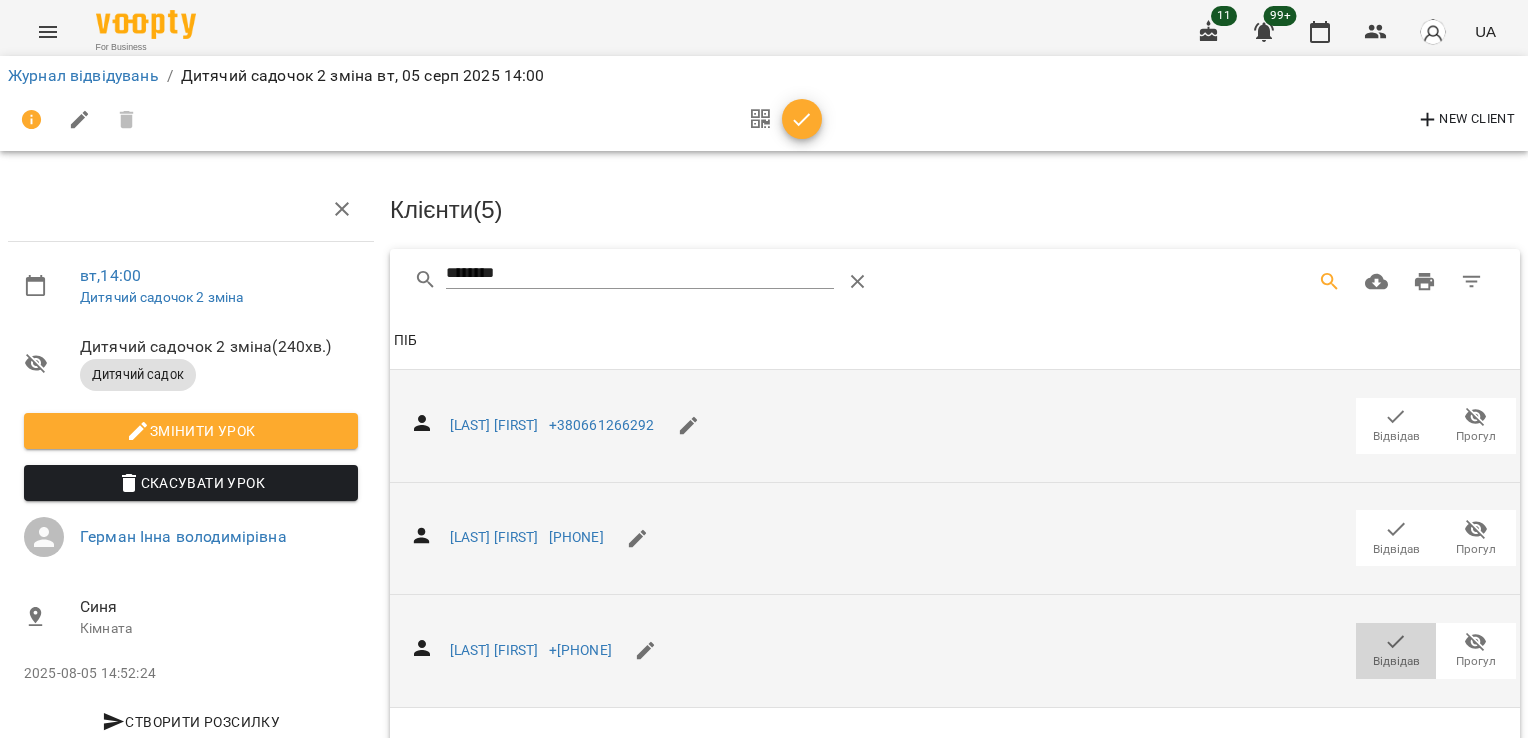click on "Відвідав" at bounding box center (1396, 661) 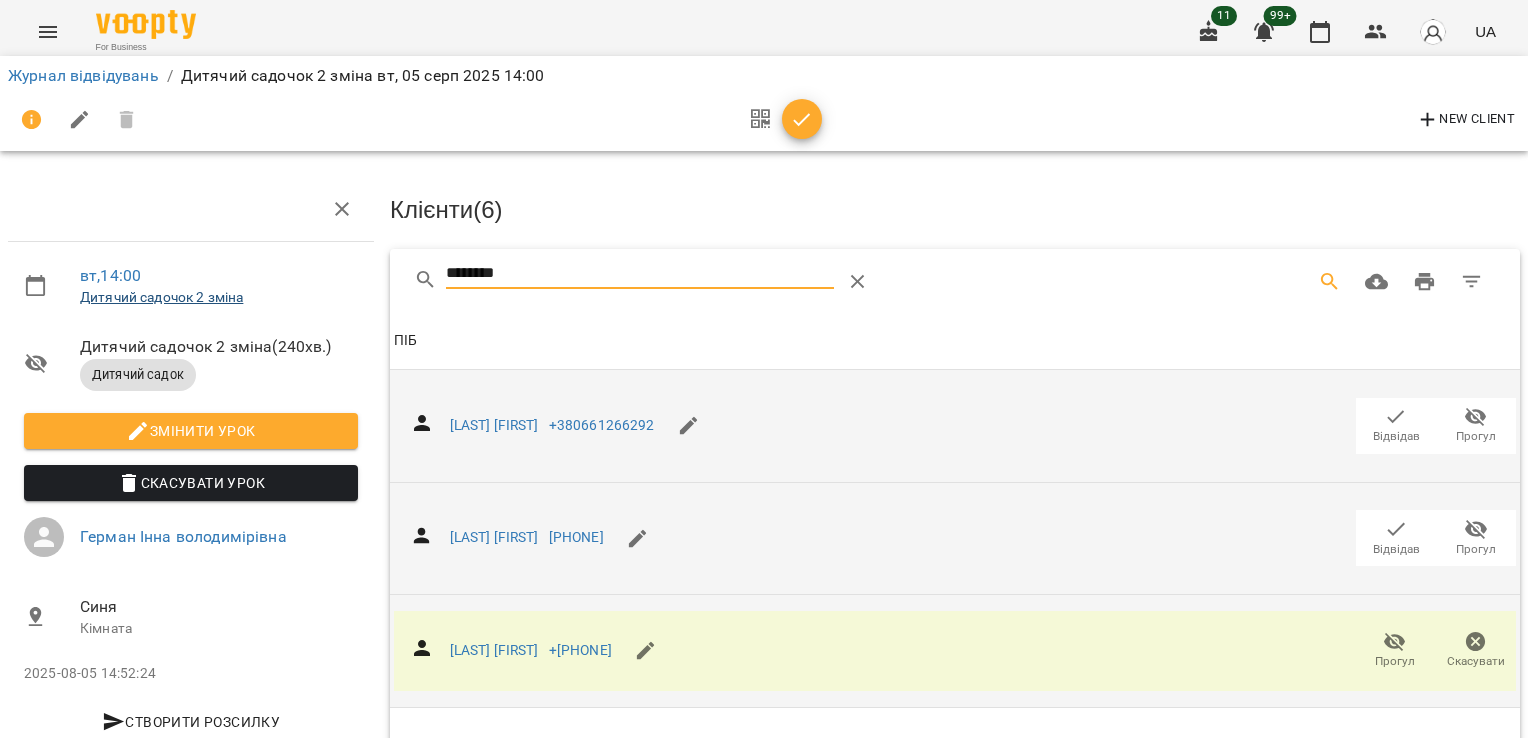 drag, startPoint x: 516, startPoint y: 266, endPoint x: 211, endPoint y: 302, distance: 307.11725 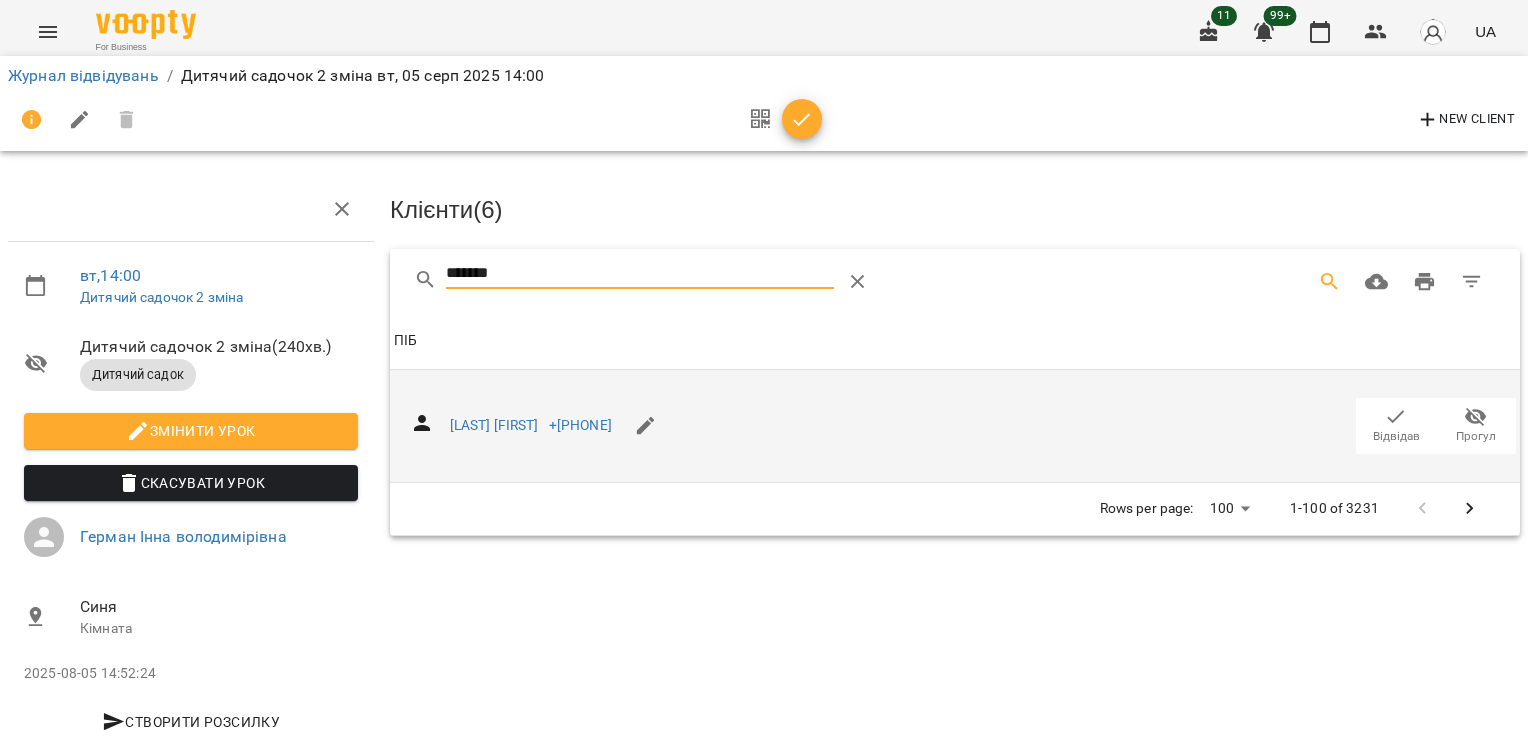 click 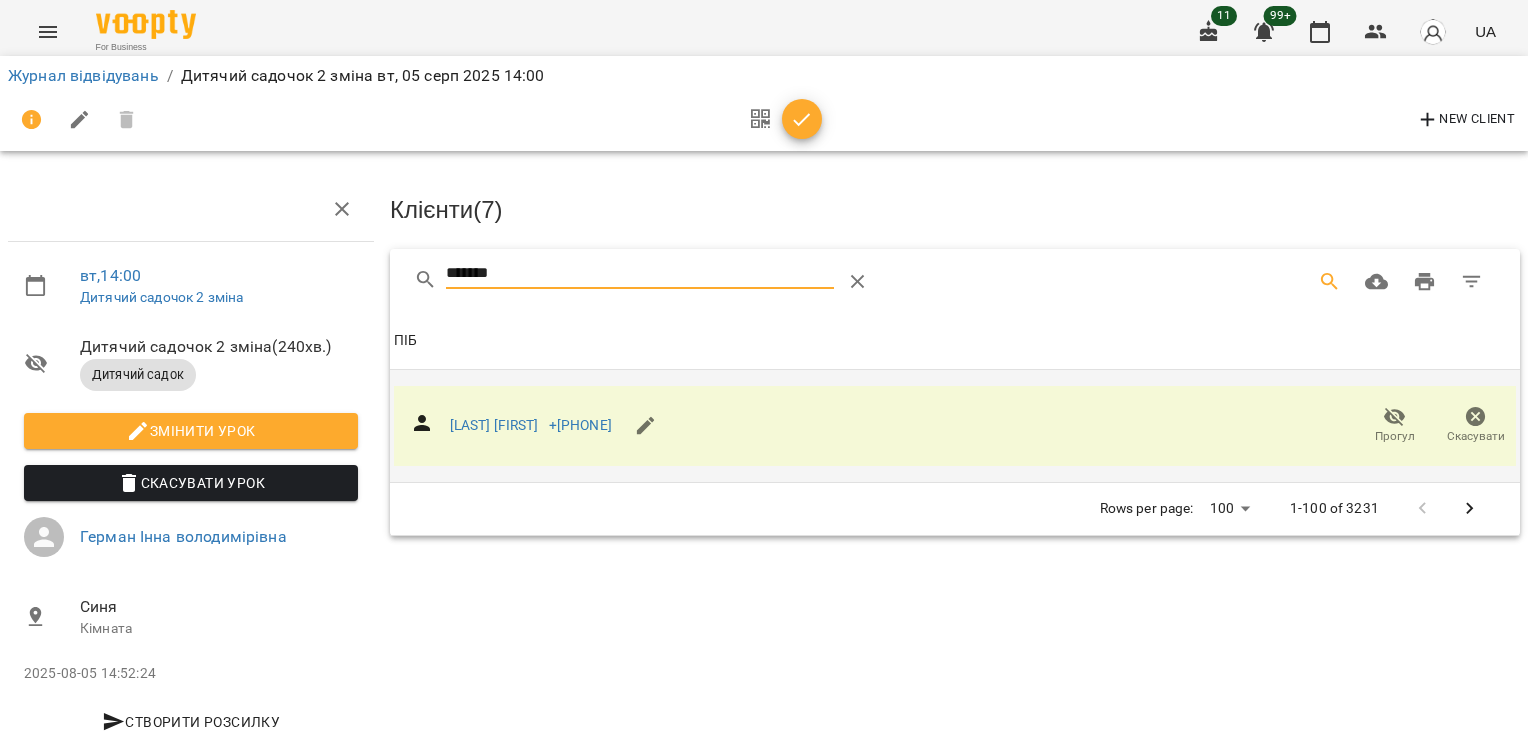 drag, startPoint x: 475, startPoint y: 262, endPoint x: 230, endPoint y: 252, distance: 245.204 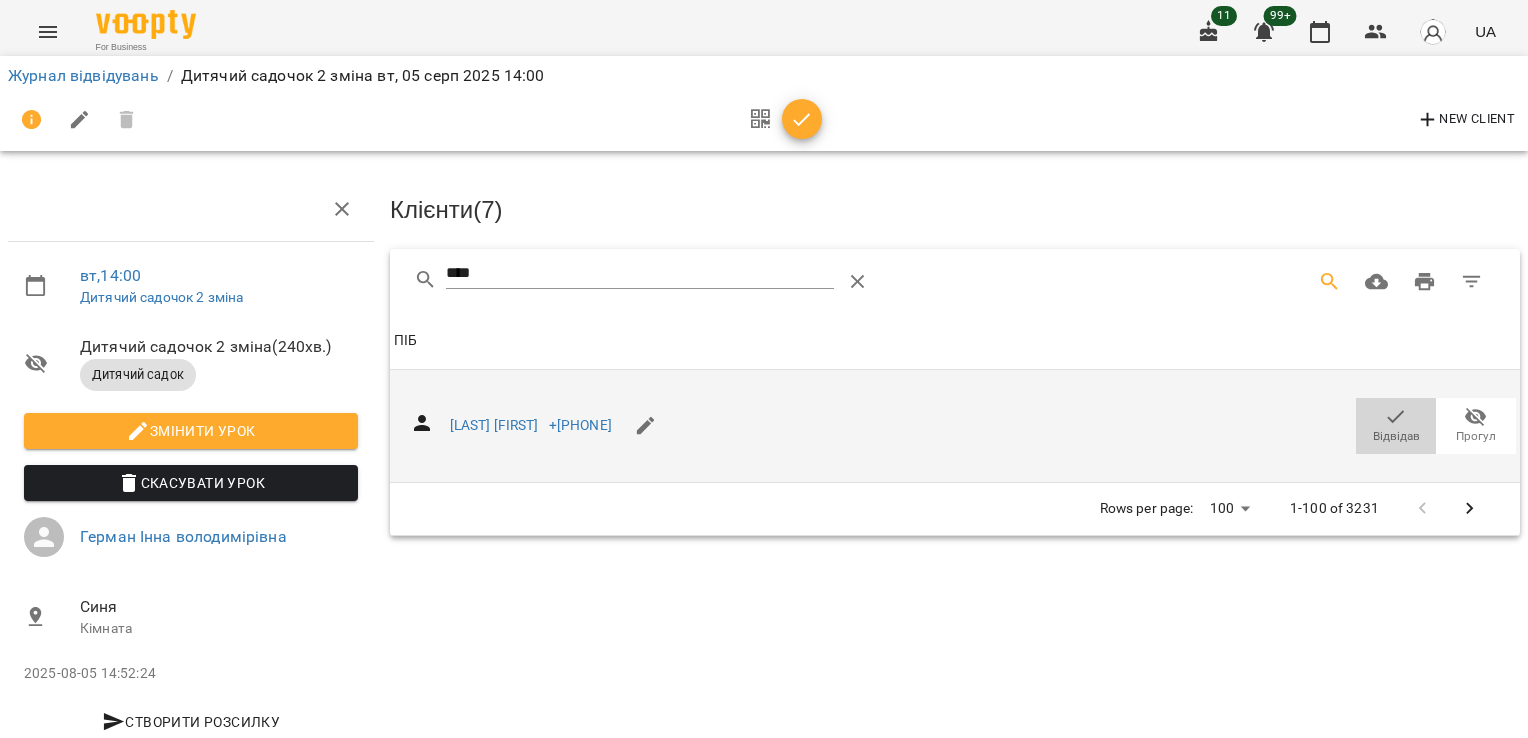 click on "Відвідав" at bounding box center (1396, 436) 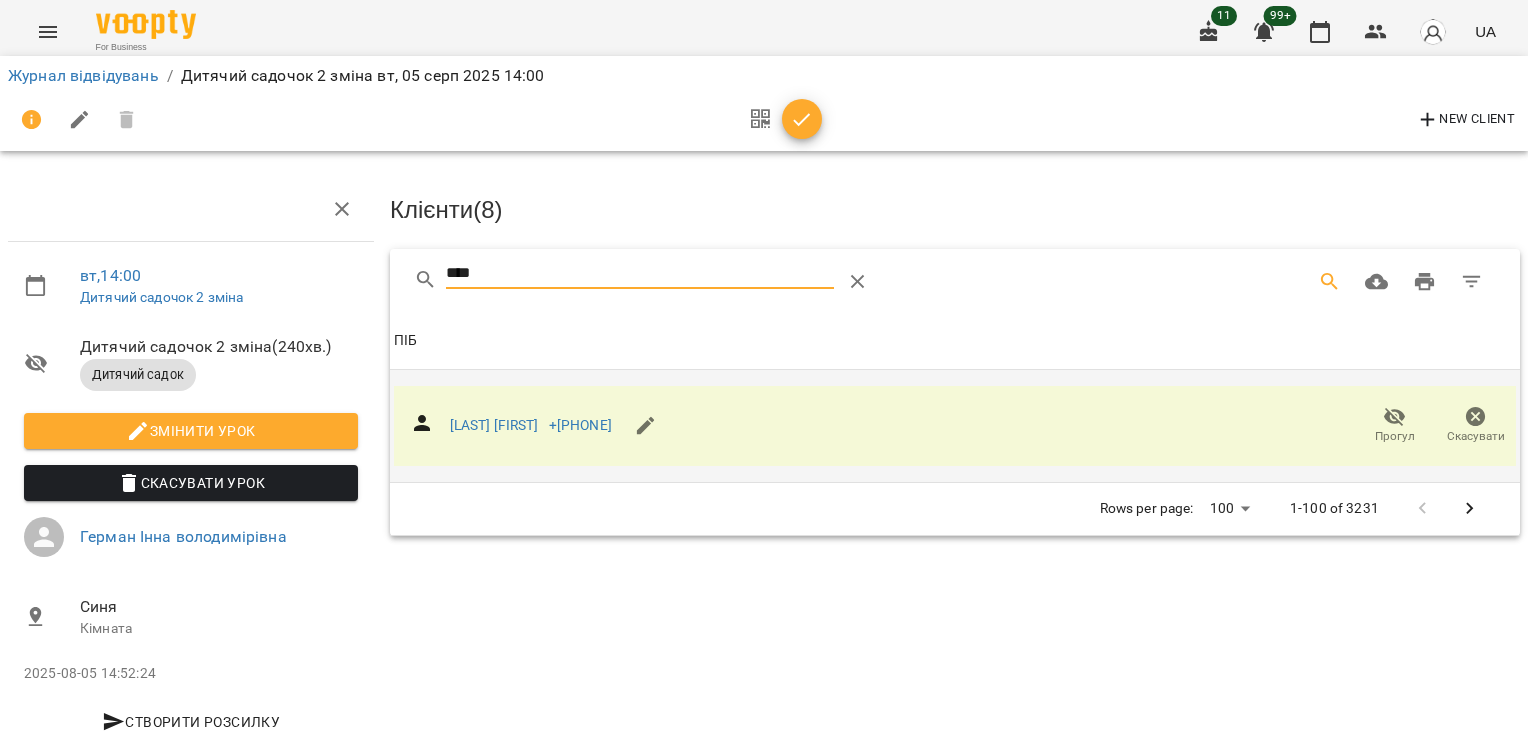 drag, startPoint x: 395, startPoint y: 263, endPoint x: 266, endPoint y: 260, distance: 129.03488 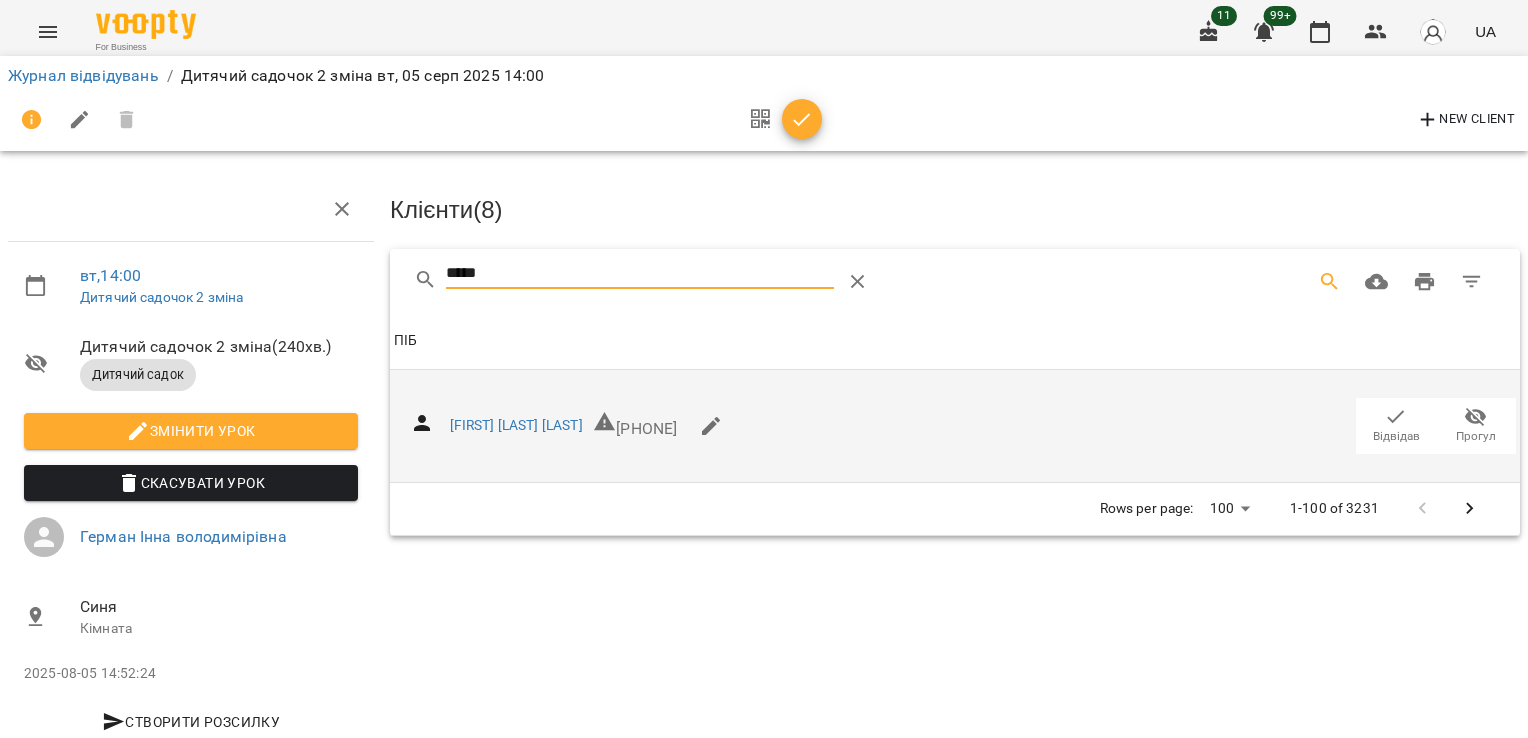 click on "Відвідав" at bounding box center [1396, 436] 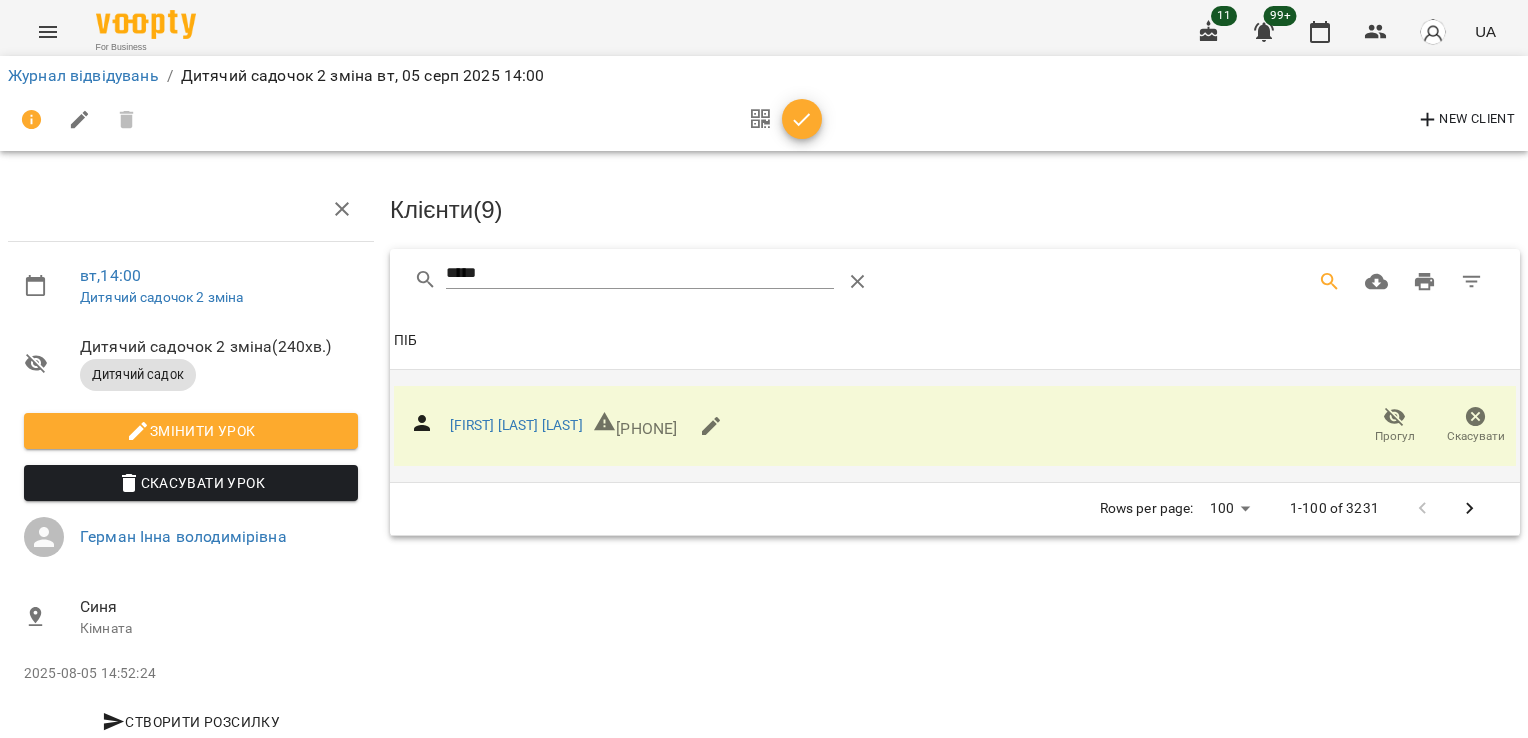 drag, startPoint x: 411, startPoint y: 277, endPoint x: 325, endPoint y: 277, distance: 86 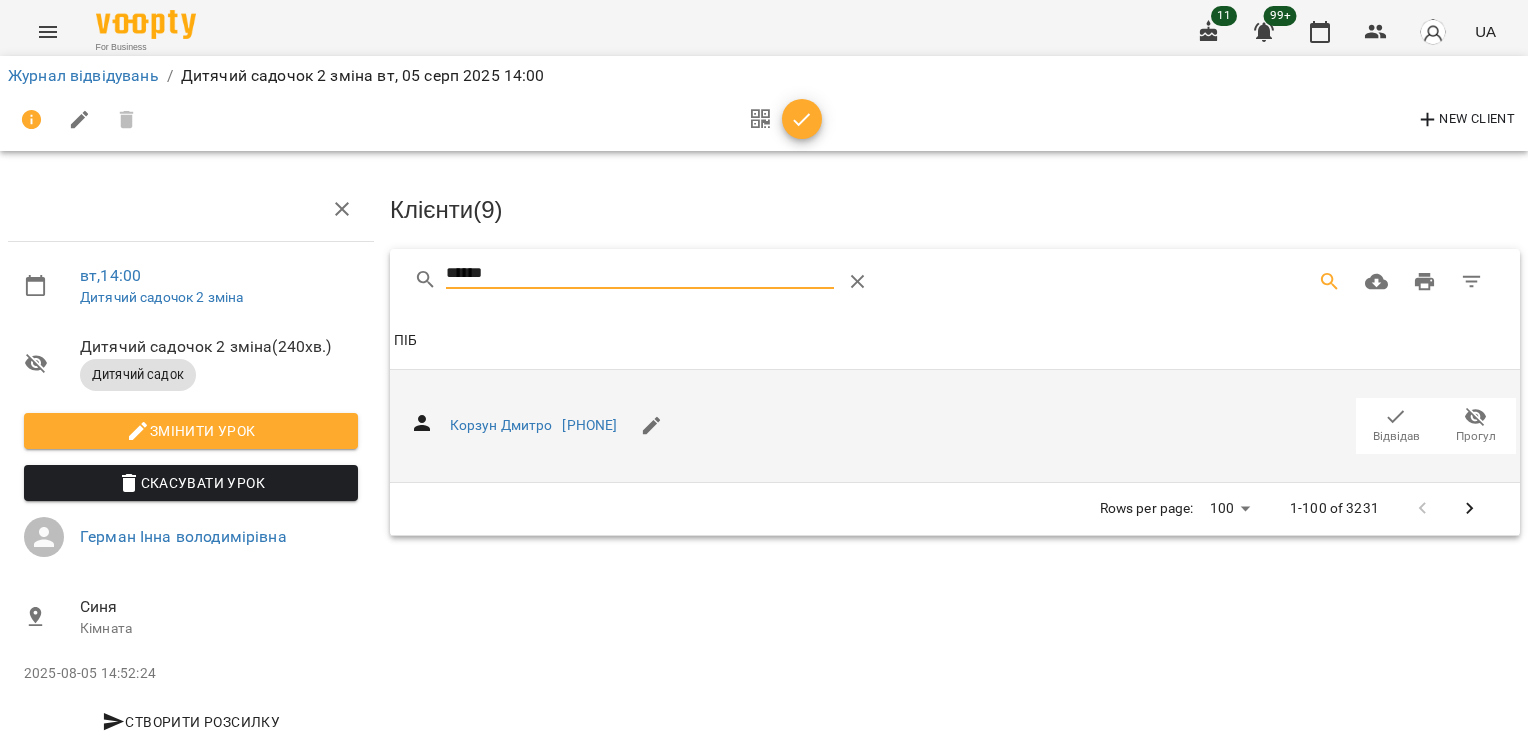 click 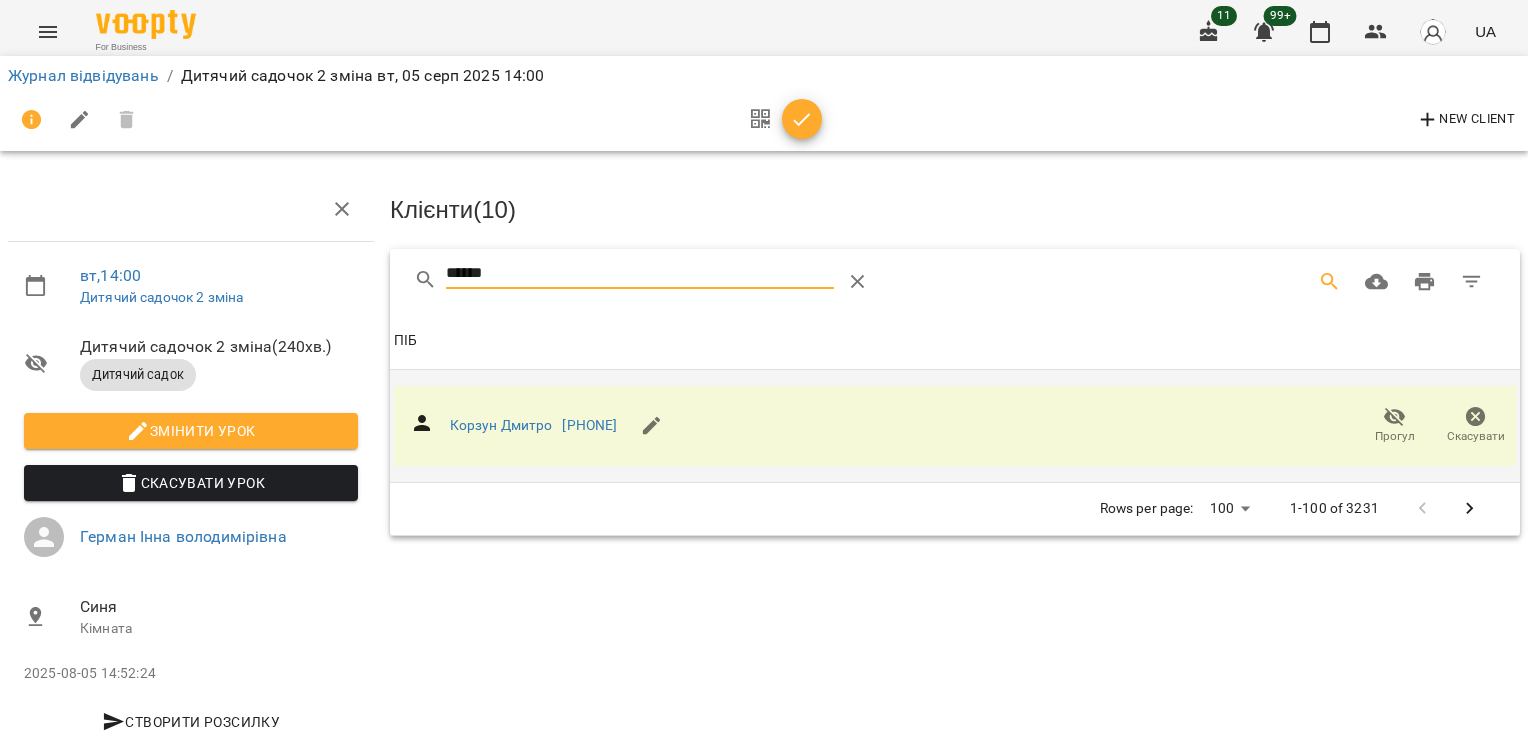 drag, startPoint x: 560, startPoint y: 272, endPoint x: 341, endPoint y: 270, distance: 219.00912 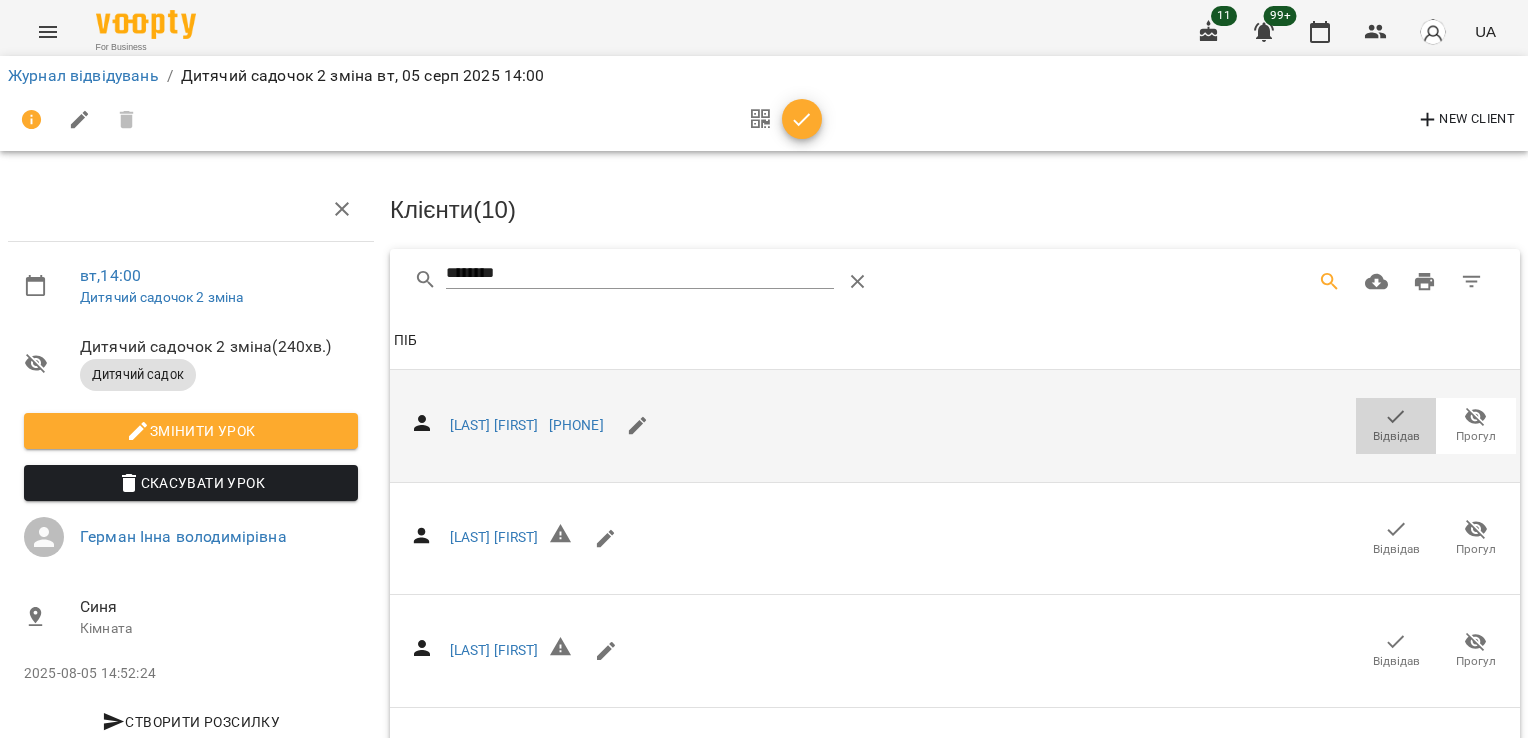 click on "Відвідав" at bounding box center (1396, 436) 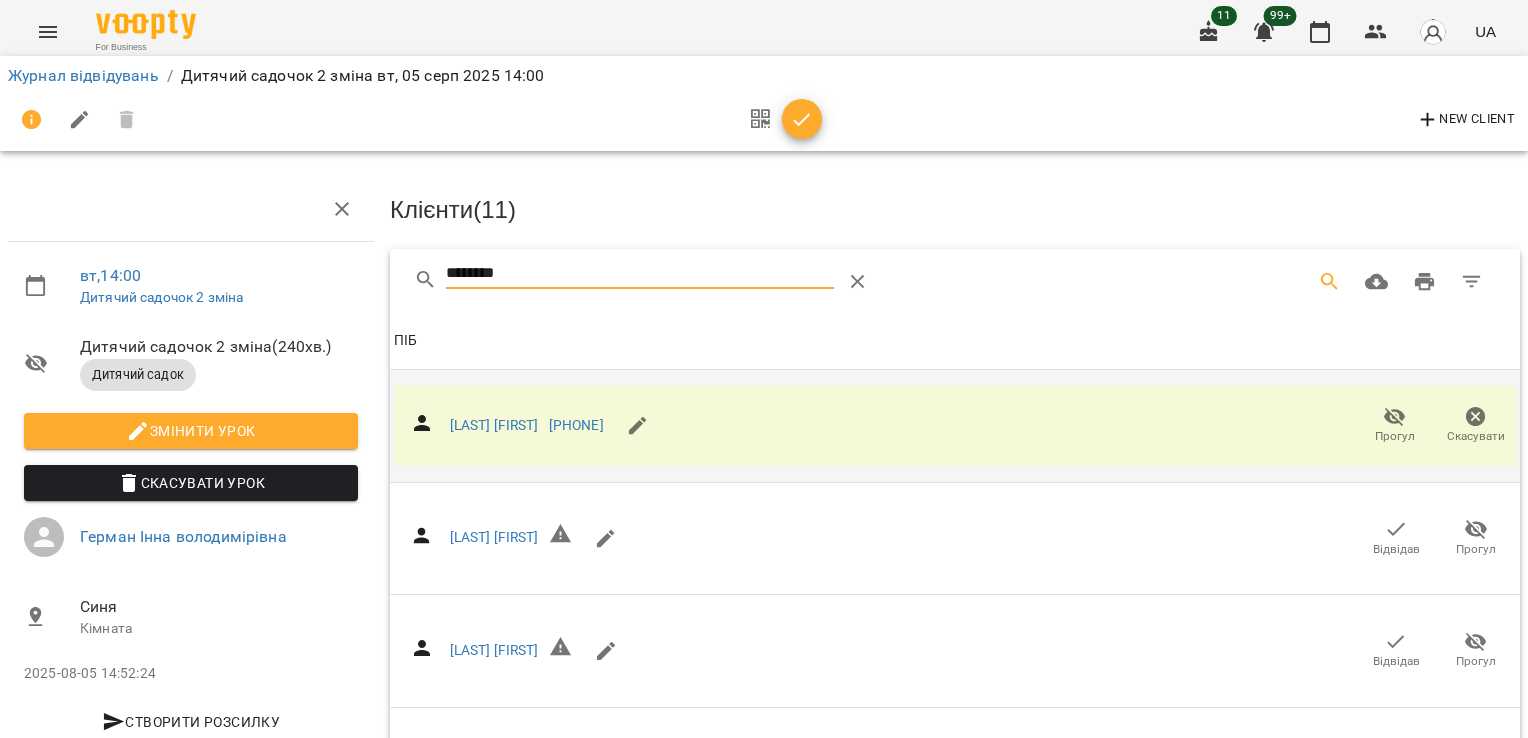 drag, startPoint x: 536, startPoint y: 263, endPoint x: 284, endPoint y: 243, distance: 252.7924 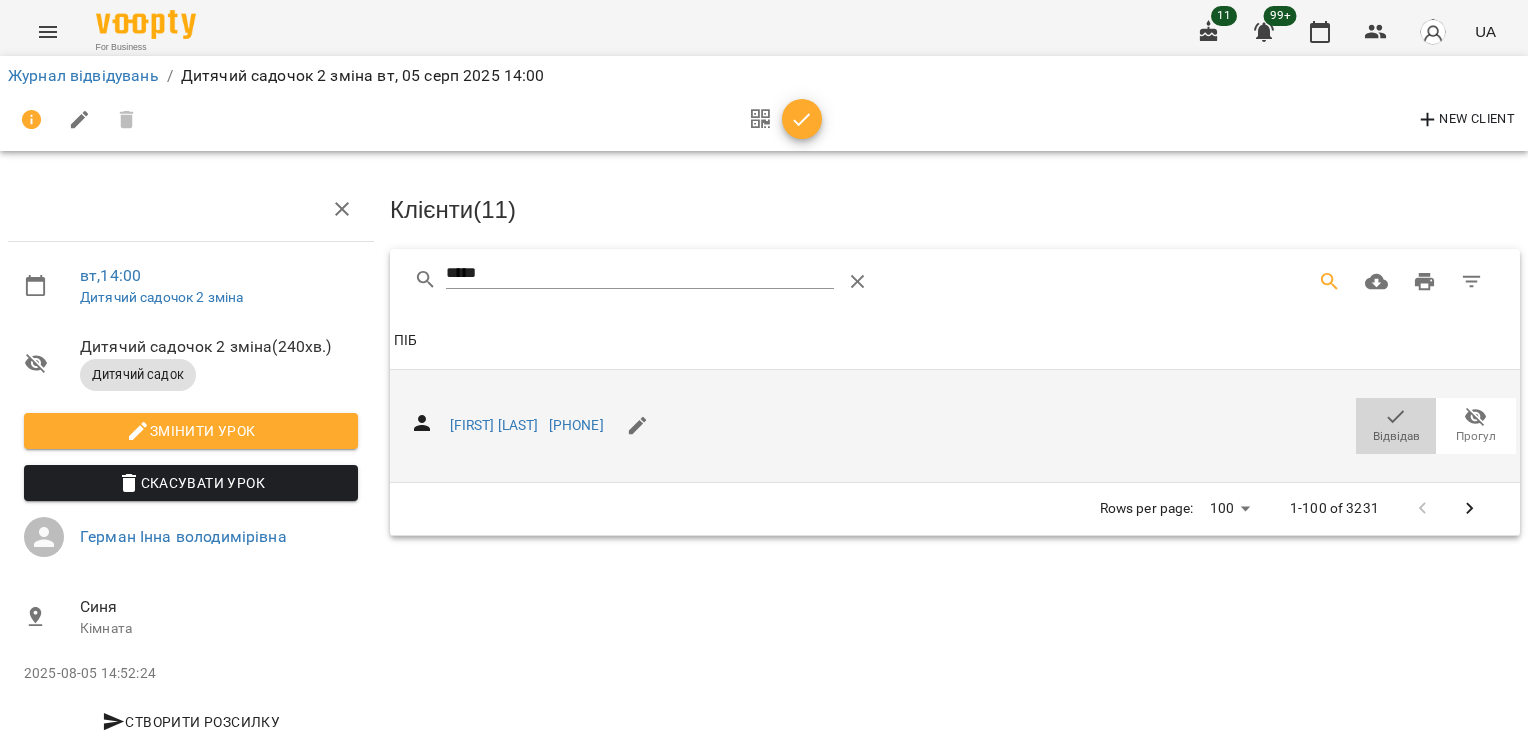 click 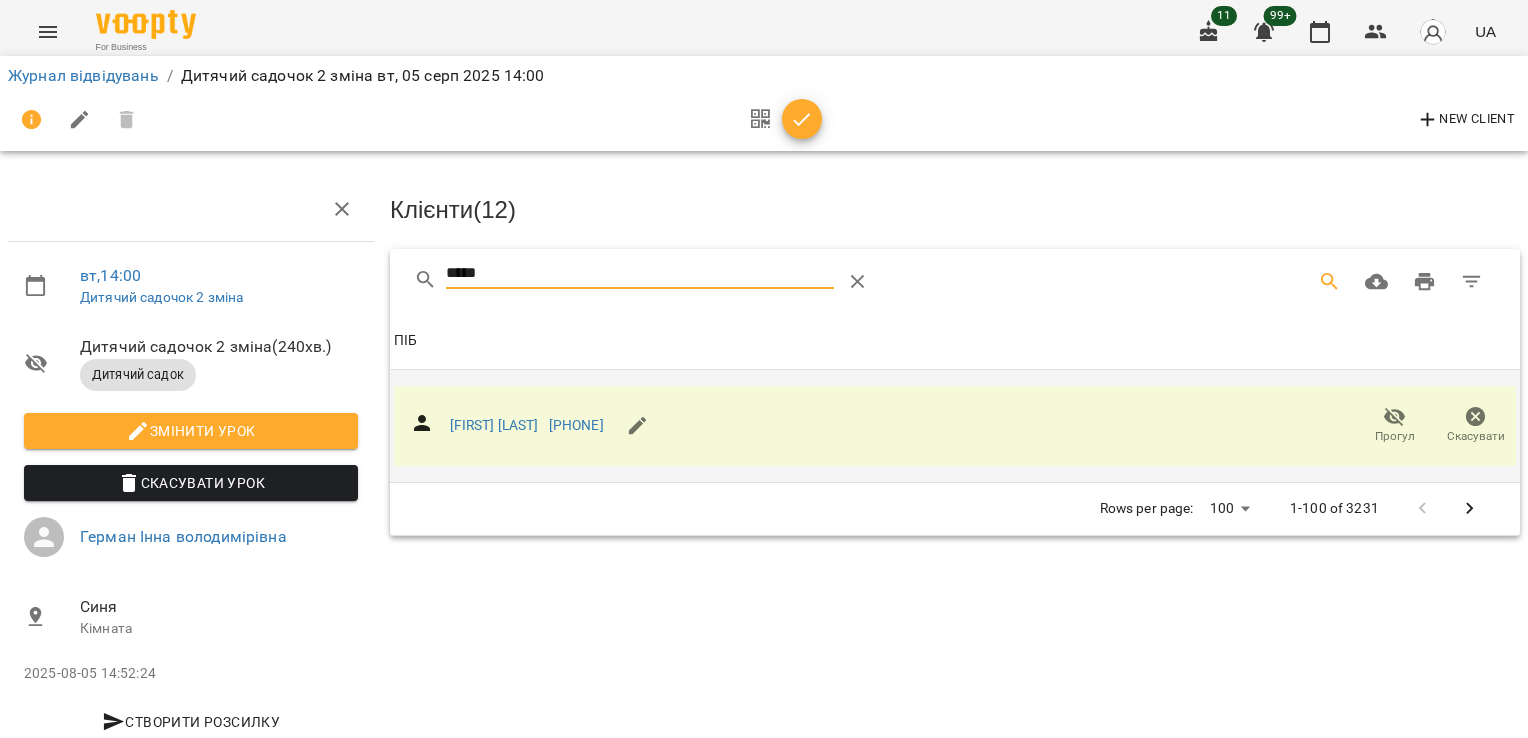 drag, startPoint x: 360, startPoint y: 274, endPoint x: 276, endPoint y: 280, distance: 84.21401 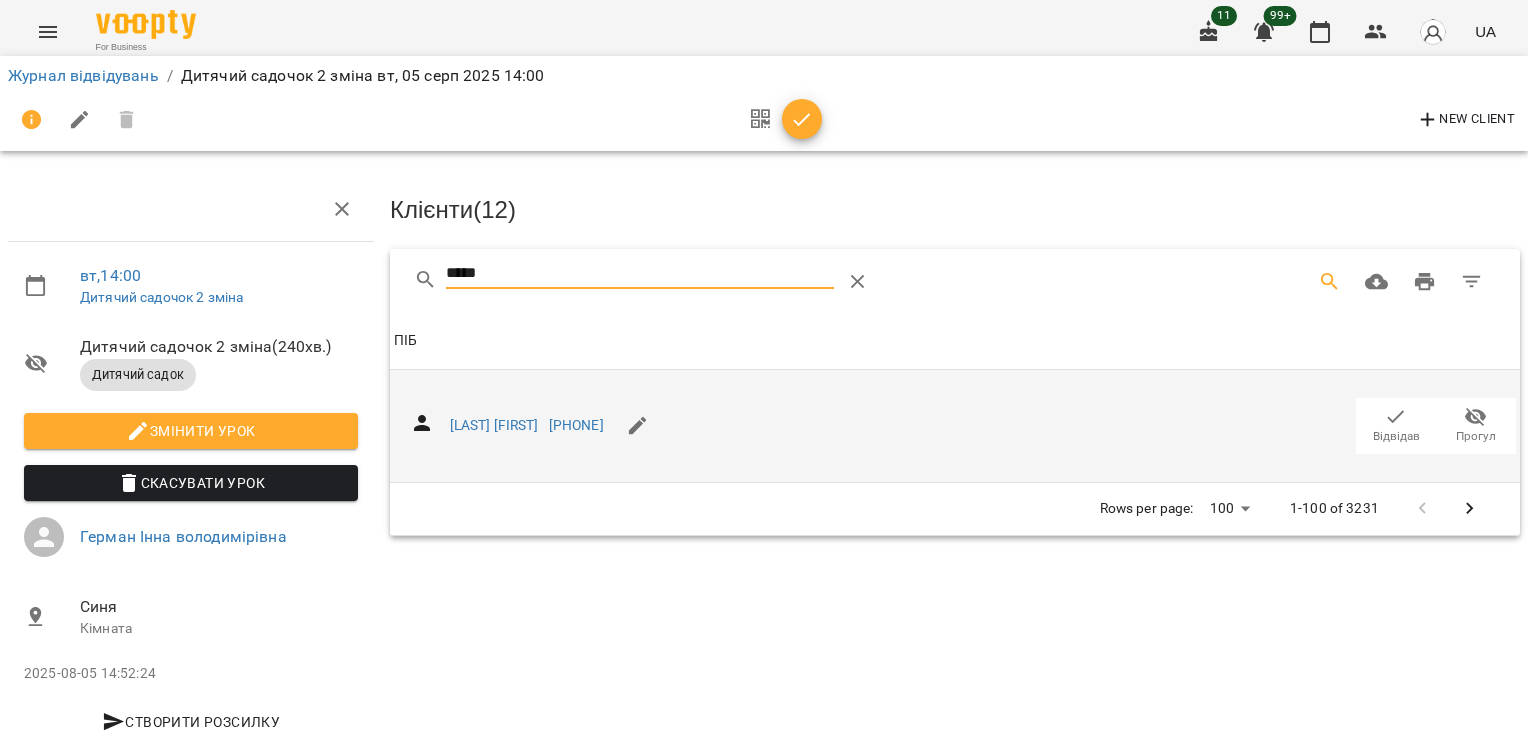 click 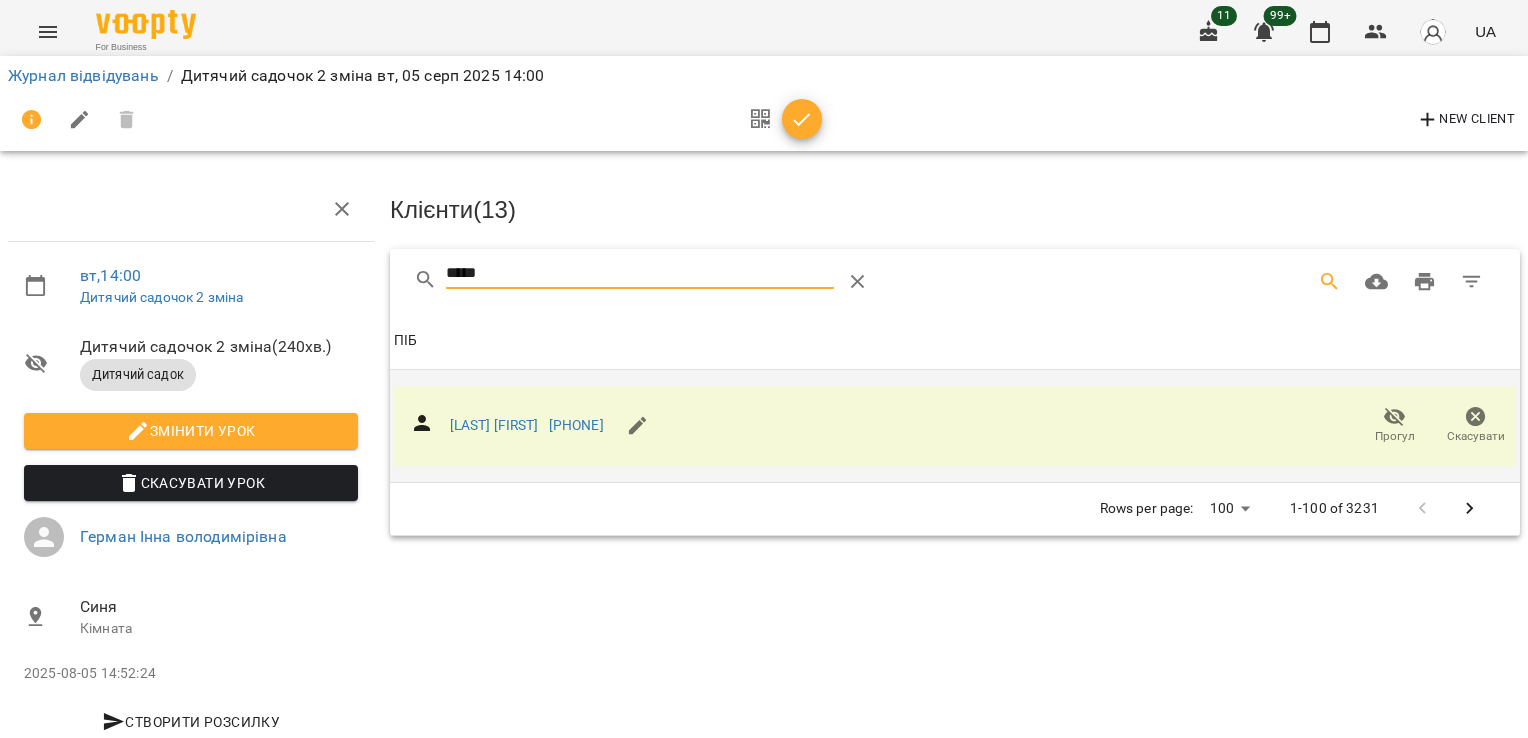 drag, startPoint x: 440, startPoint y: 270, endPoint x: 176, endPoint y: 256, distance: 264.37094 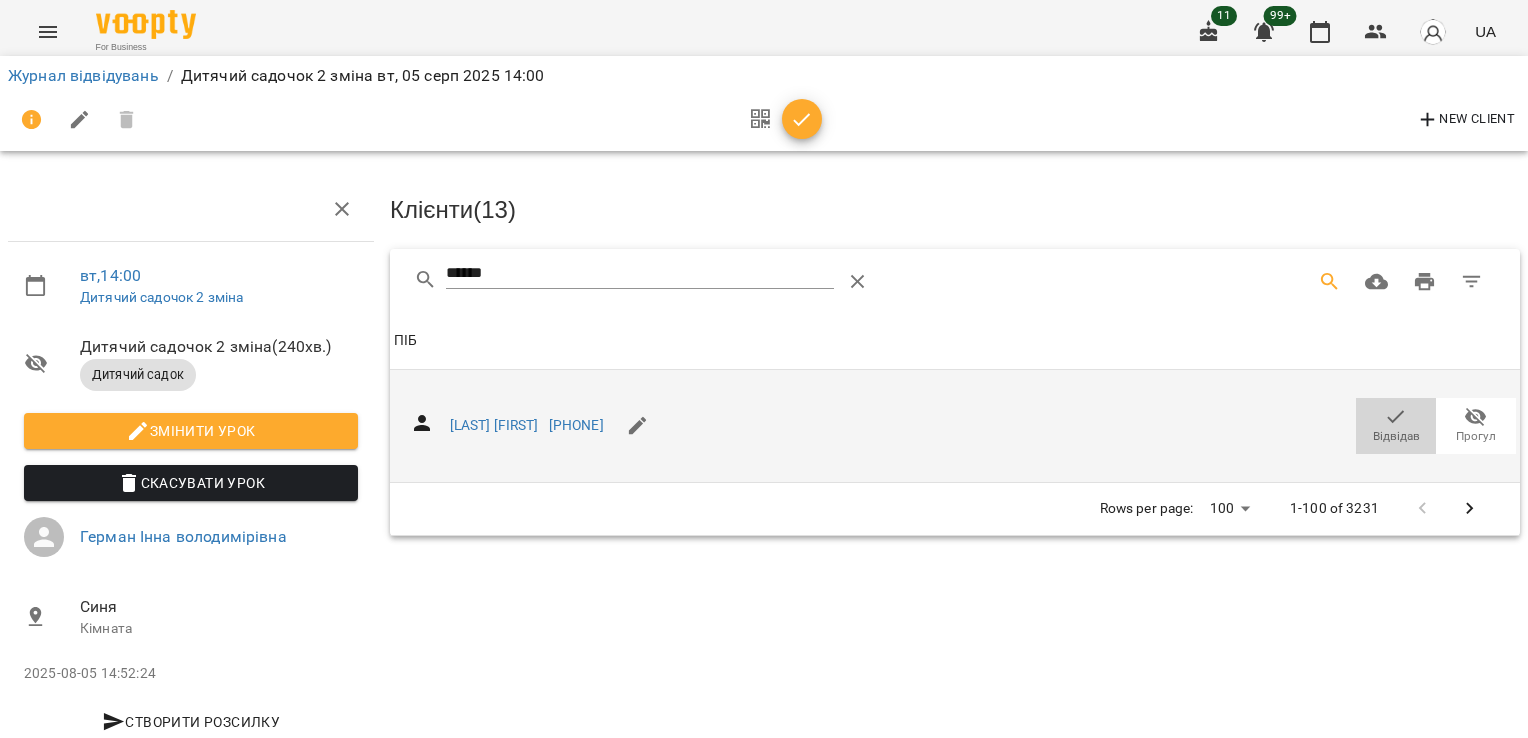 click on "Відвідав" at bounding box center [1396, 425] 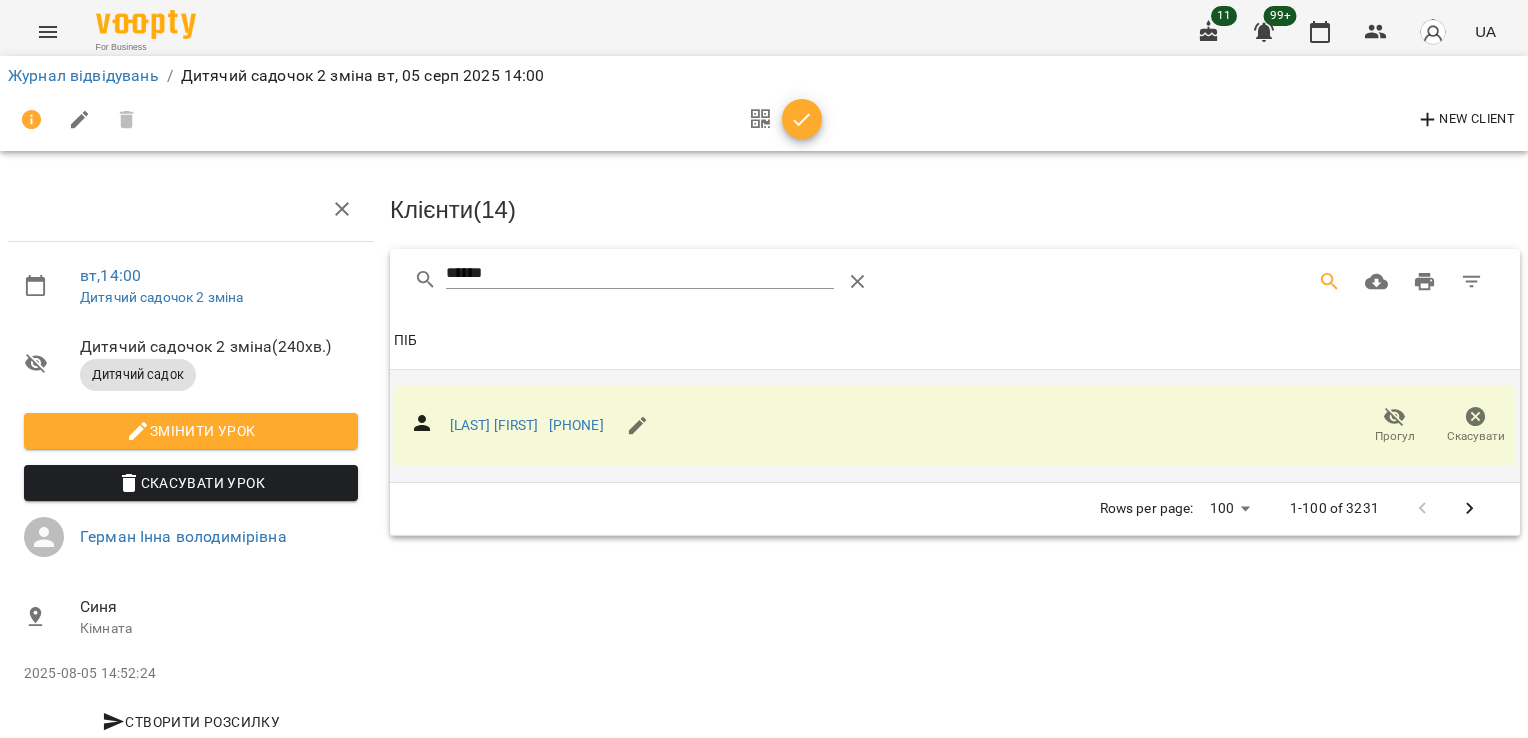 drag, startPoint x: 479, startPoint y: 258, endPoint x: 211, endPoint y: 269, distance: 268.22565 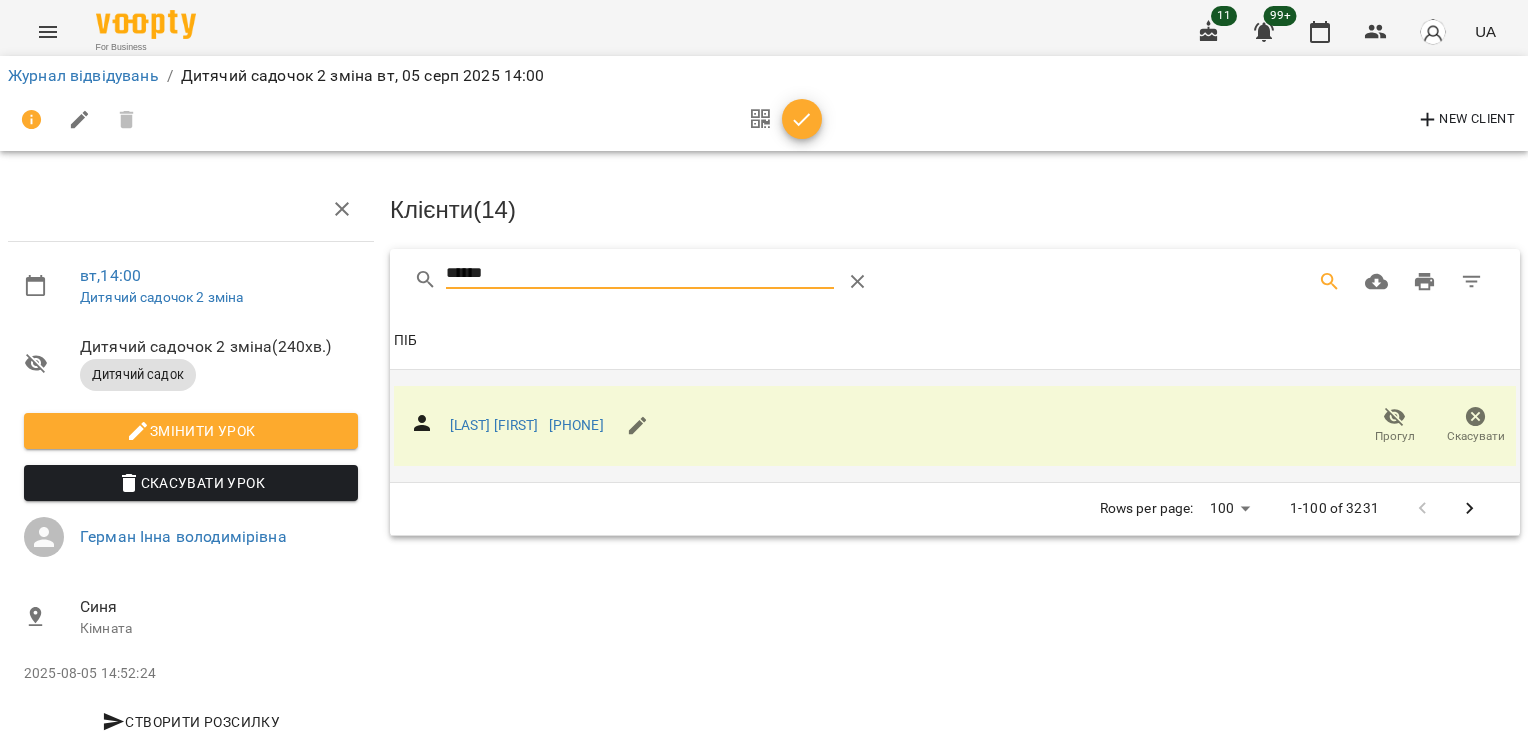 drag, startPoint x: 536, startPoint y: 269, endPoint x: 385, endPoint y: 262, distance: 151.16217 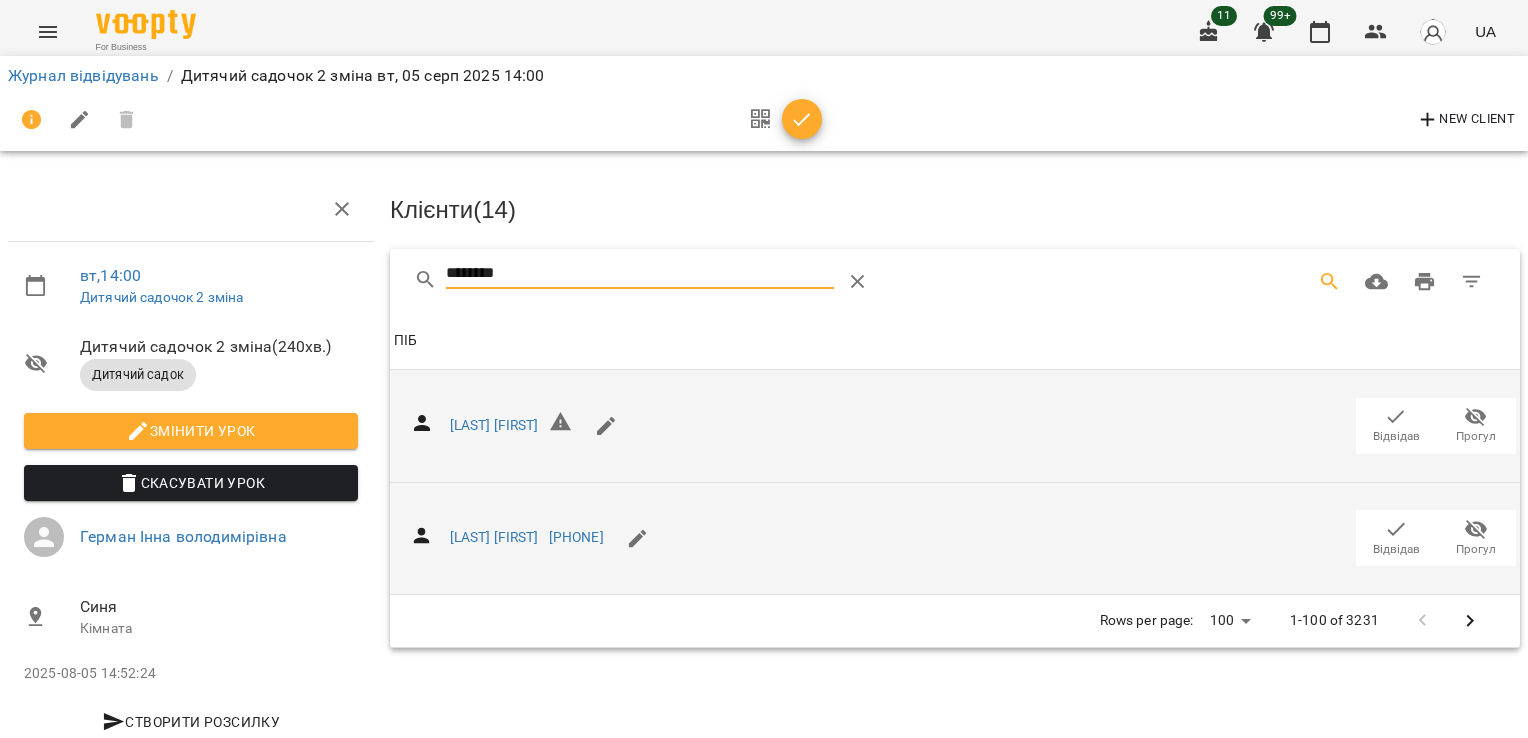click on "Відвідав" at bounding box center (1396, 549) 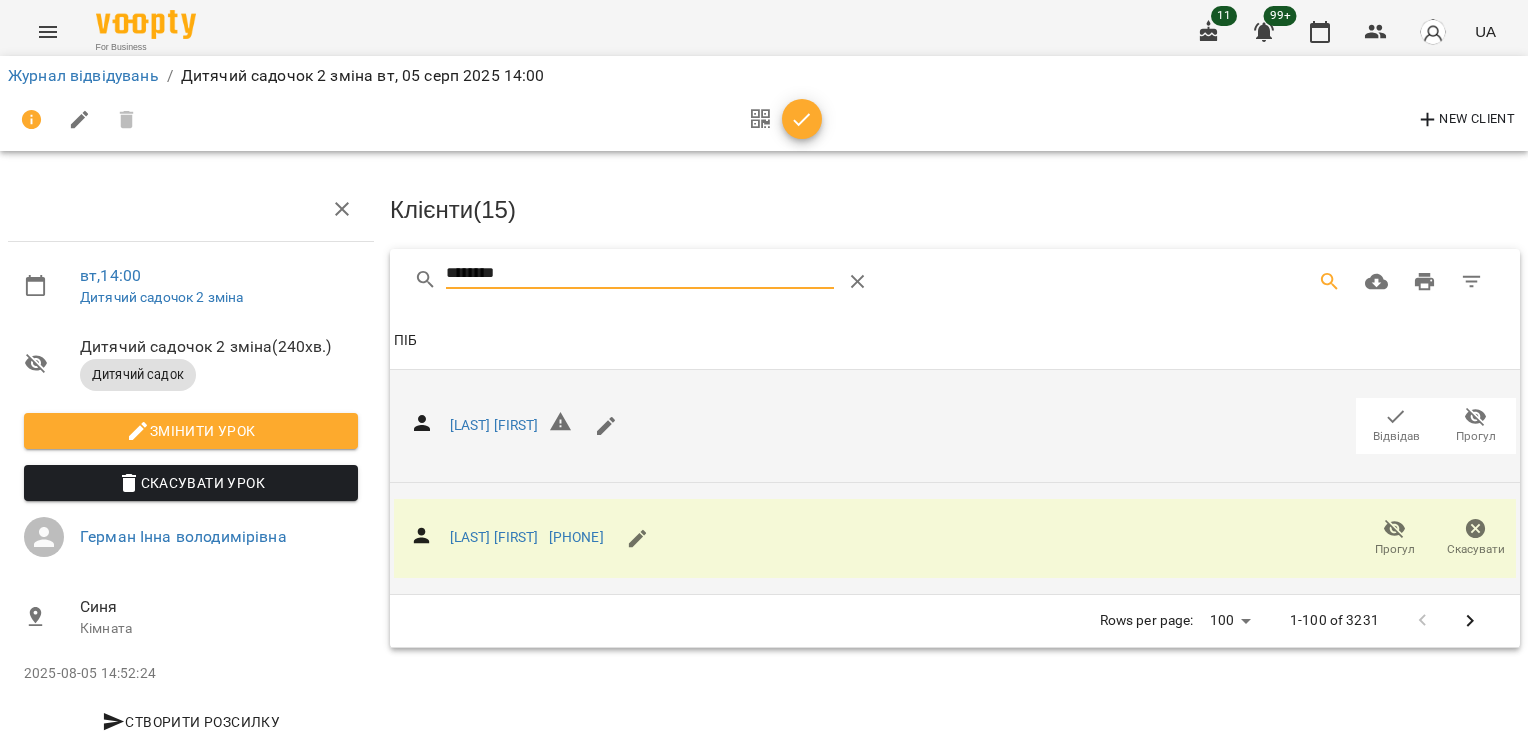 drag, startPoint x: 327, startPoint y: 268, endPoint x: 257, endPoint y: 266, distance: 70.028564 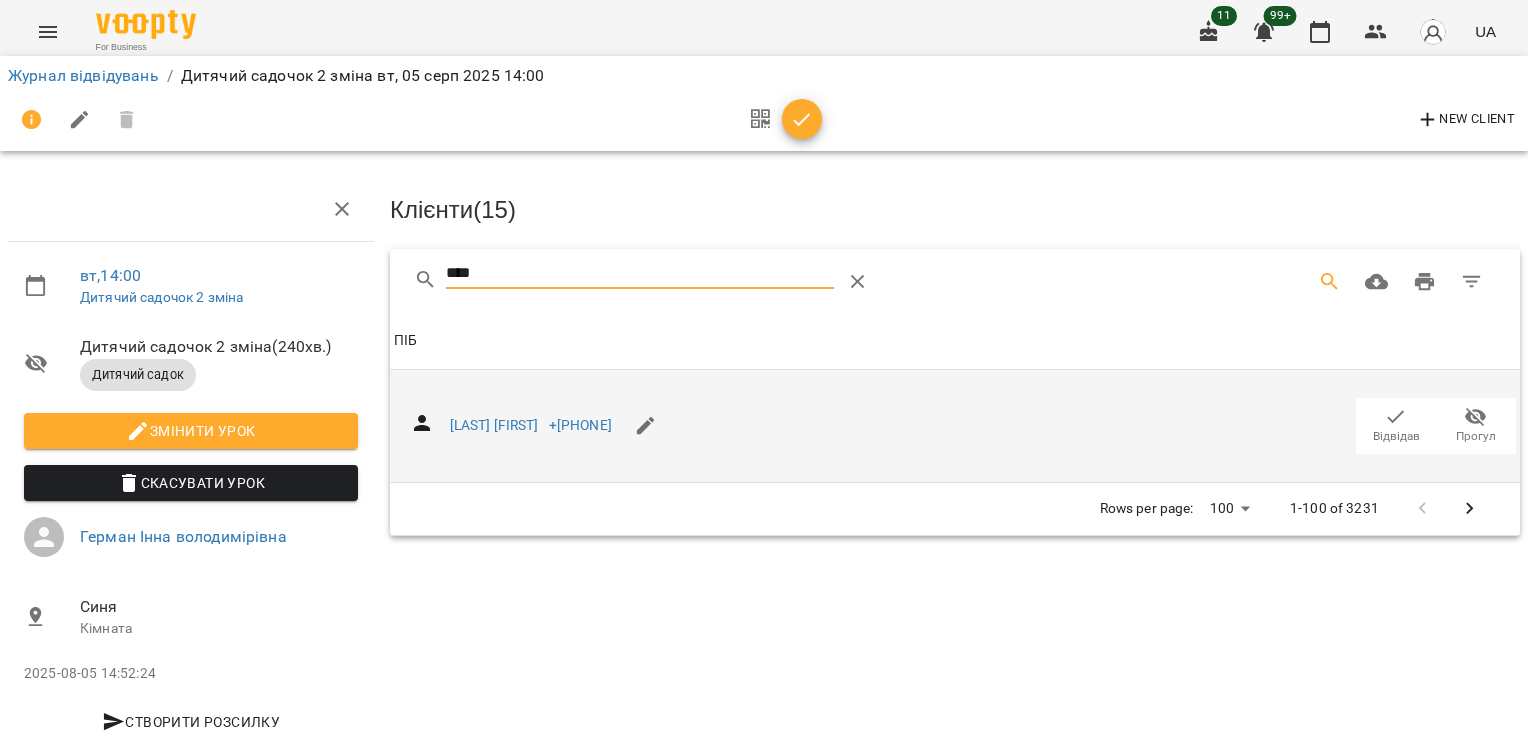 type on "****" 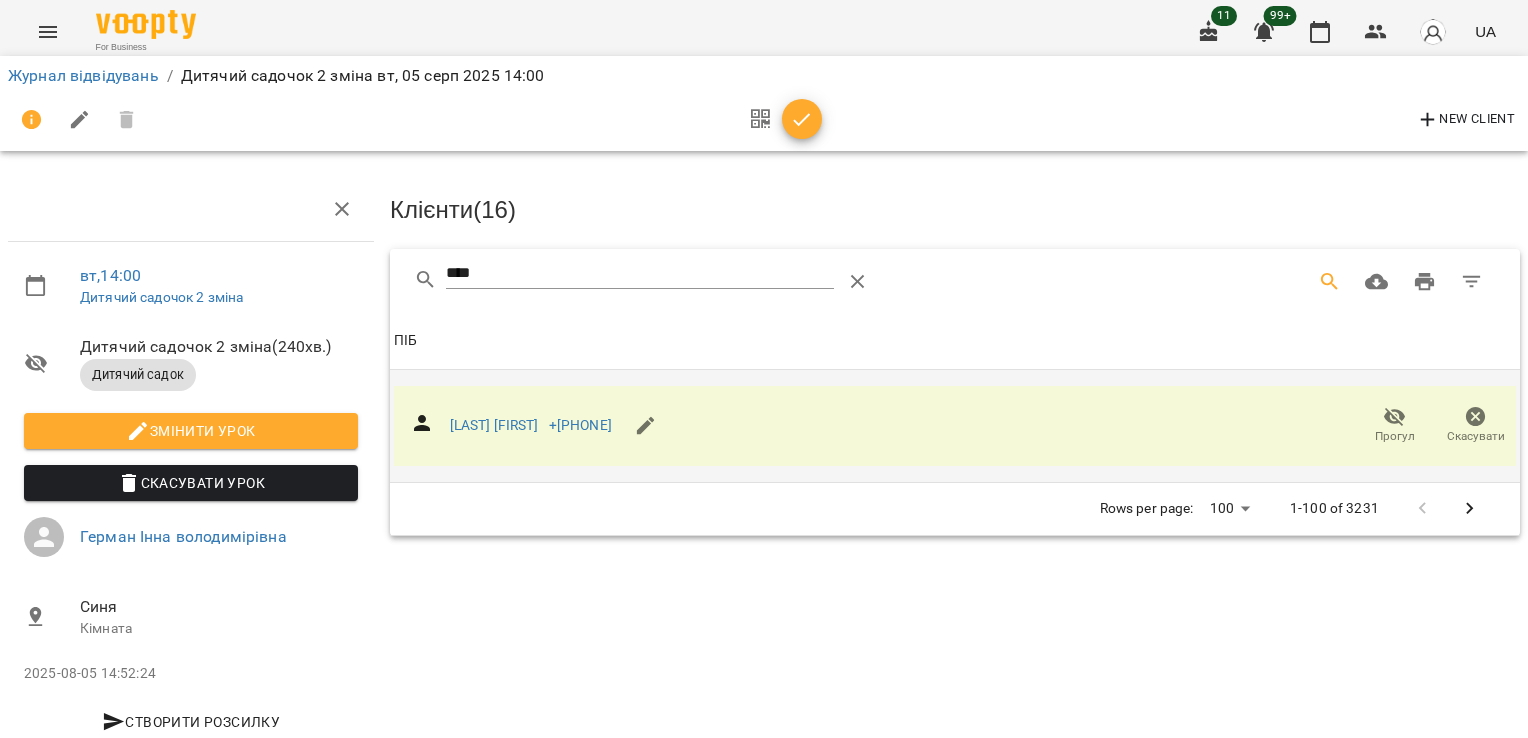 click 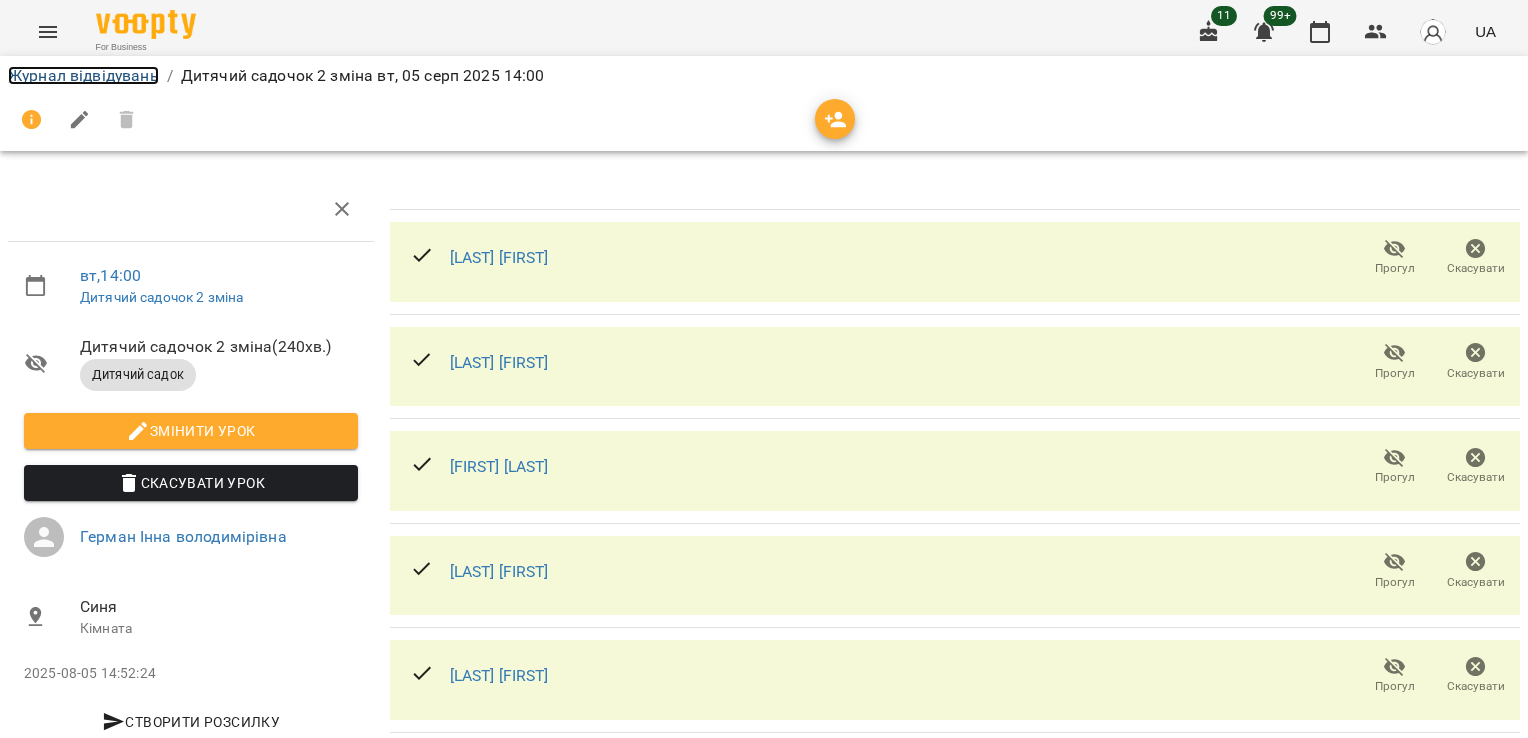 click on "Журнал відвідувань" at bounding box center [83, 75] 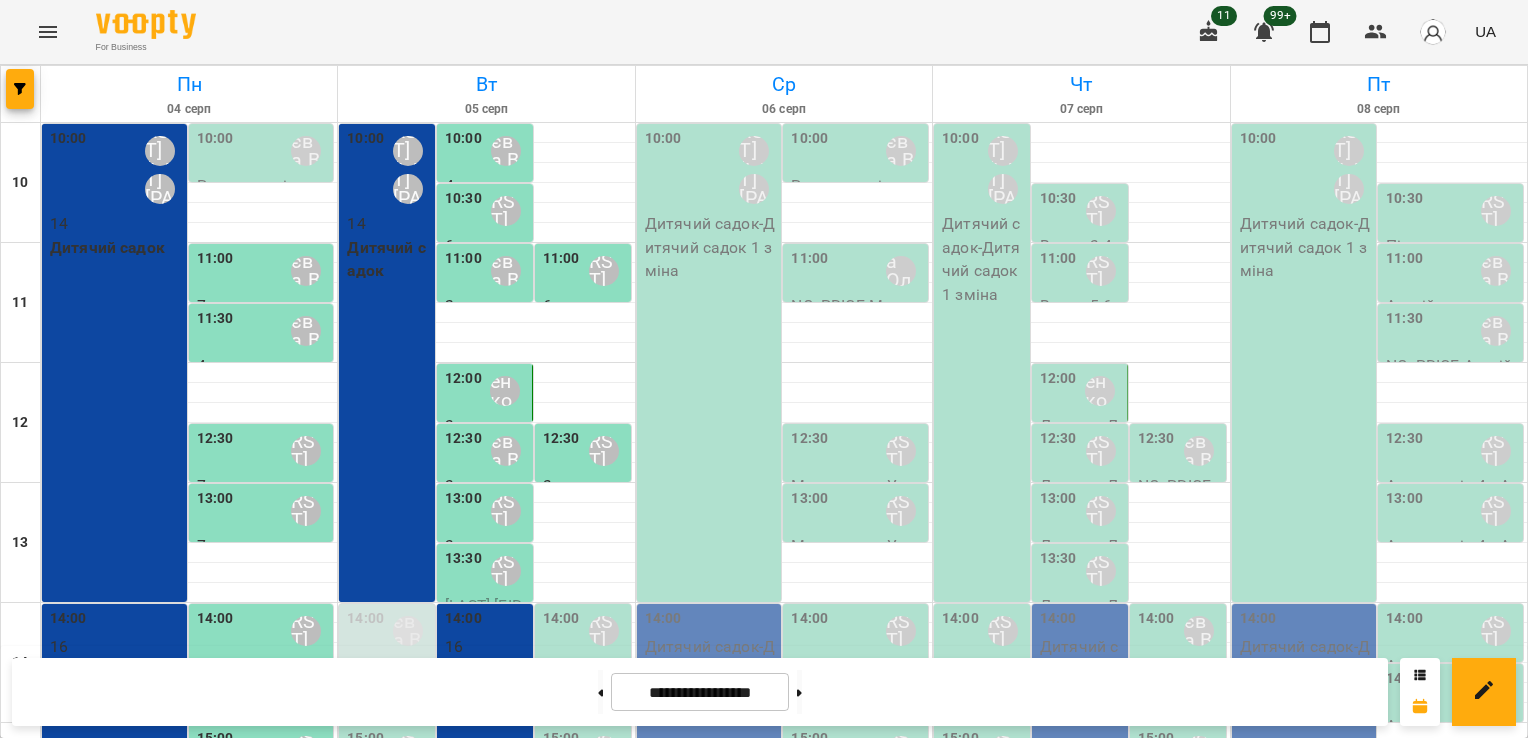 scroll, scrollTop: 100, scrollLeft: 0, axis: vertical 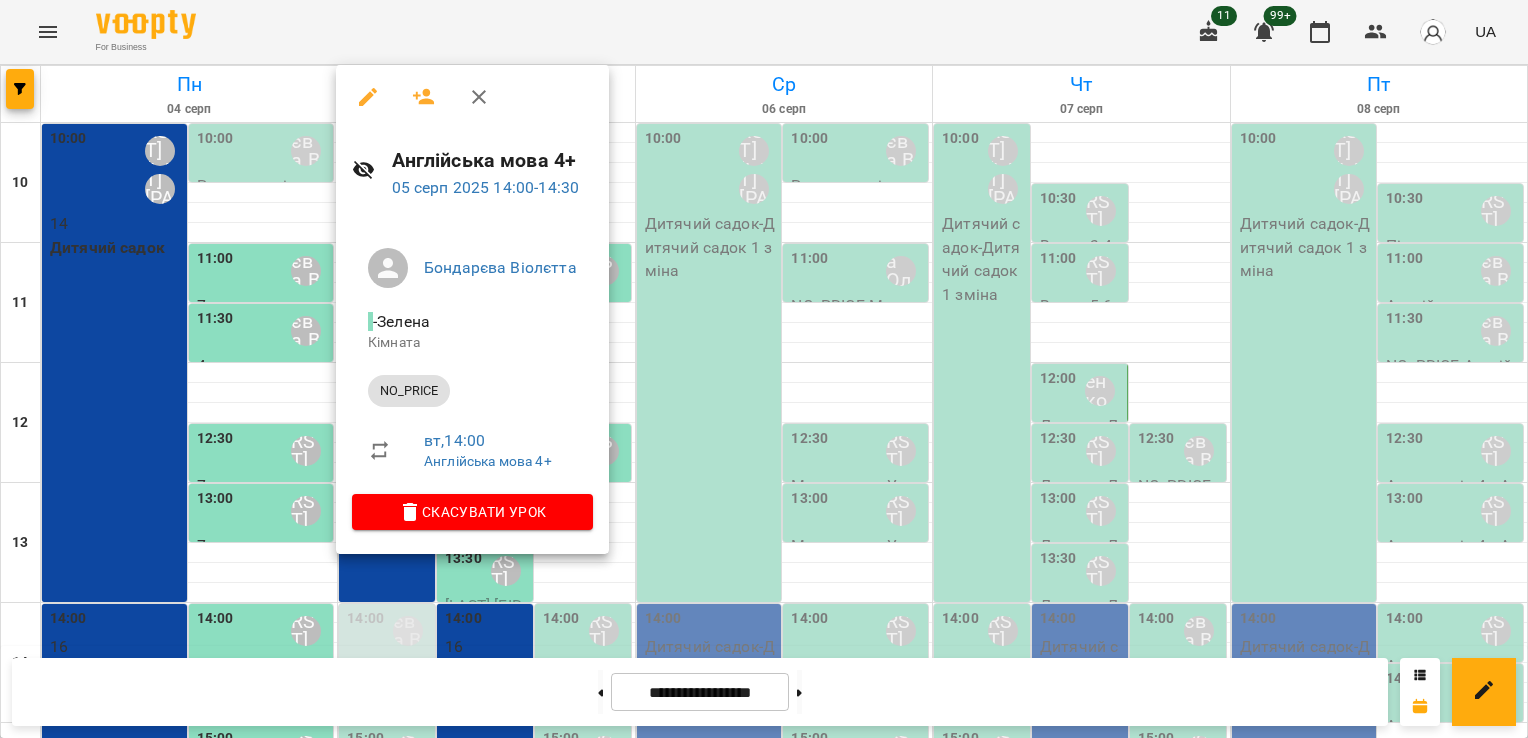 click 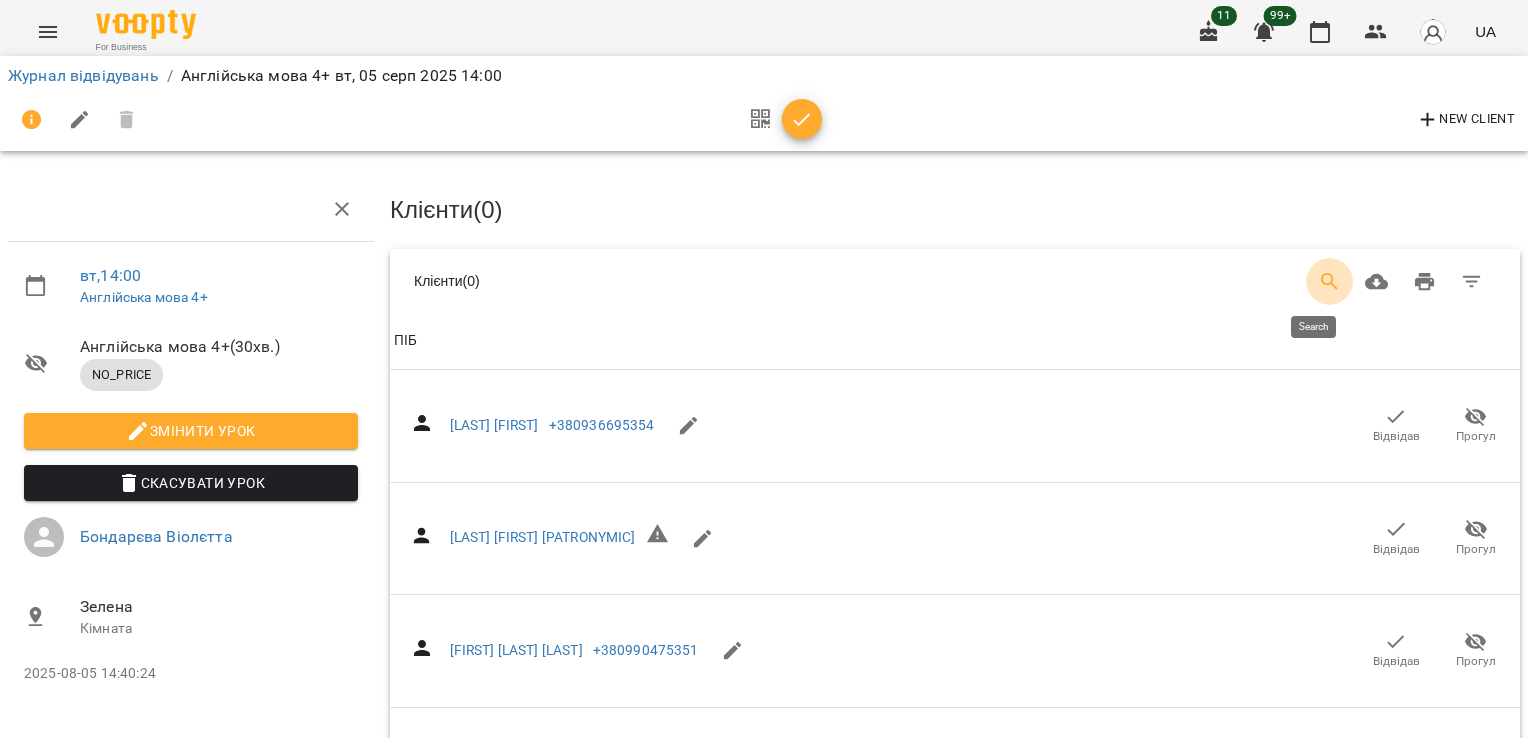 click 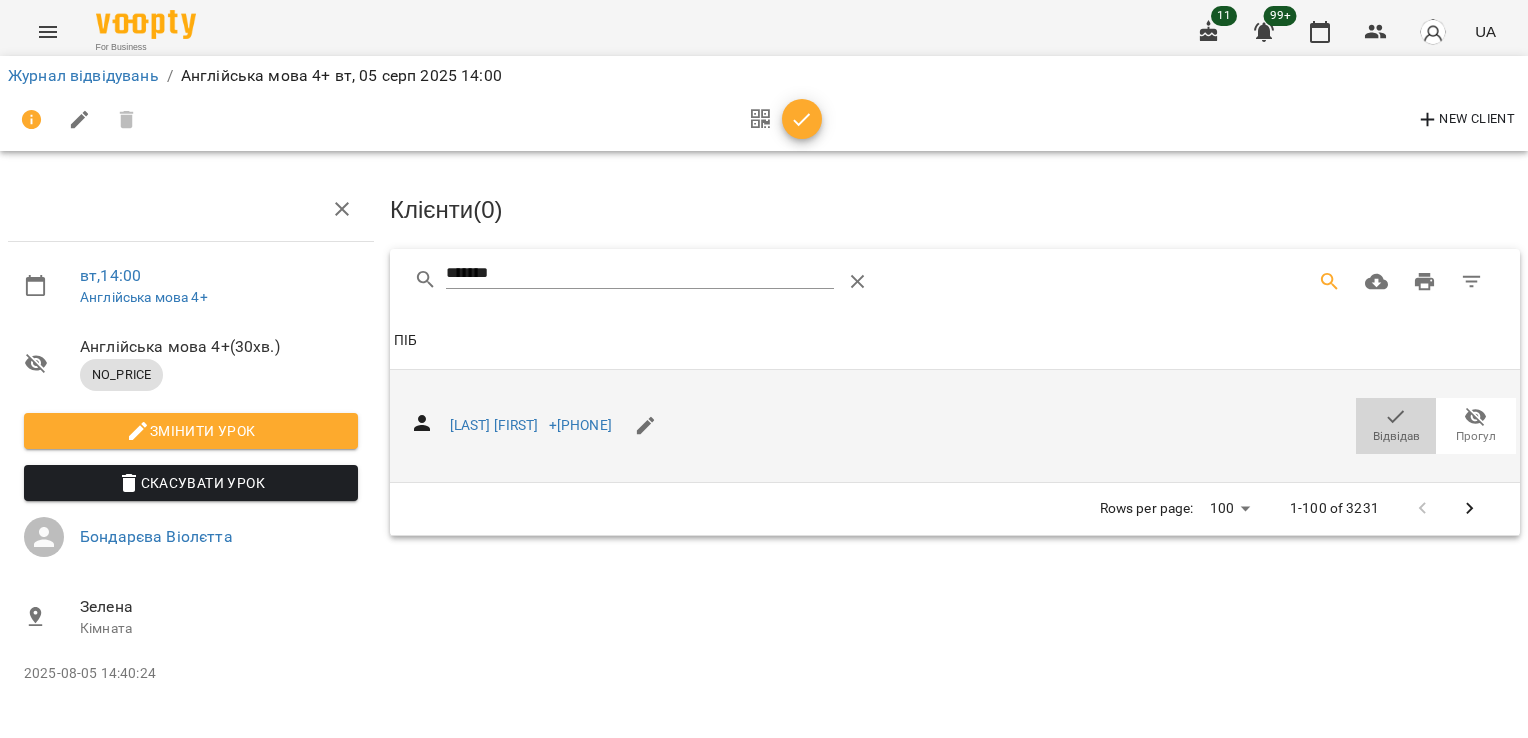 click 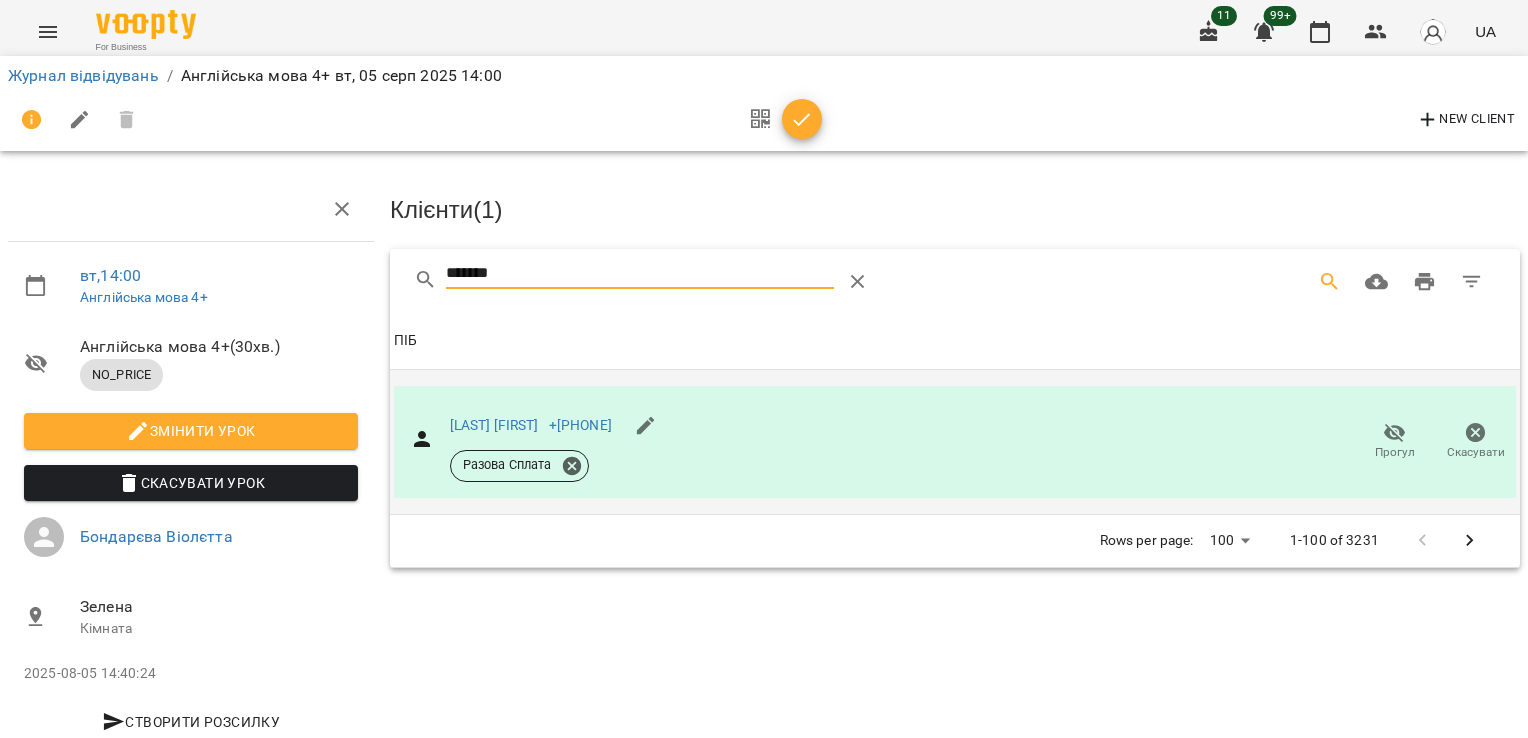 drag, startPoint x: 514, startPoint y: 263, endPoint x: 312, endPoint y: 263, distance: 202 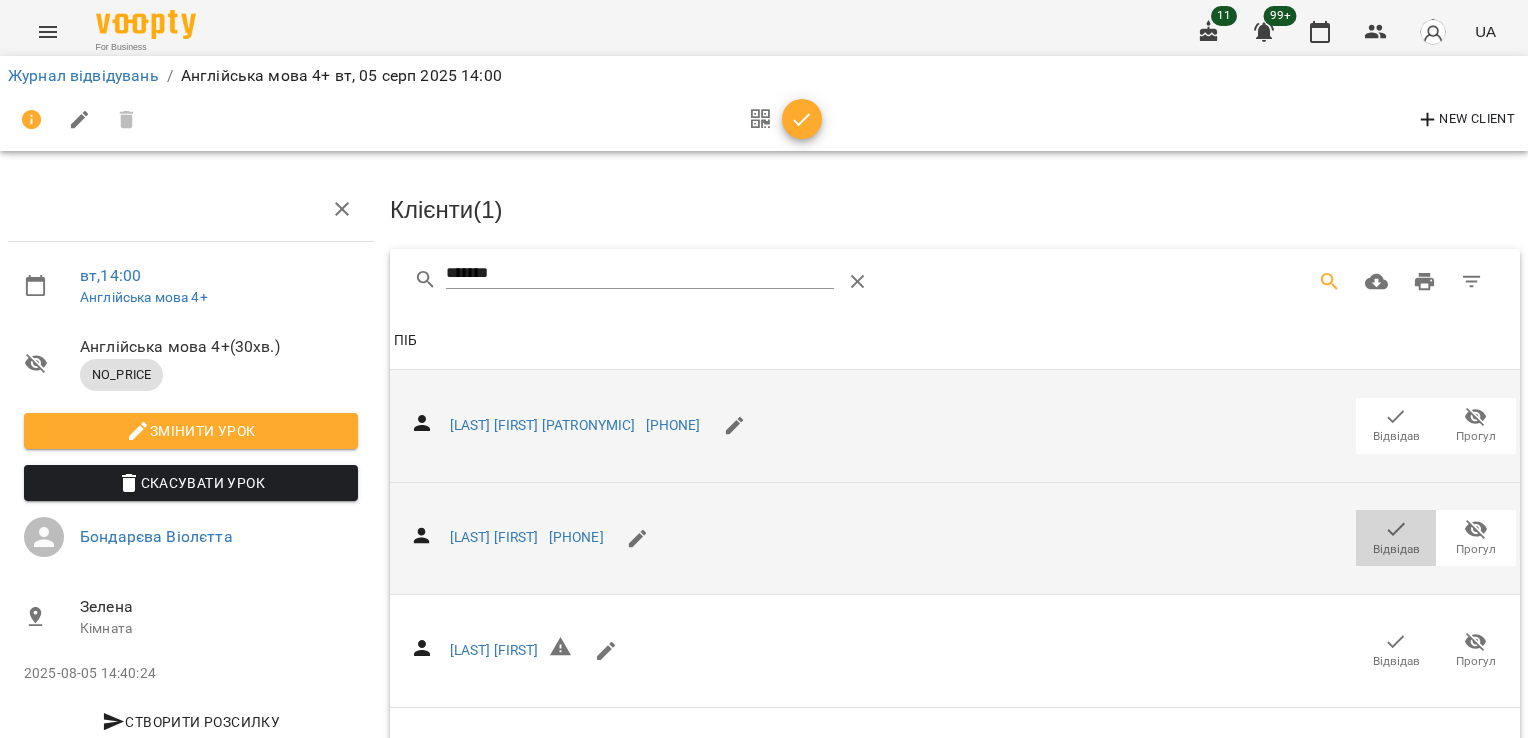 click on "Відвідав" at bounding box center (1396, 549) 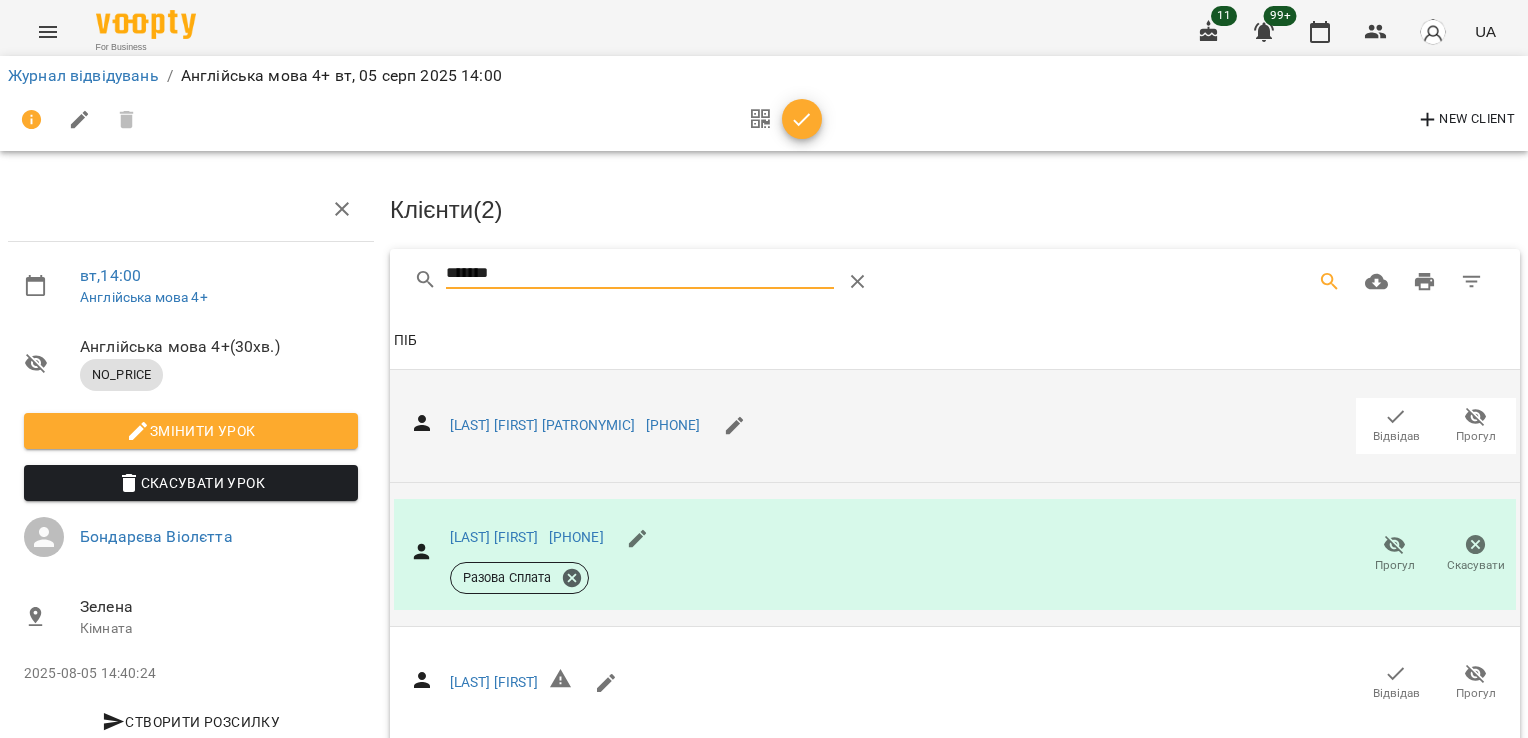 drag, startPoint x: 486, startPoint y: 272, endPoint x: 287, endPoint y: 267, distance: 199.0628 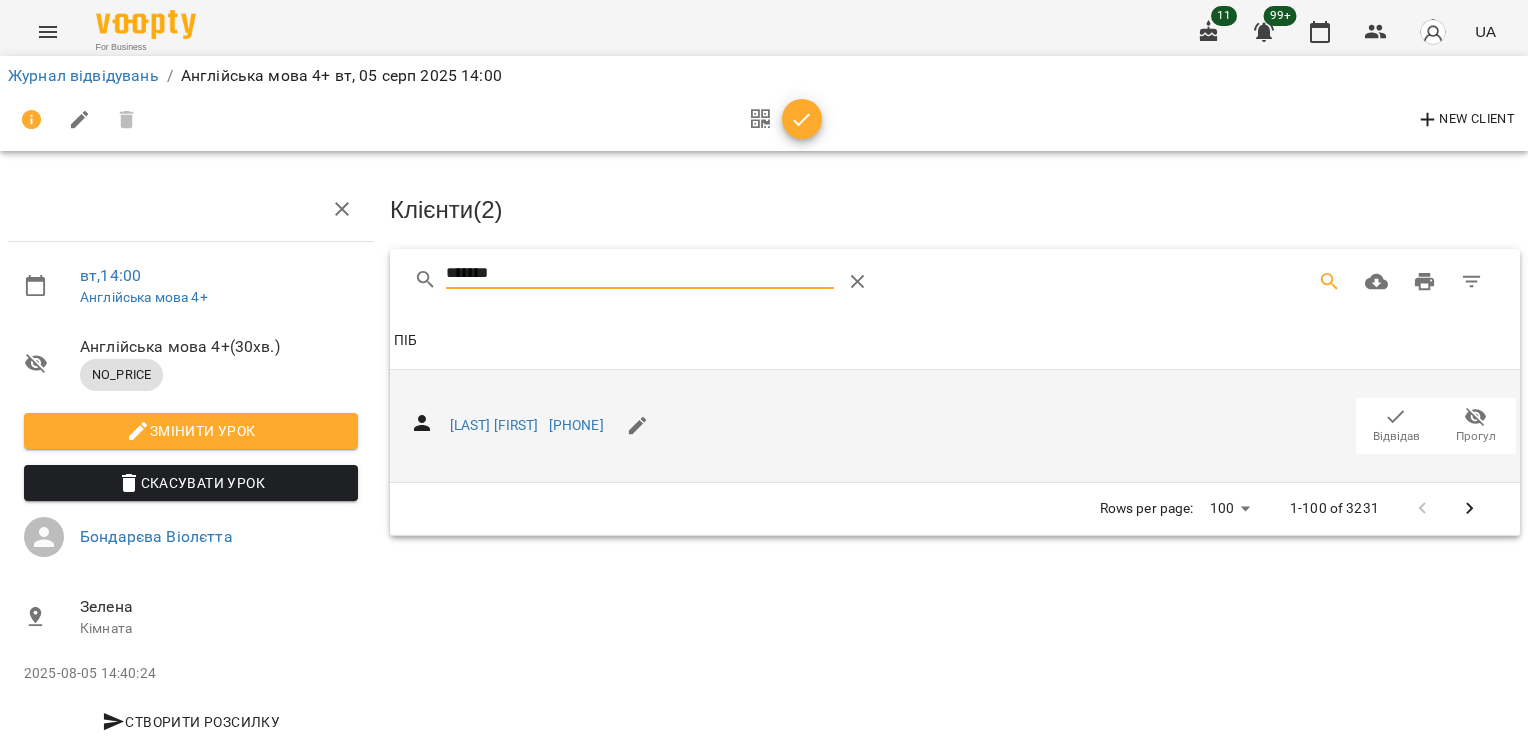 click on "Відвідав" at bounding box center [1396, 425] 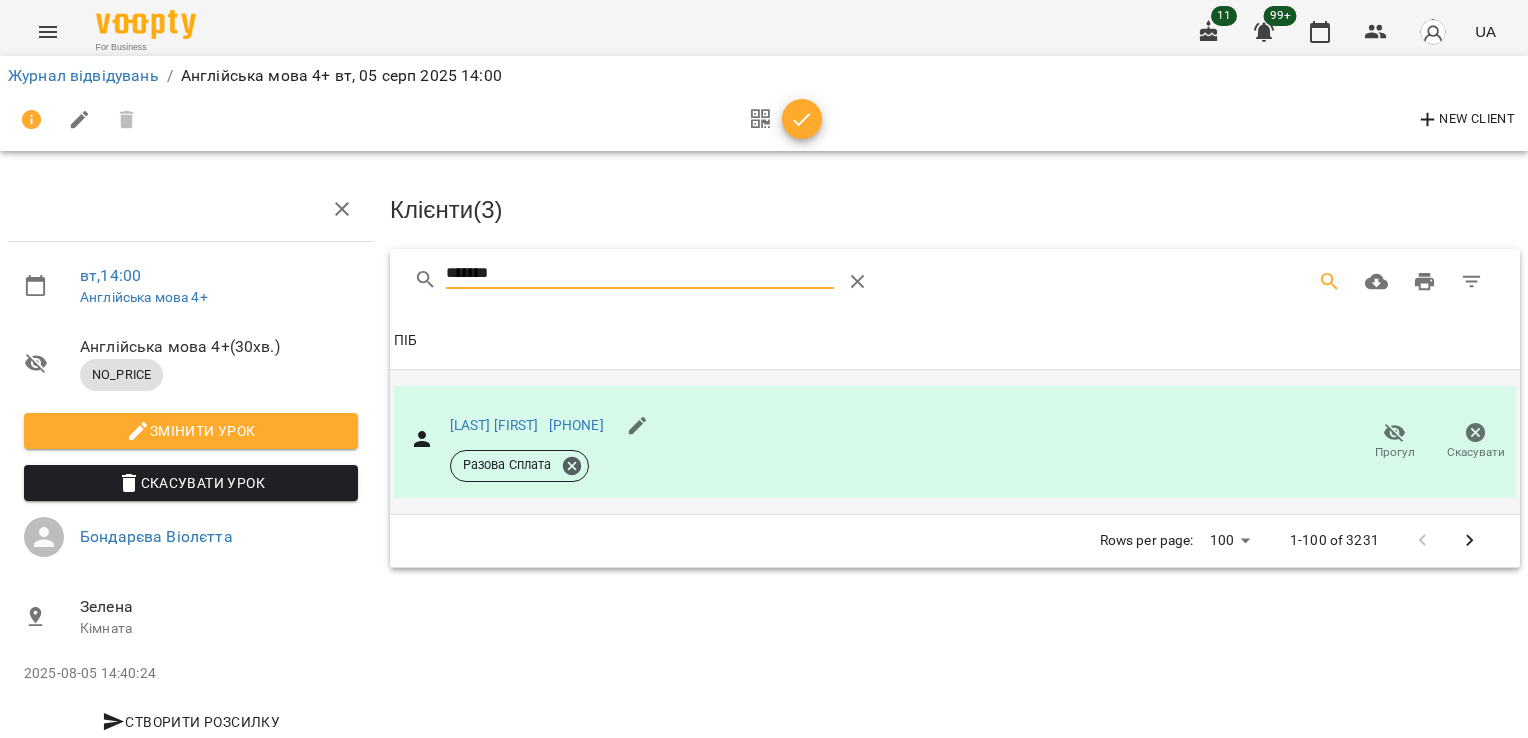 drag, startPoint x: 306, startPoint y: 275, endPoint x: 247, endPoint y: 269, distance: 59.3043 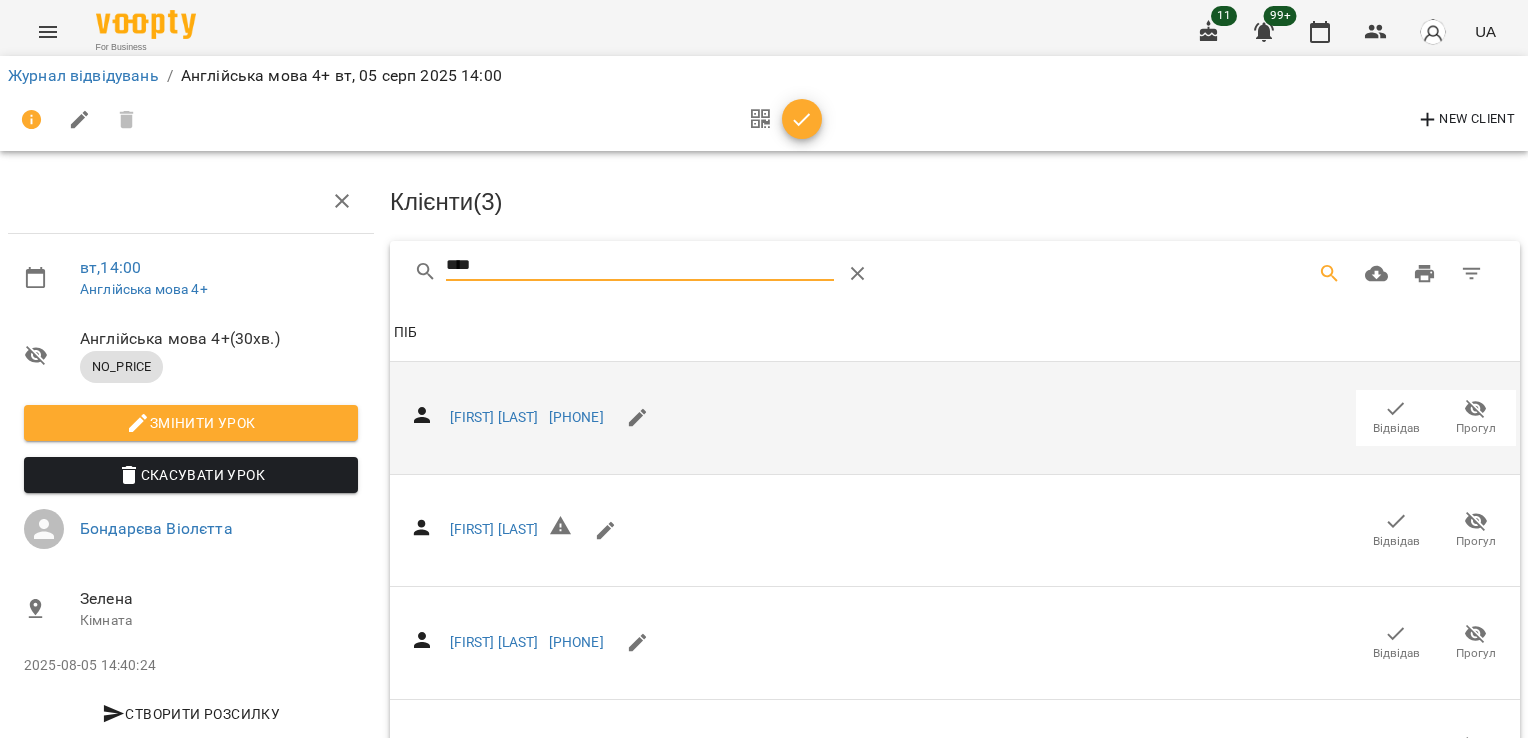 scroll, scrollTop: 160, scrollLeft: 0, axis: vertical 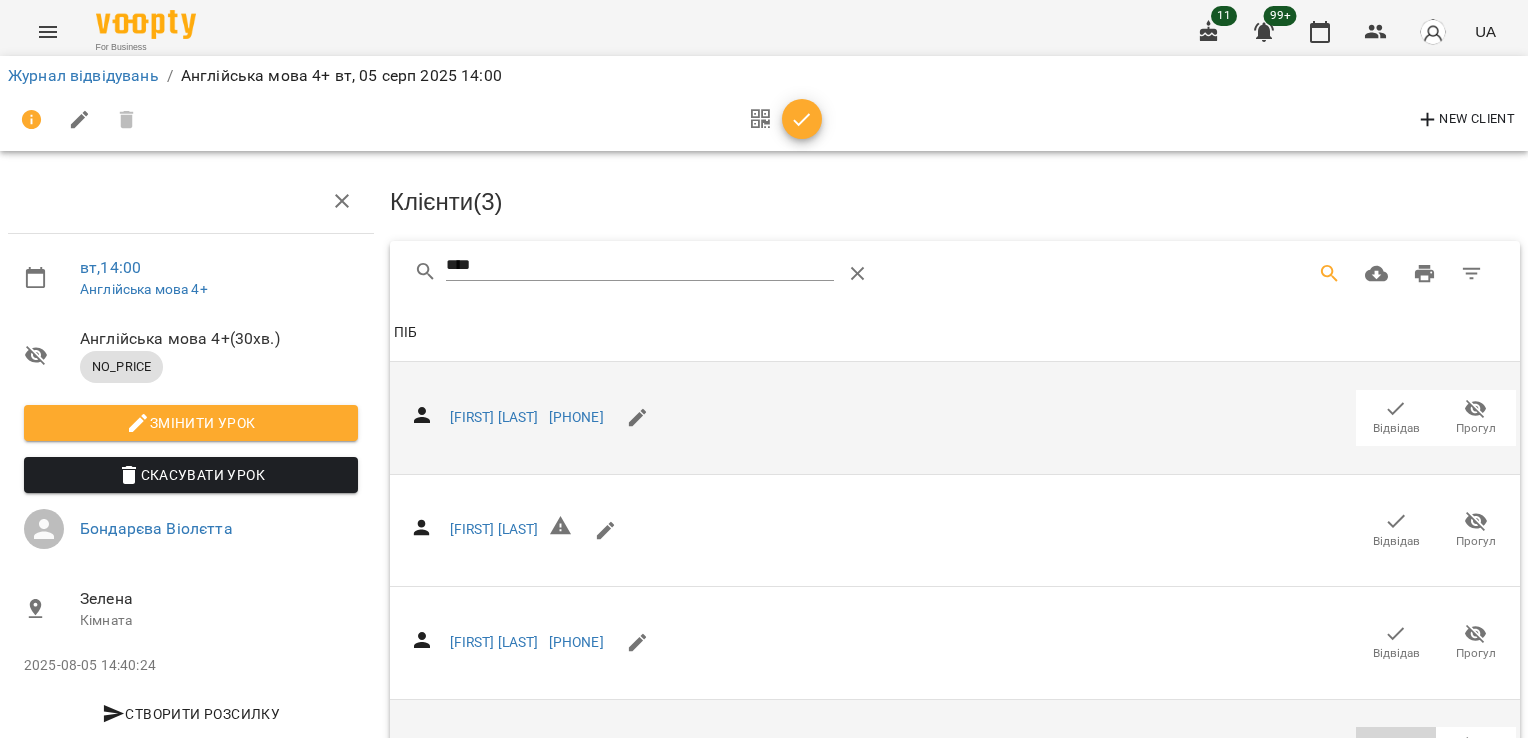 click on "Відвідав" at bounding box center [1396, 766] 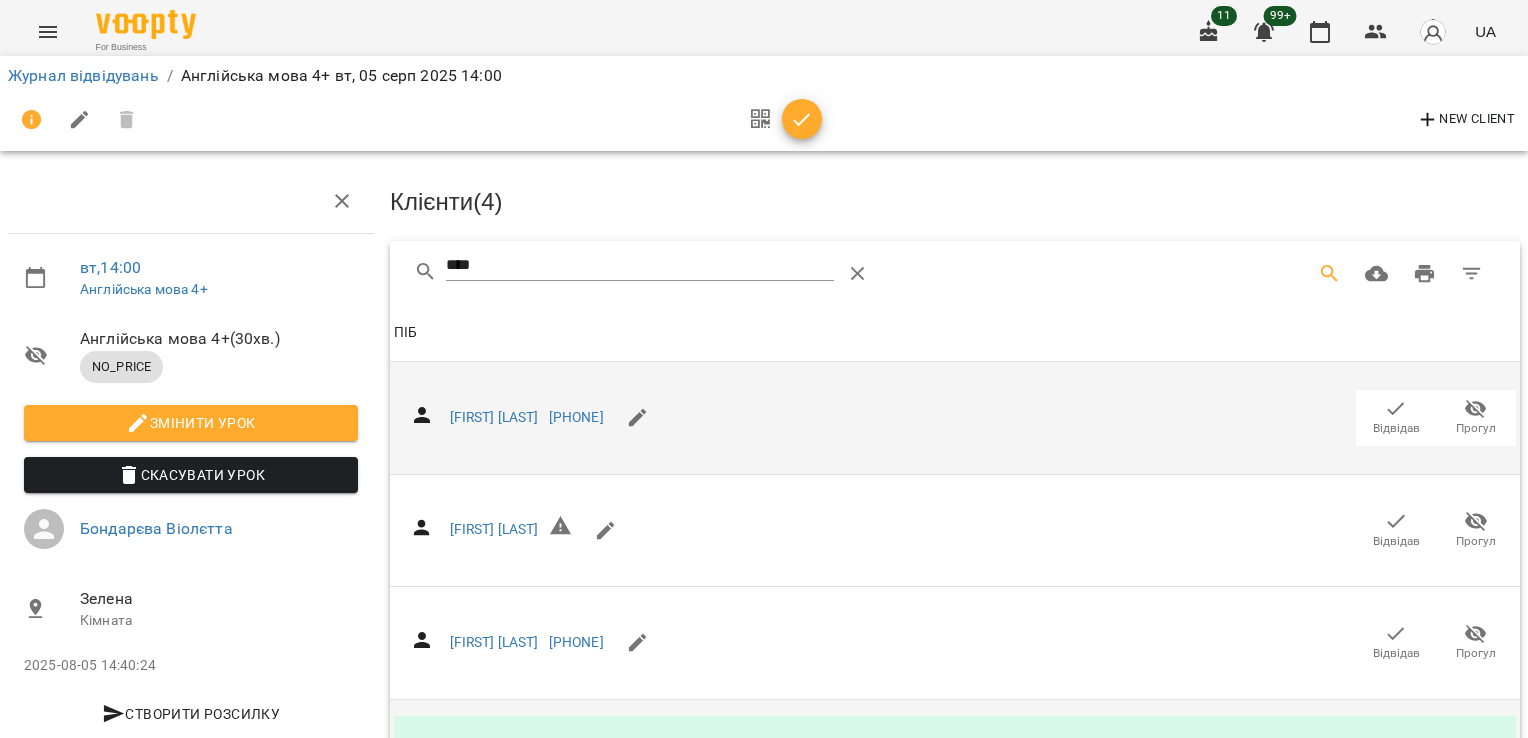scroll, scrollTop: 0, scrollLeft: 0, axis: both 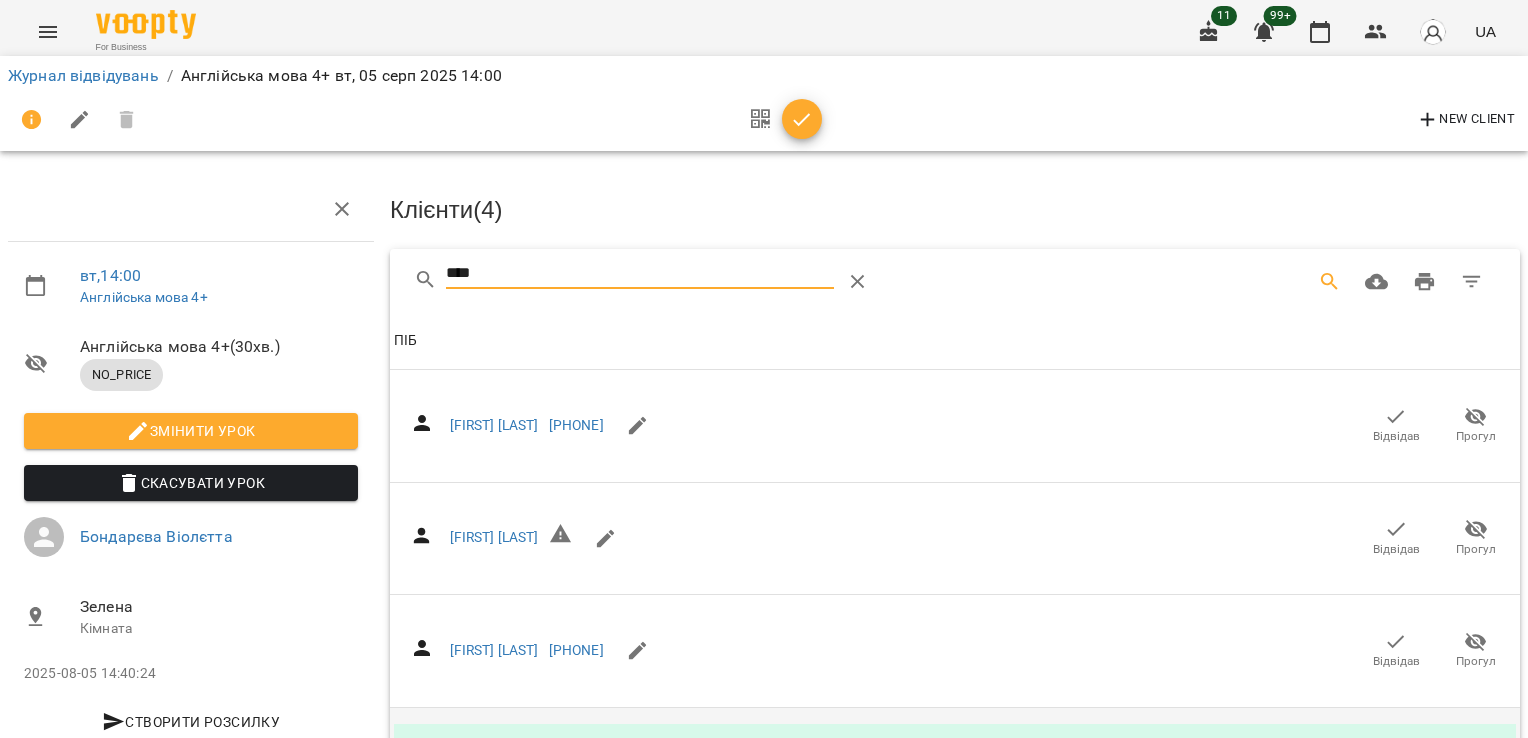 drag, startPoint x: 443, startPoint y: 274, endPoint x: 352, endPoint y: 279, distance: 91.13726 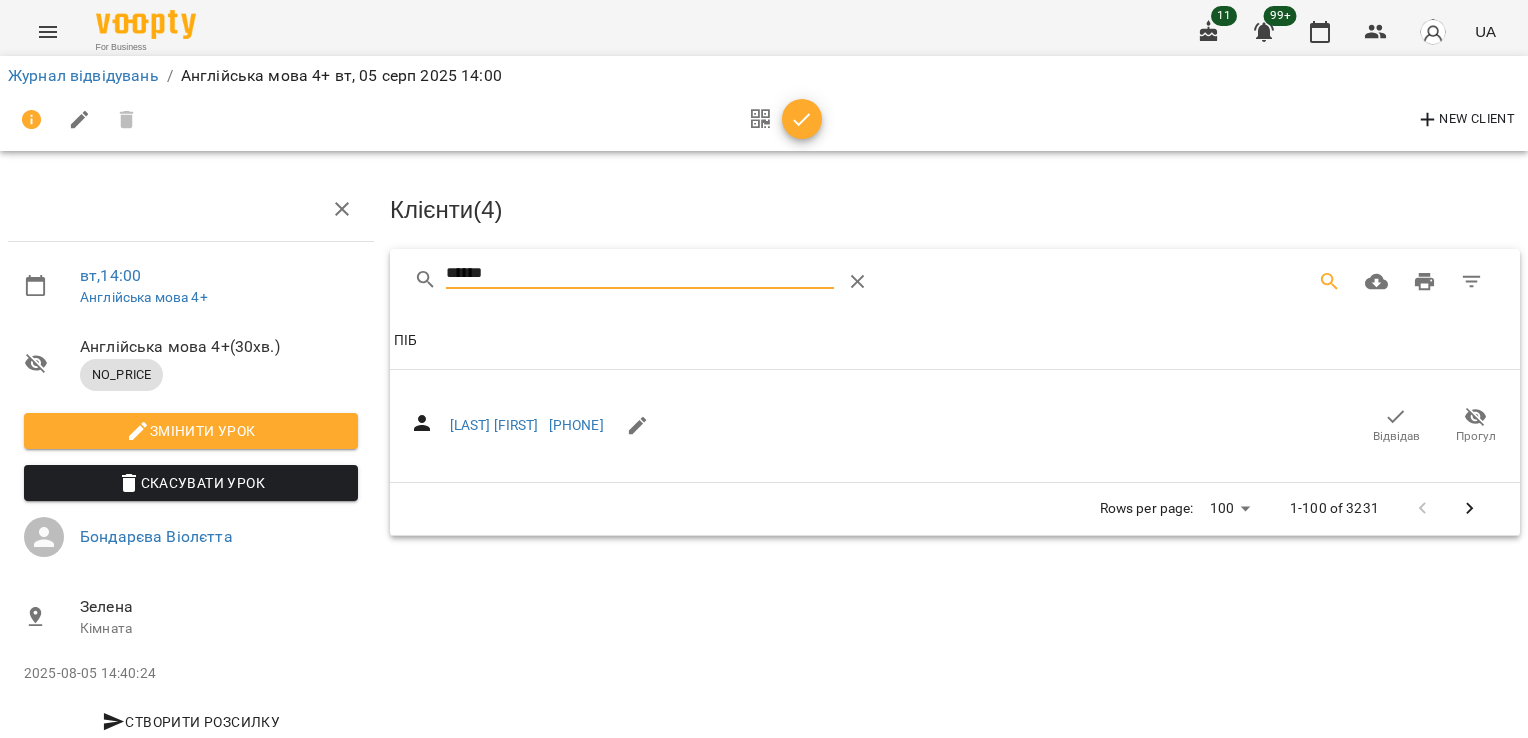 type on "******" 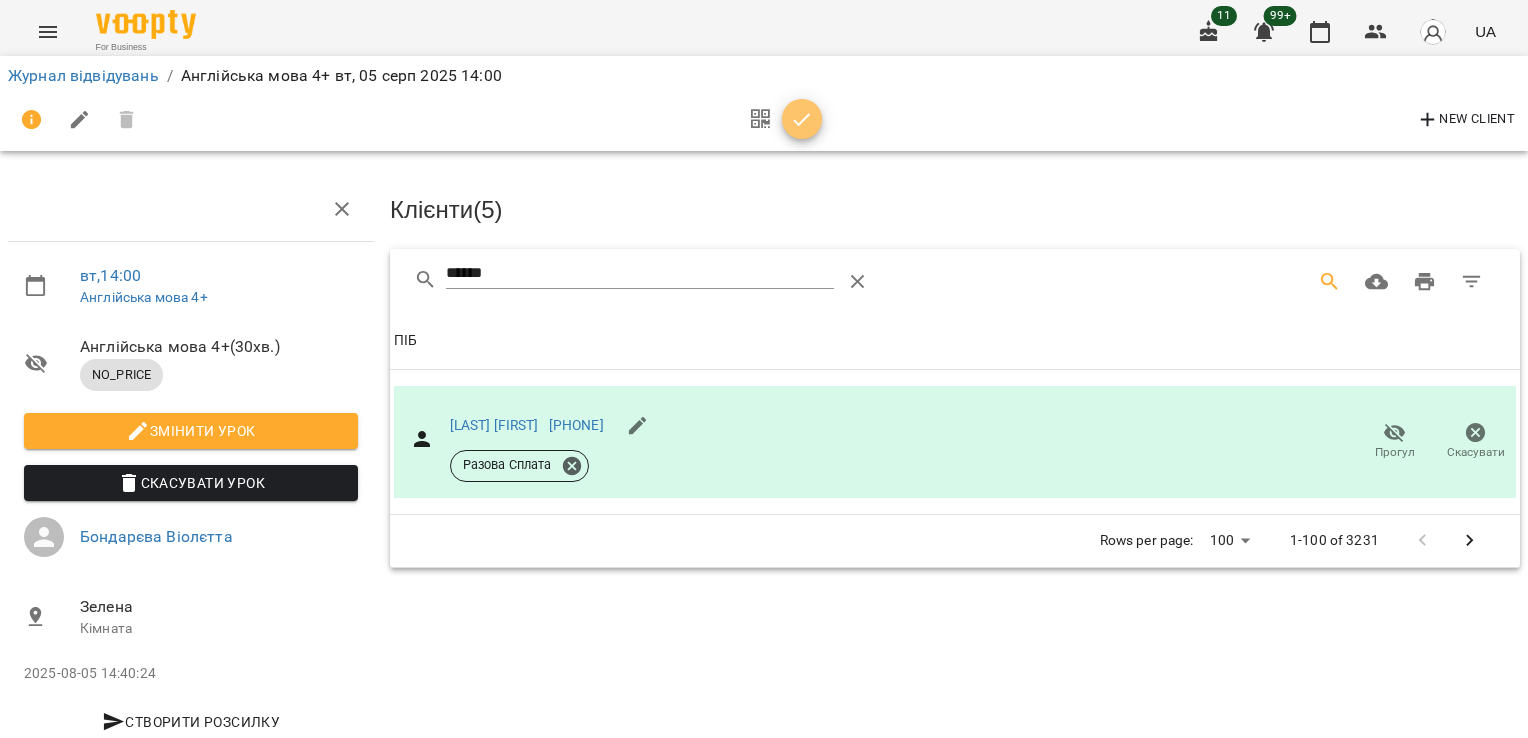 click 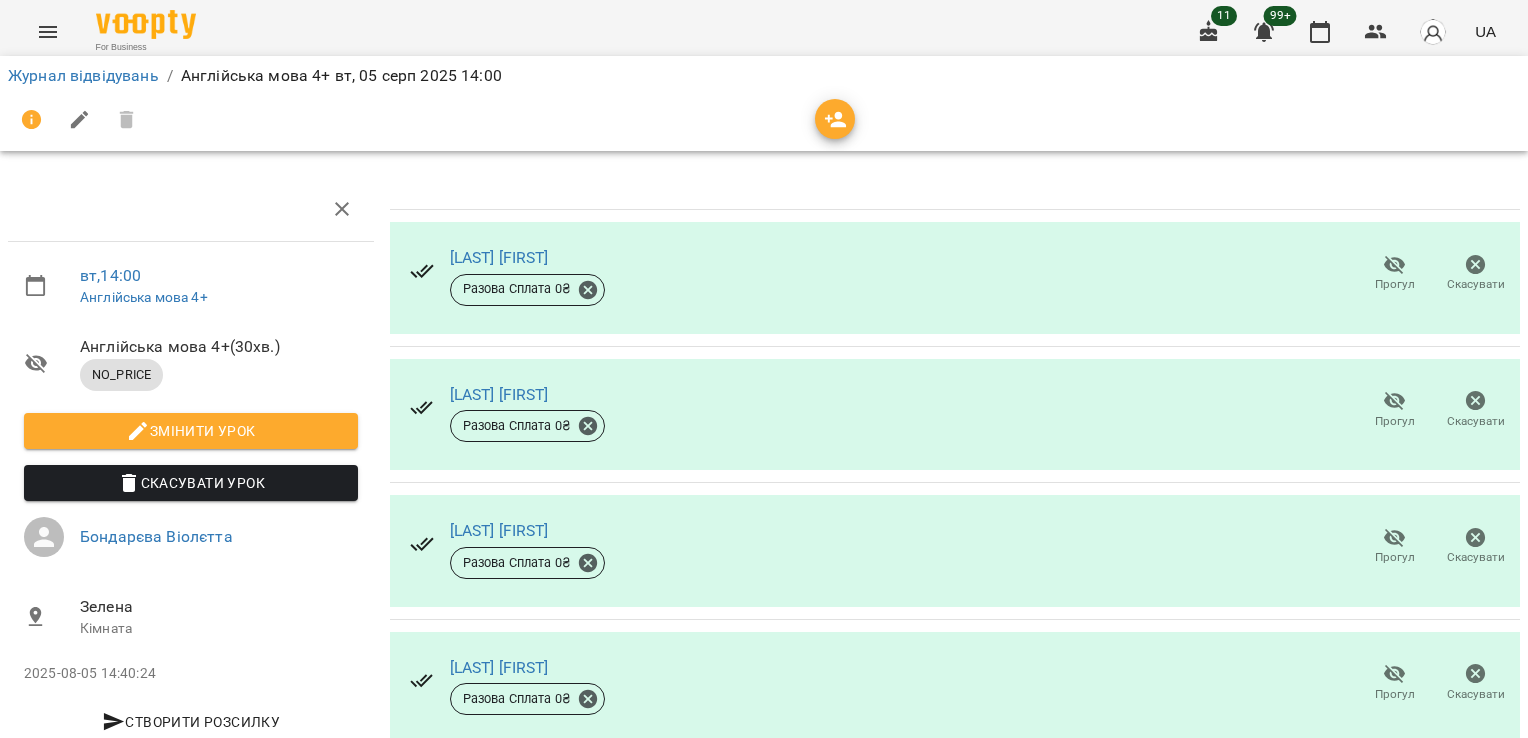 scroll, scrollTop: 100, scrollLeft: 0, axis: vertical 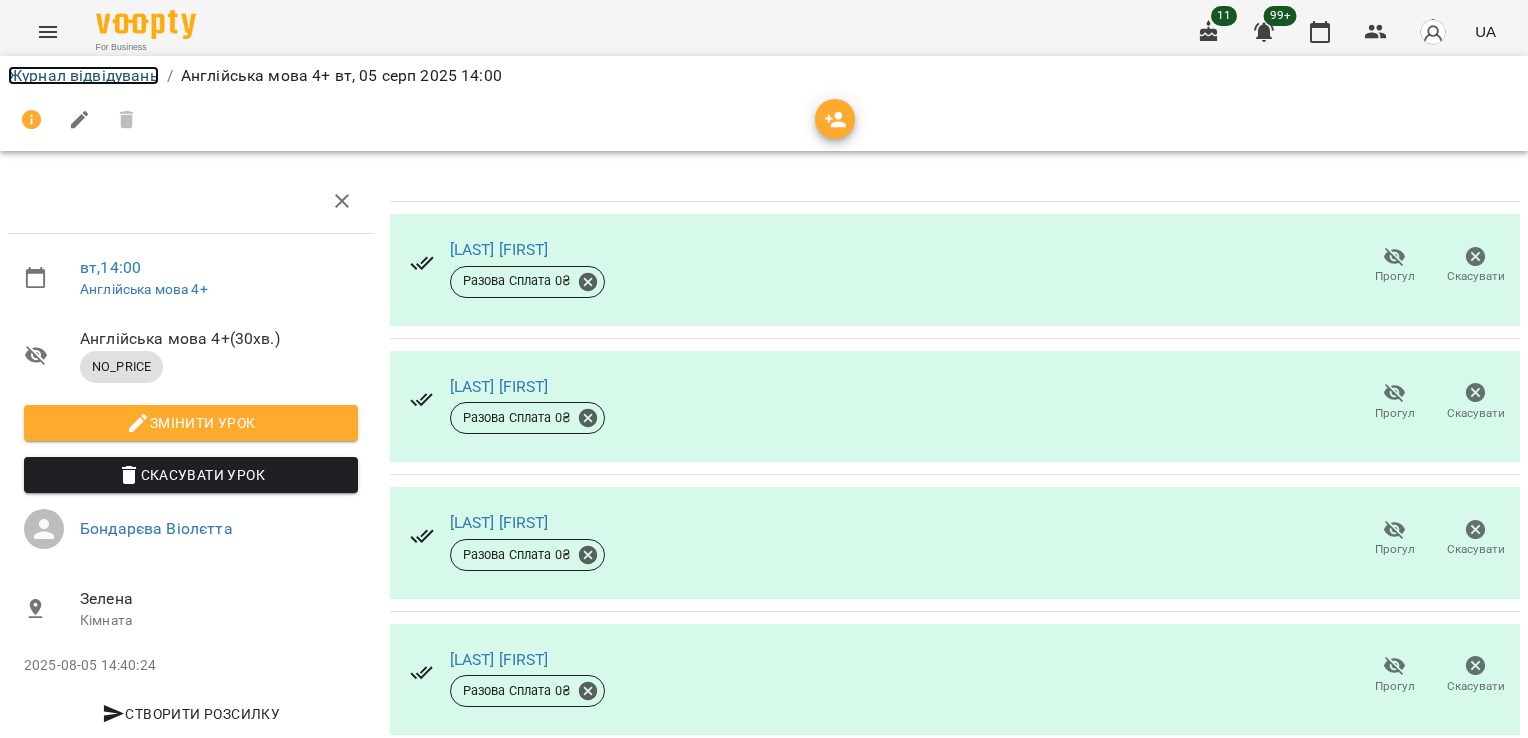click on "Журнал відвідувань" at bounding box center [83, 75] 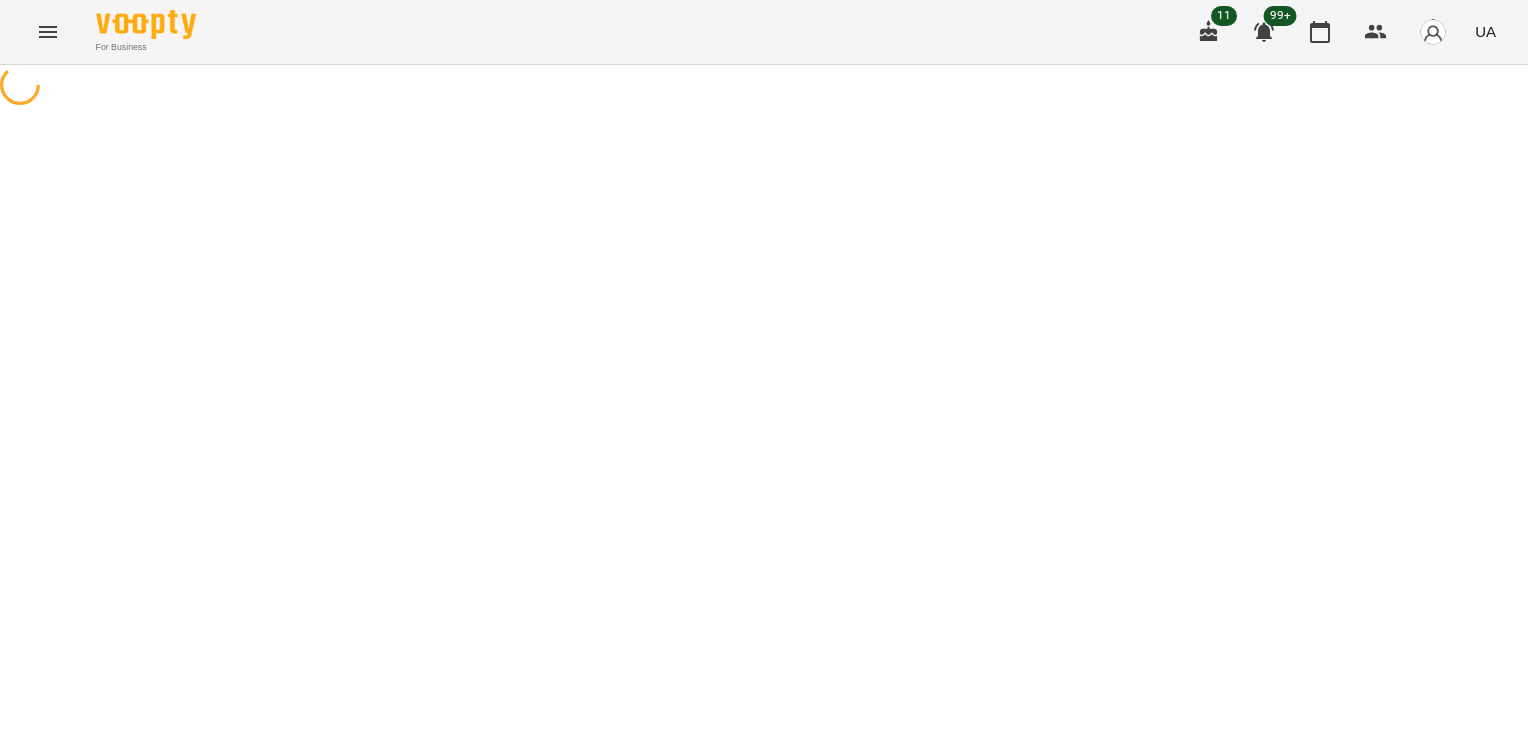scroll, scrollTop: 0, scrollLeft: 0, axis: both 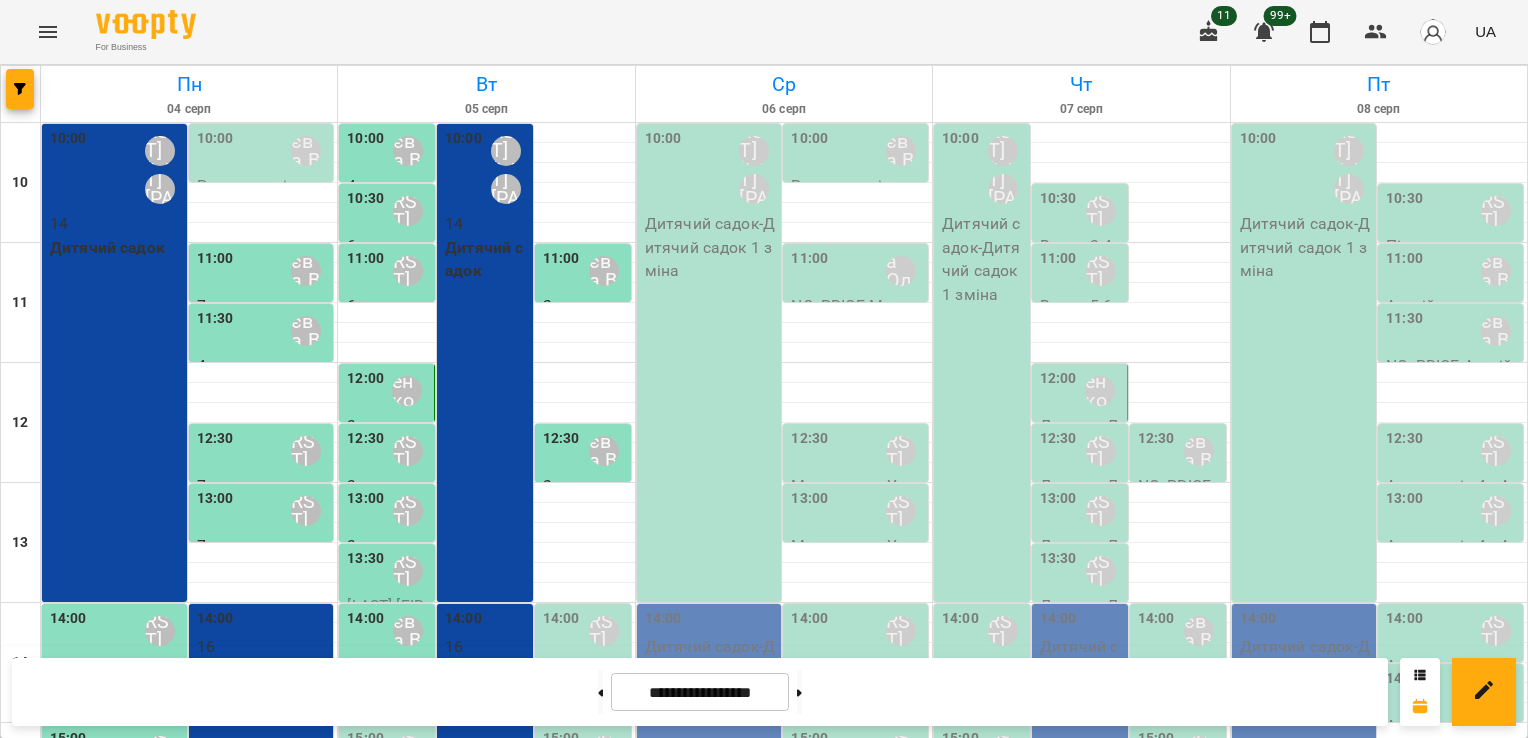 click on "14:00" at bounding box center (561, 631) 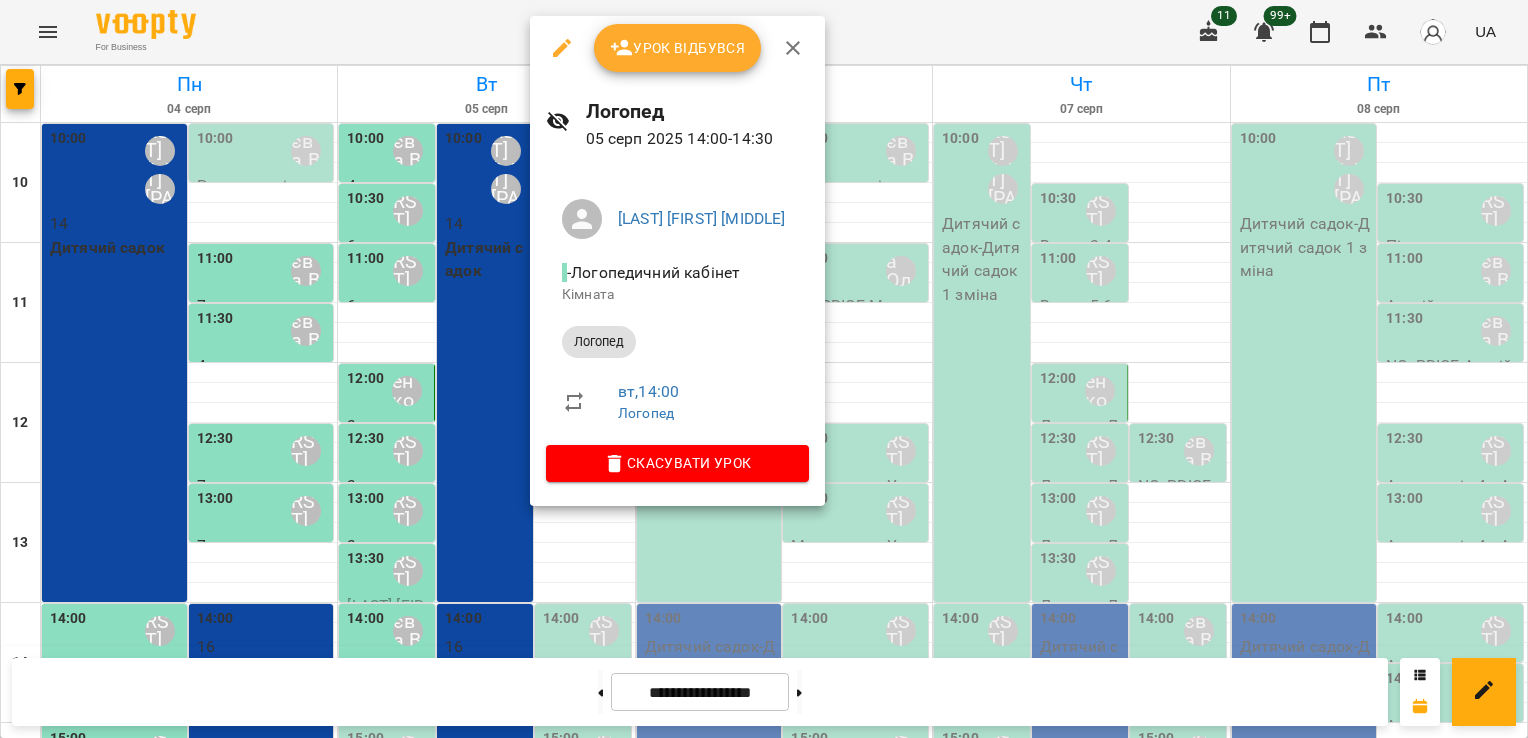 click on "Урок відбувся" at bounding box center (678, 48) 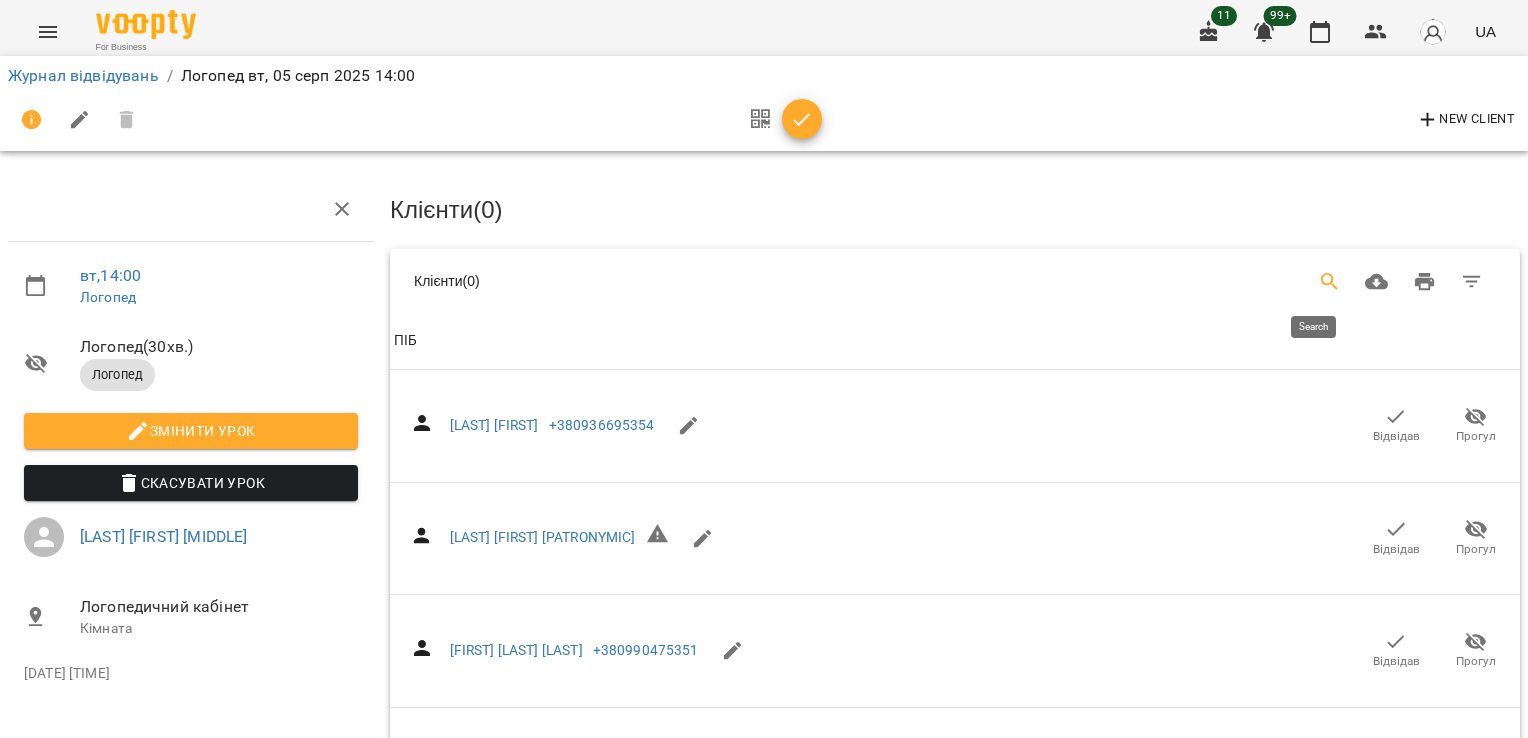 click at bounding box center (1330, 282) 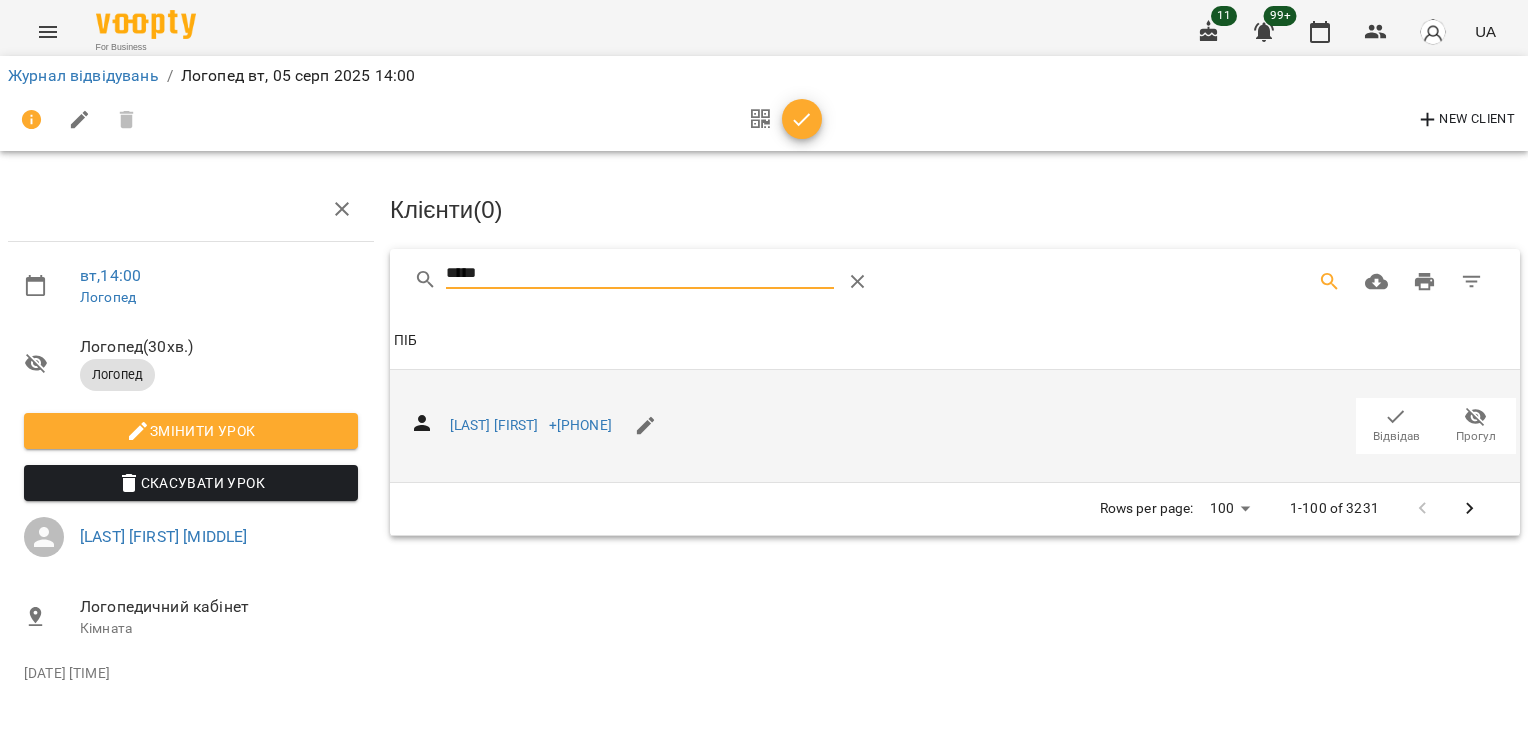click 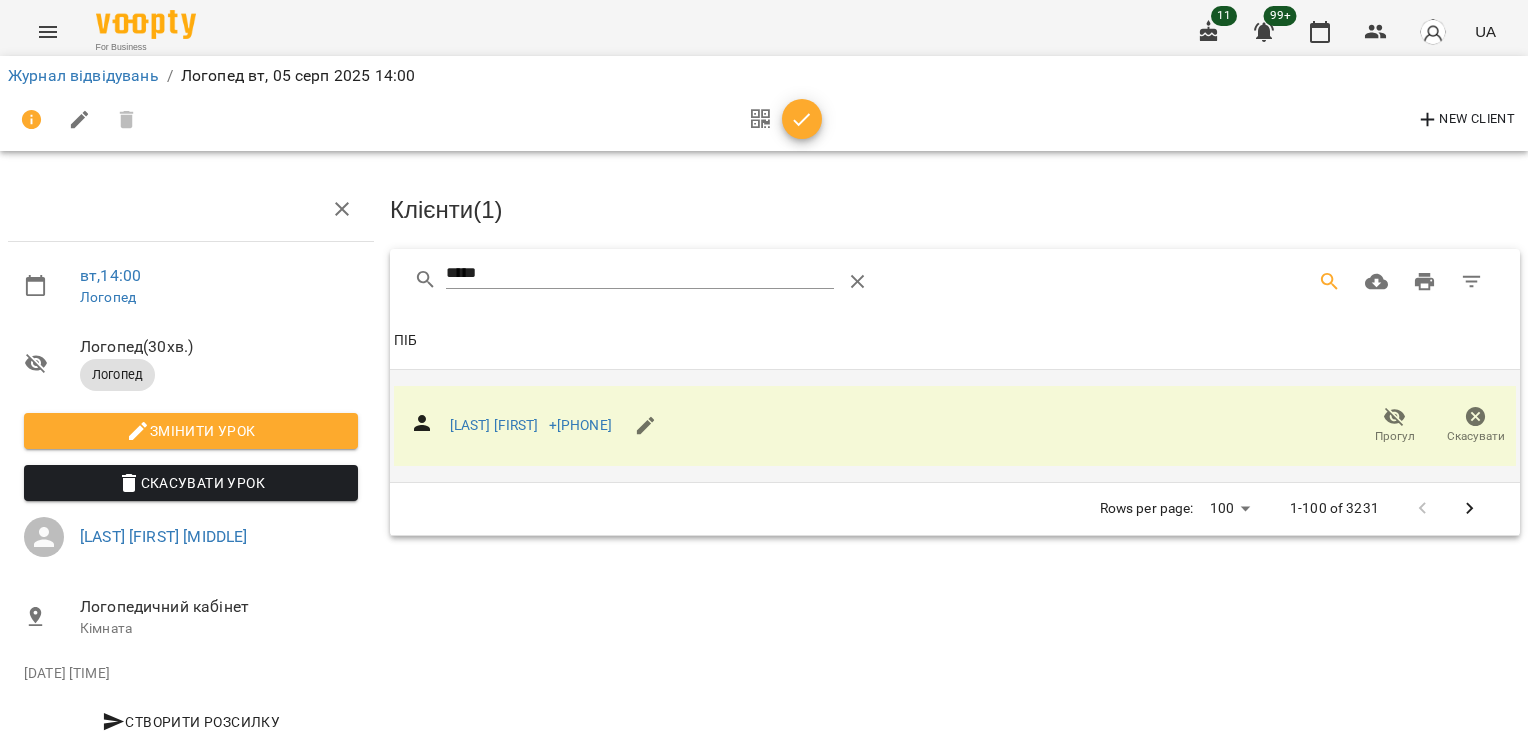 drag, startPoint x: 403, startPoint y: 268, endPoint x: 355, endPoint y: 268, distance: 48 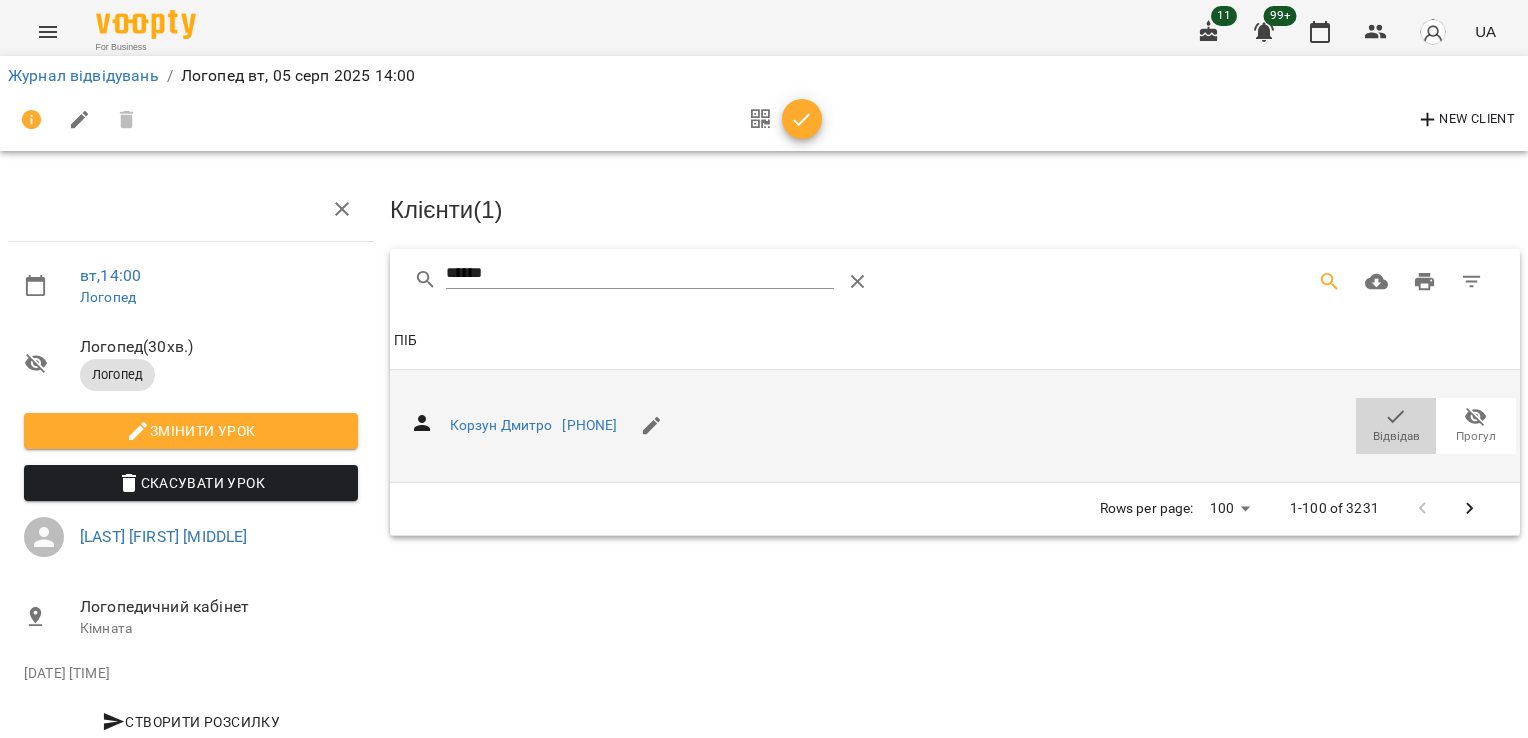 click 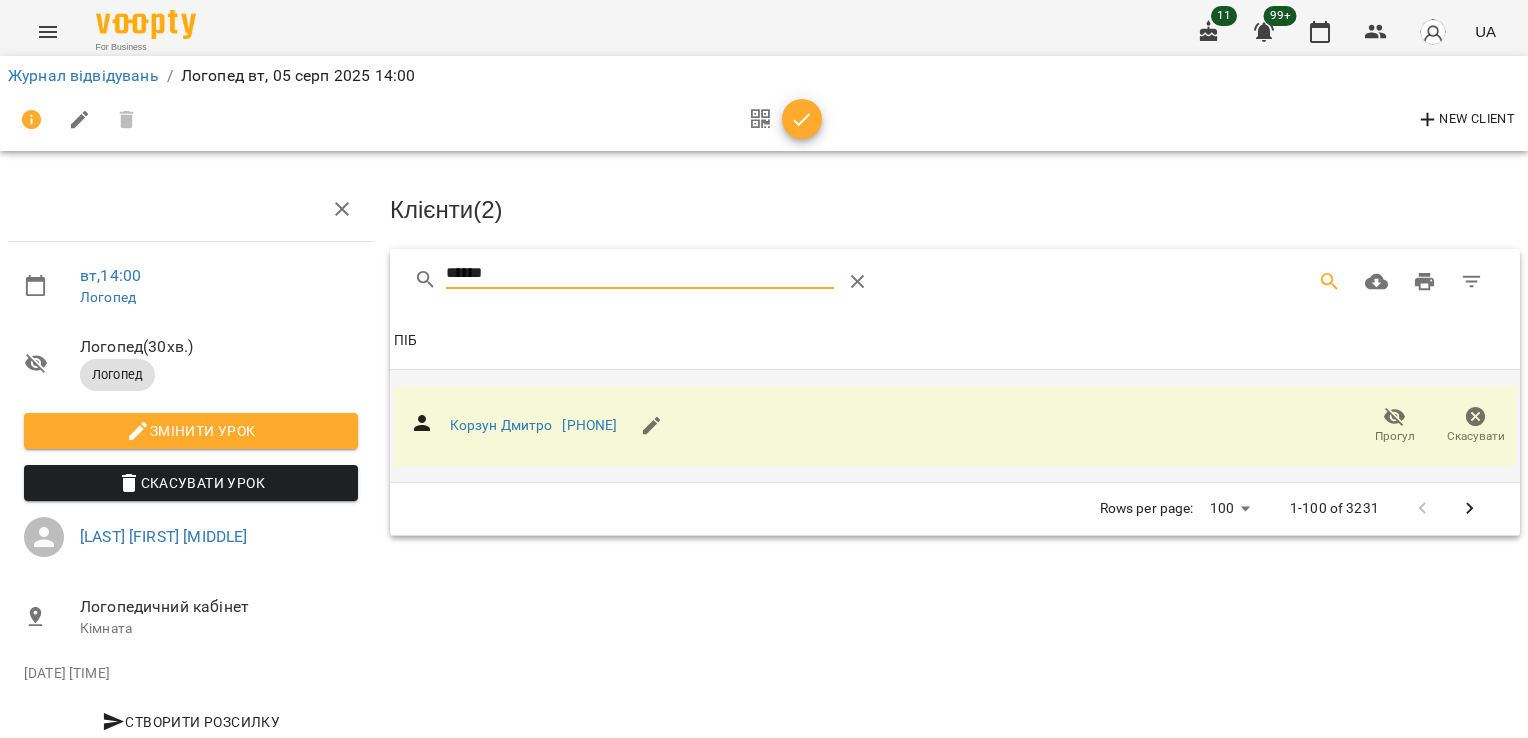drag, startPoint x: 501, startPoint y: 262, endPoint x: 323, endPoint y: 265, distance: 178.02528 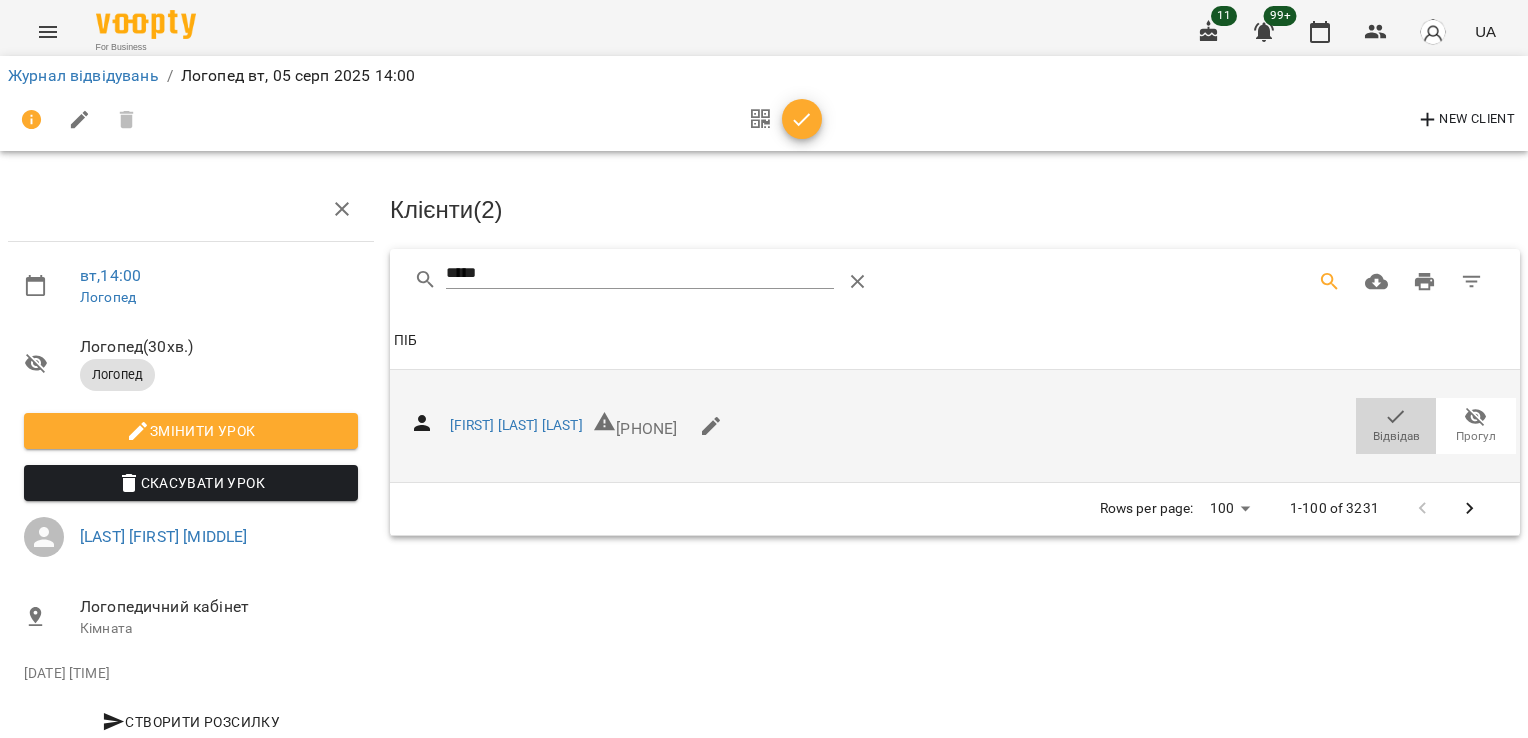 click 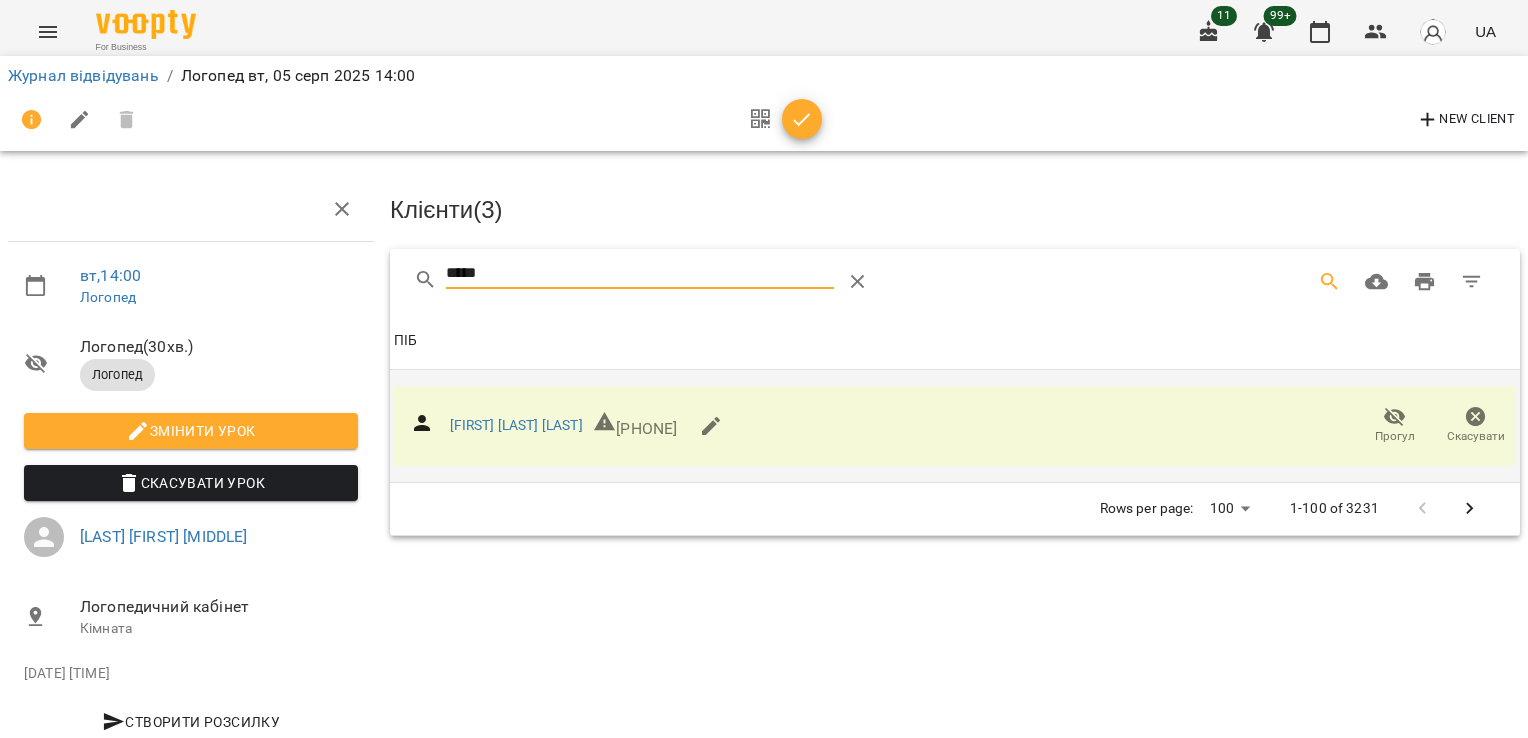 drag, startPoint x: 472, startPoint y: 262, endPoint x: 276, endPoint y: 268, distance: 196.09181 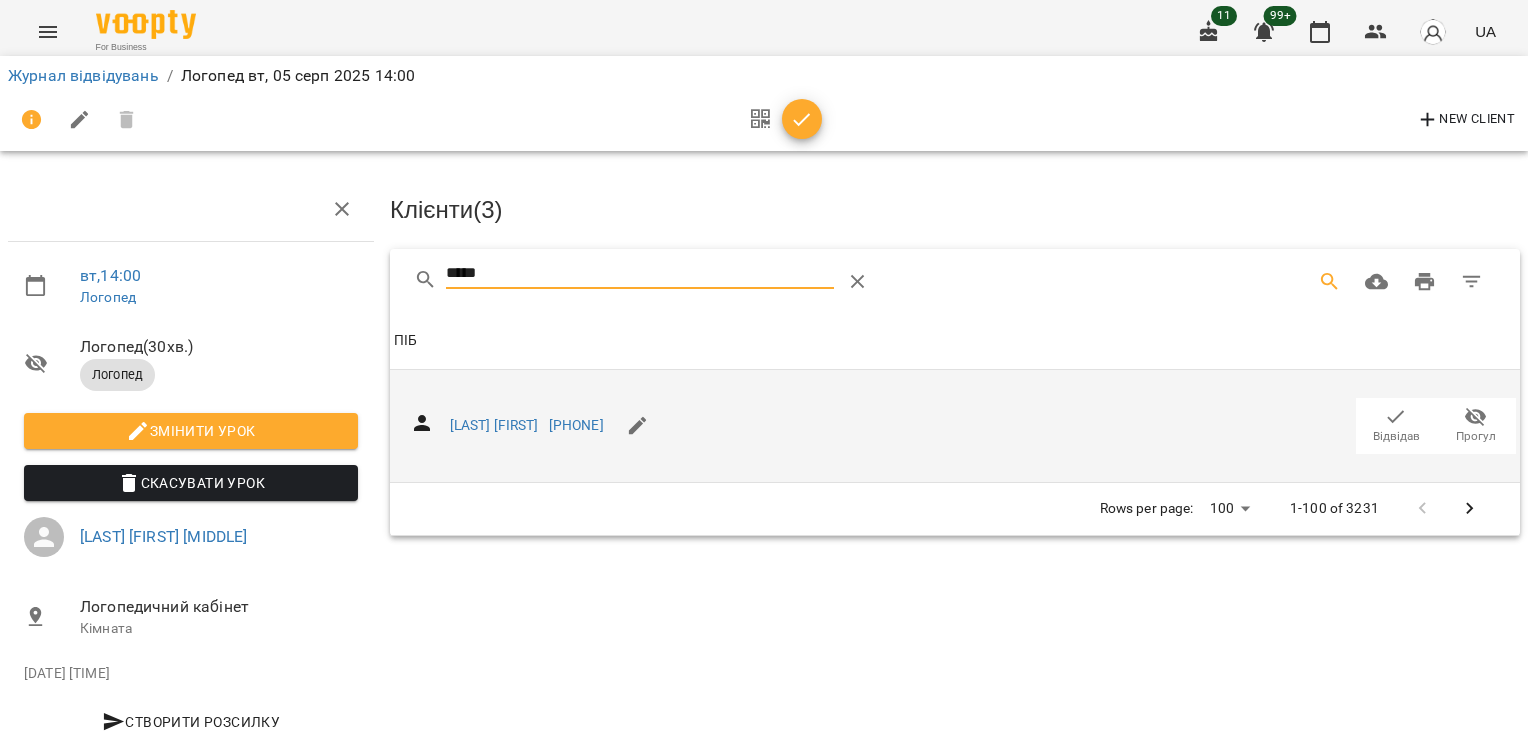 type on "*****" 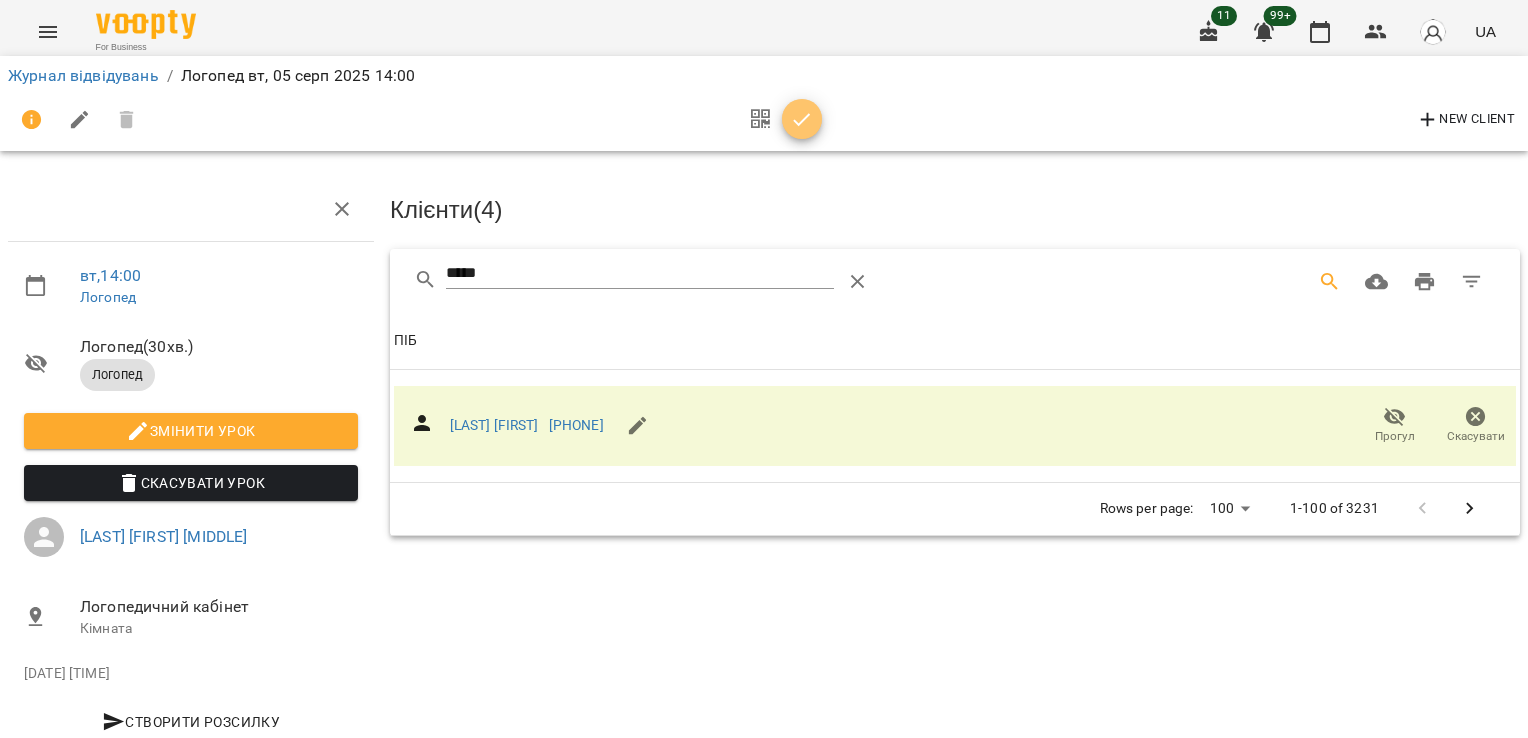 click 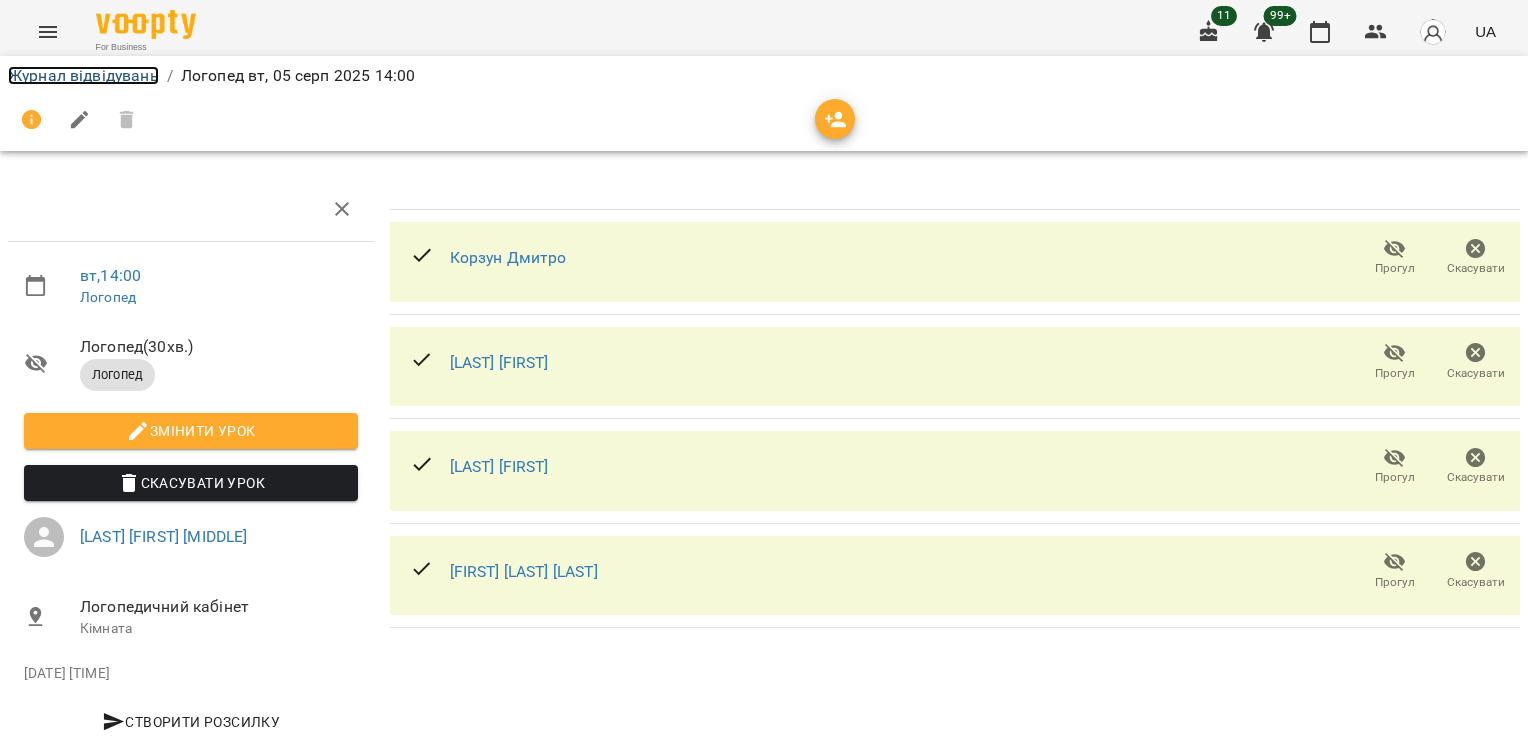click on "Журнал відвідувань" at bounding box center (83, 75) 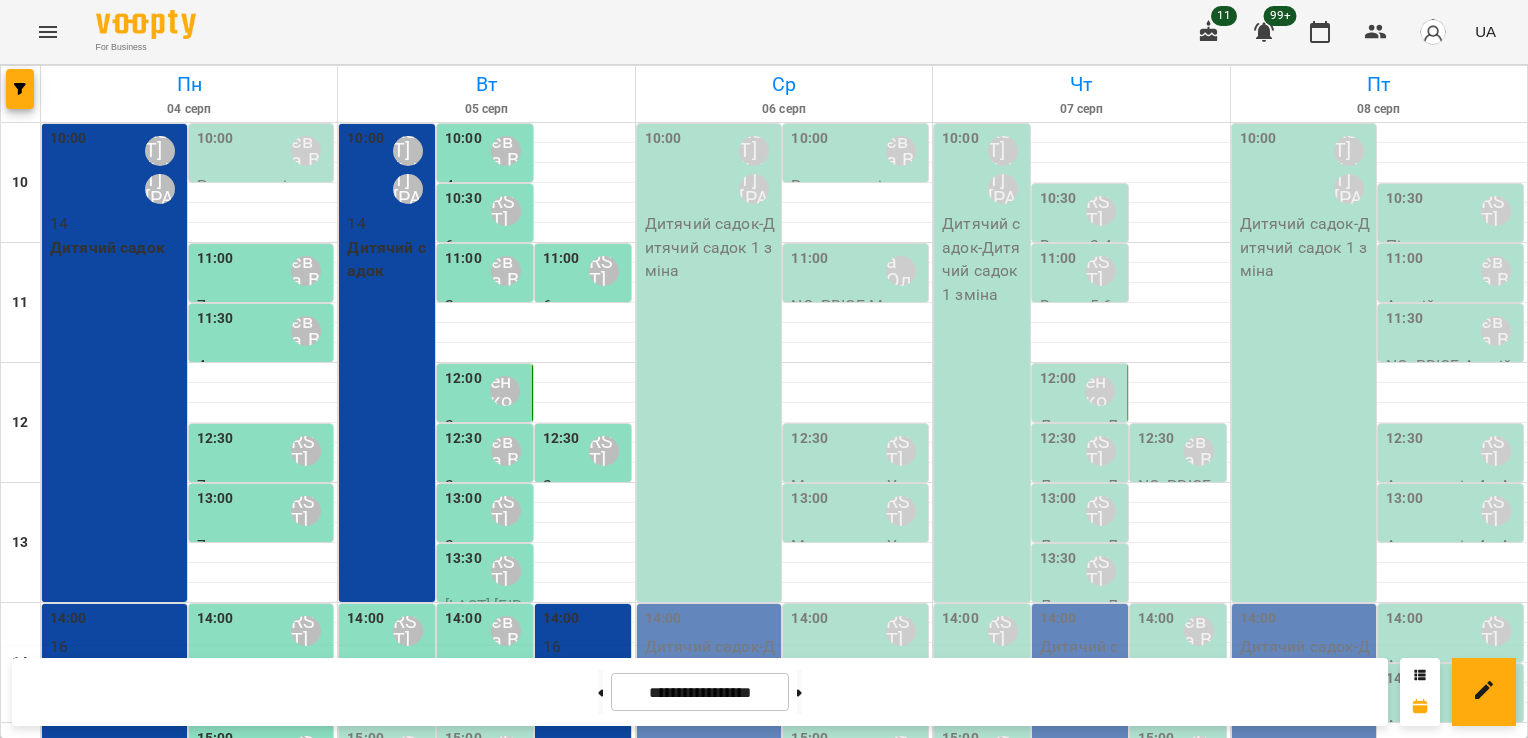 scroll, scrollTop: 400, scrollLeft: 0, axis: vertical 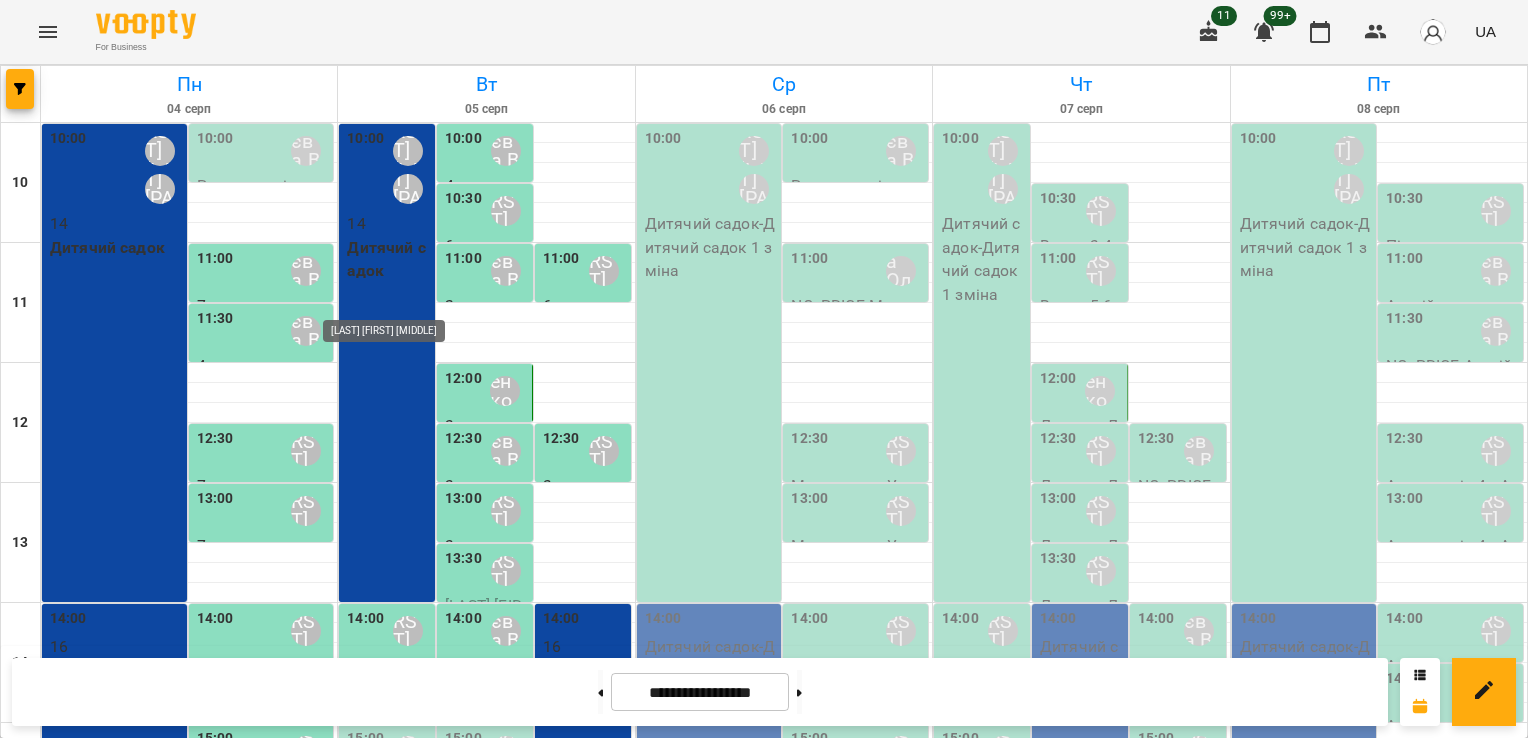 click on "[LAST] [FIRST] [MIDDLE]" at bounding box center (408, 691) 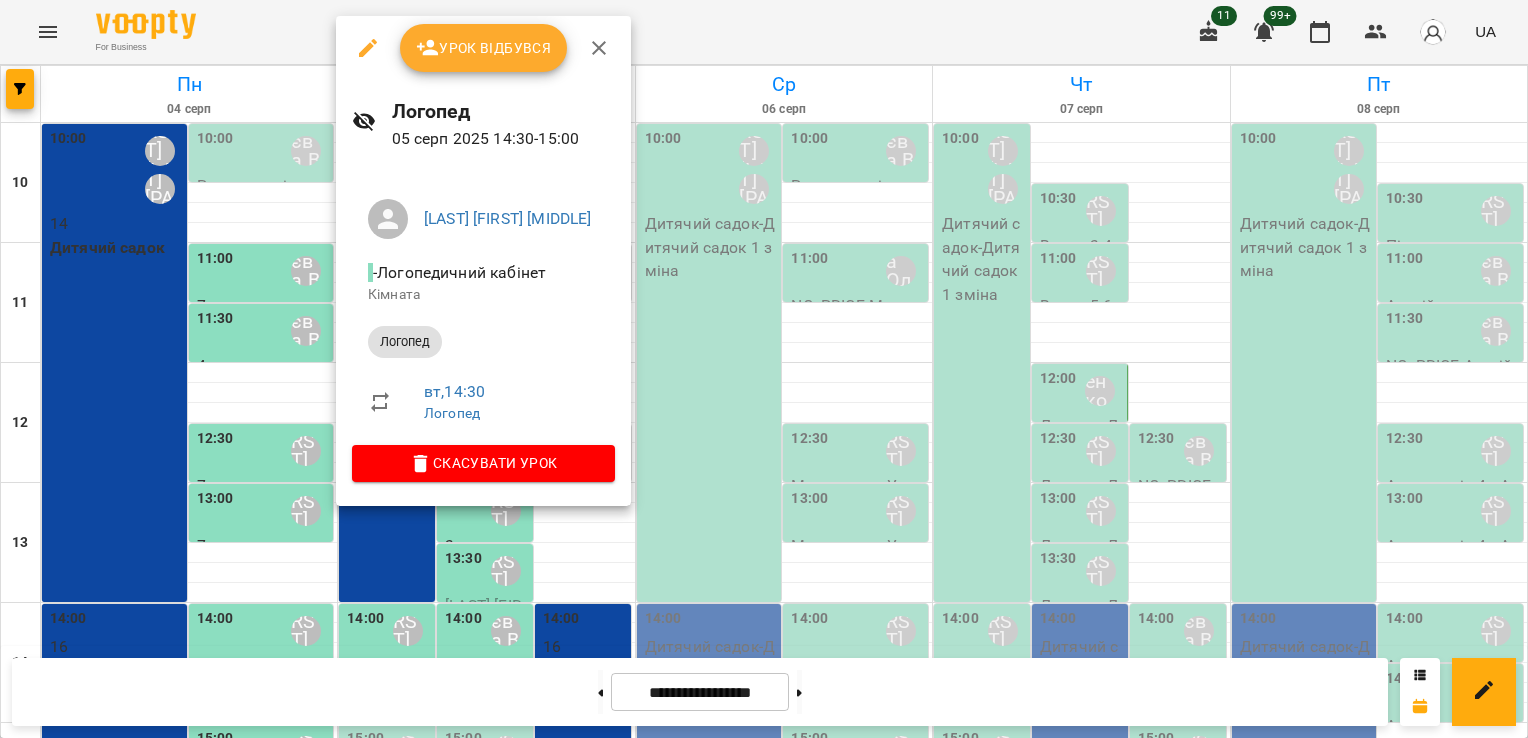 click on "Урок відбувся" at bounding box center [484, 48] 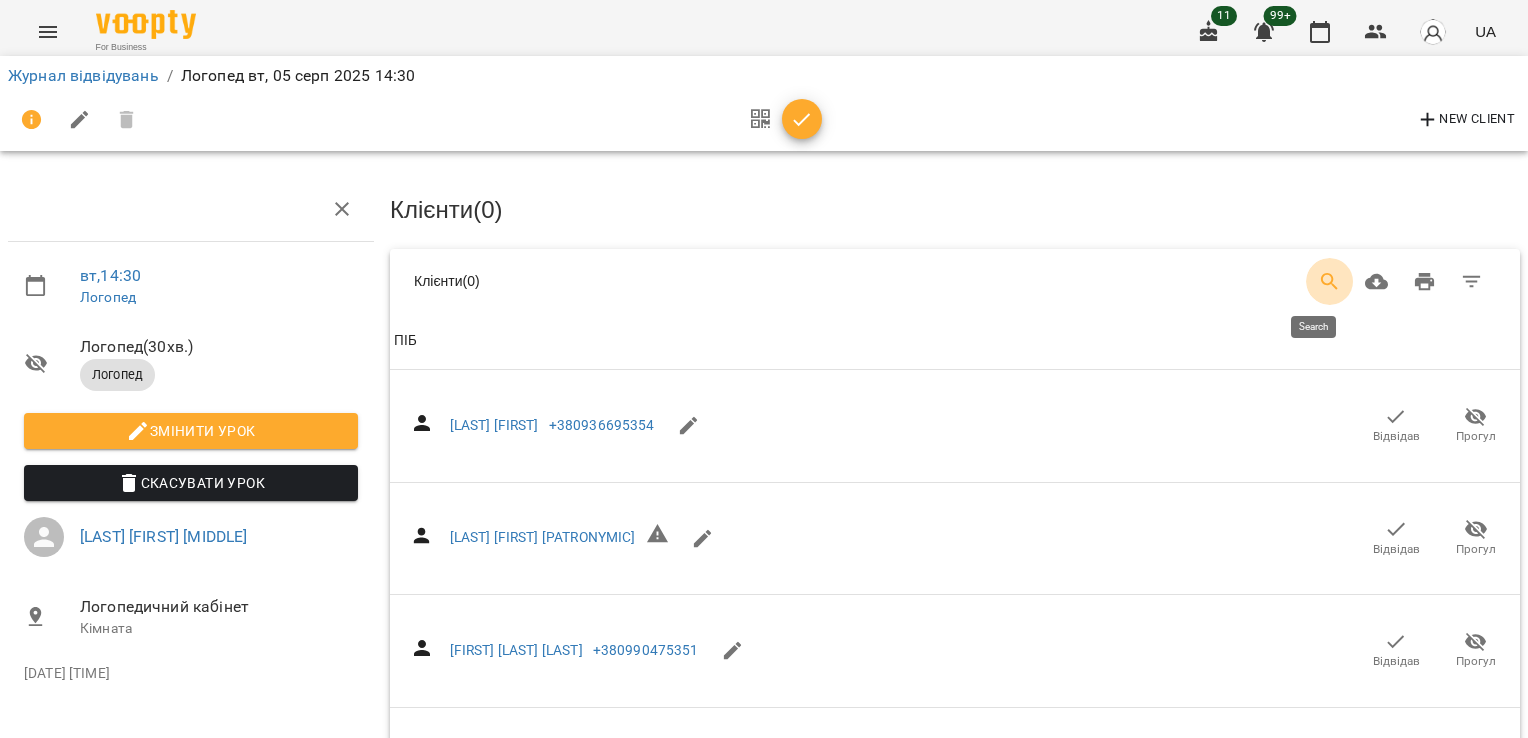 click at bounding box center [1330, 282] 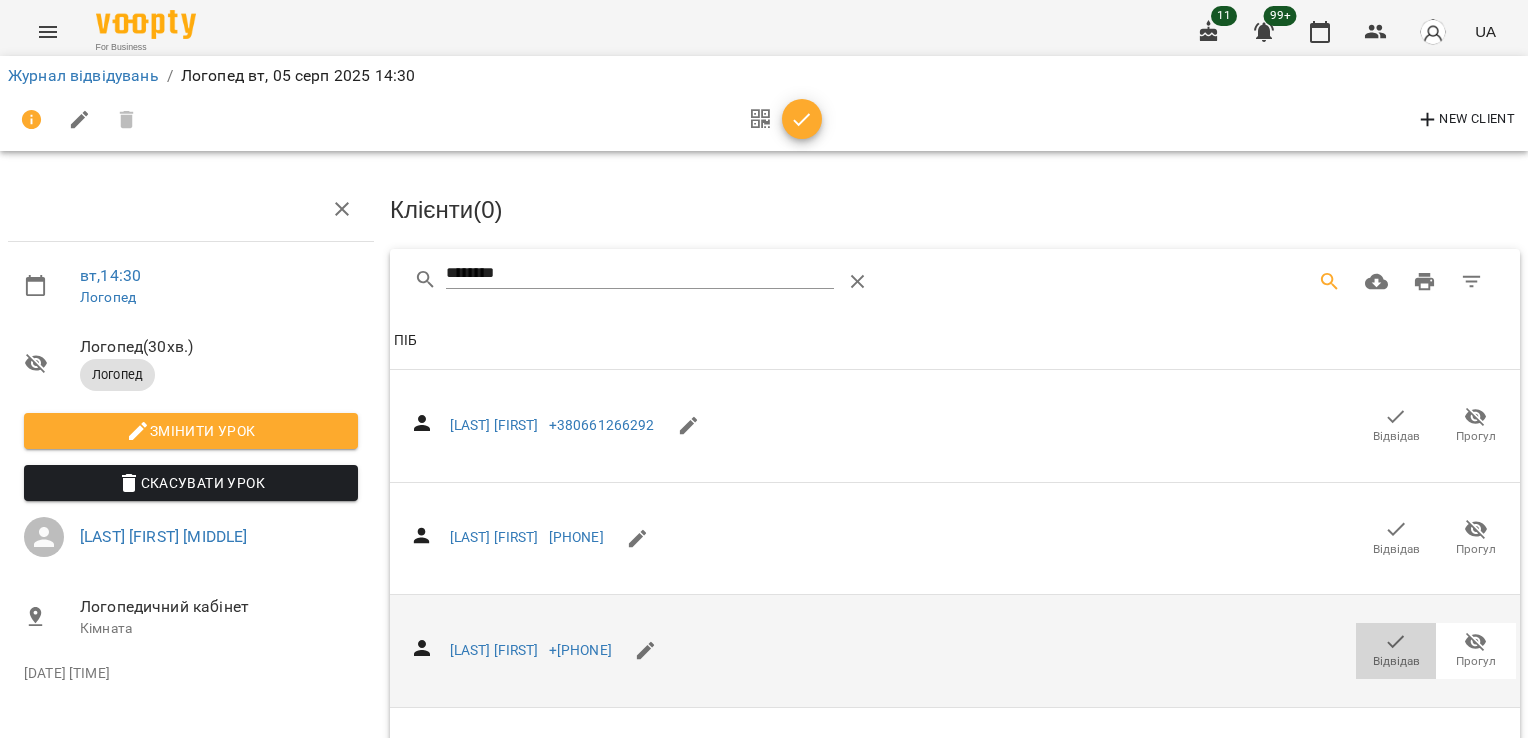 click on "Відвідав" at bounding box center (1396, 661) 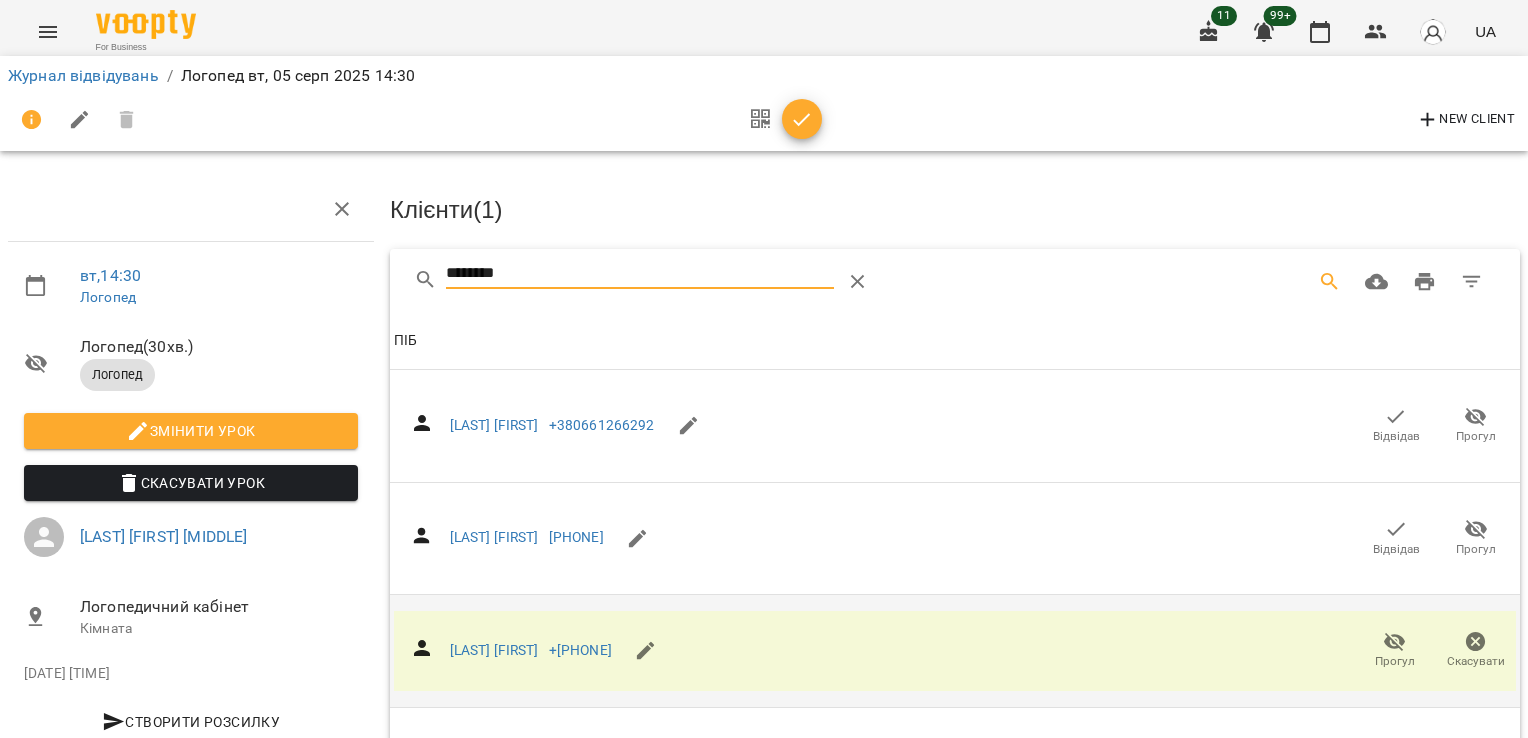 drag, startPoint x: 529, startPoint y: 270, endPoint x: 328, endPoint y: 271, distance: 201.00249 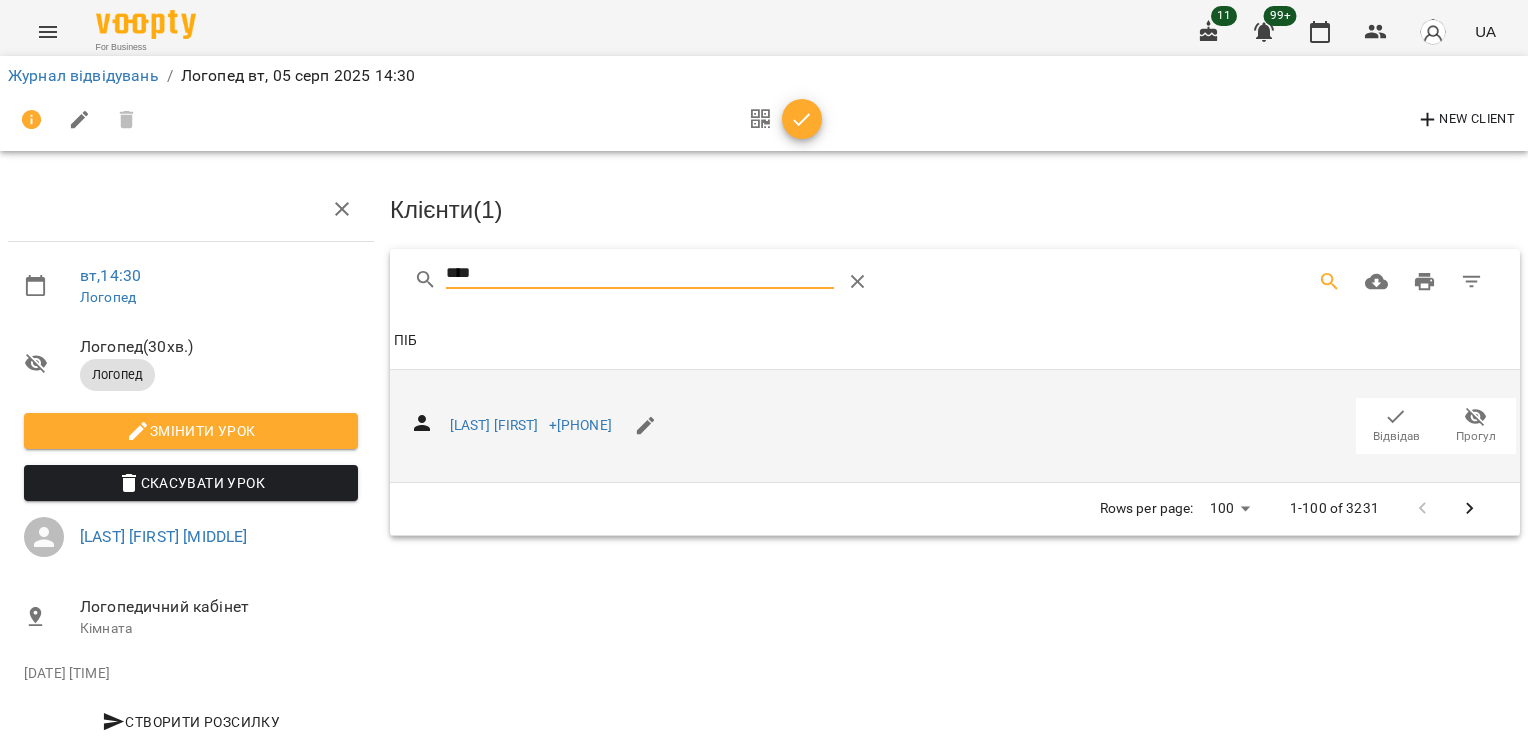 click on "Відвідав" at bounding box center [1396, 436] 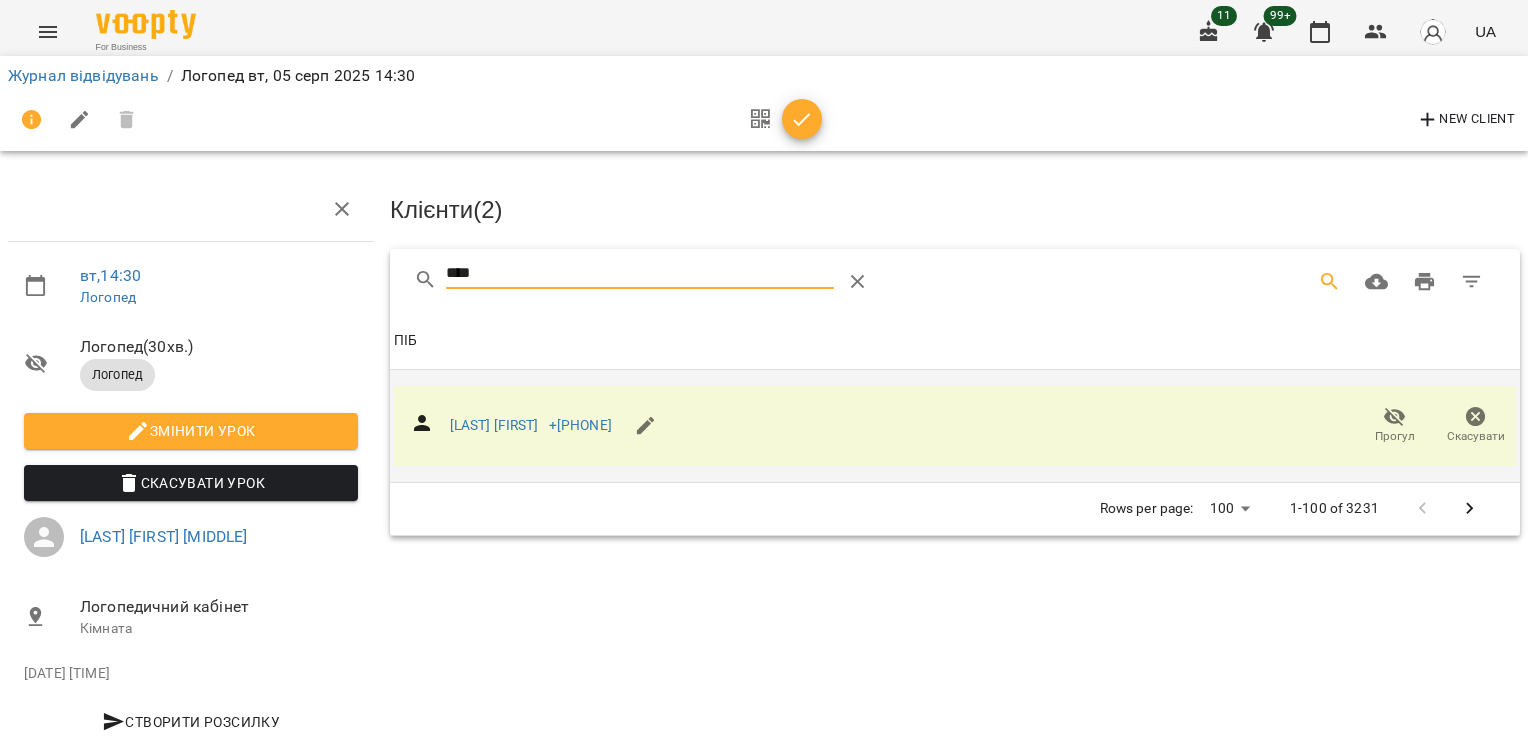 drag, startPoint x: 504, startPoint y: 270, endPoint x: 419, endPoint y: 273, distance: 85.052925 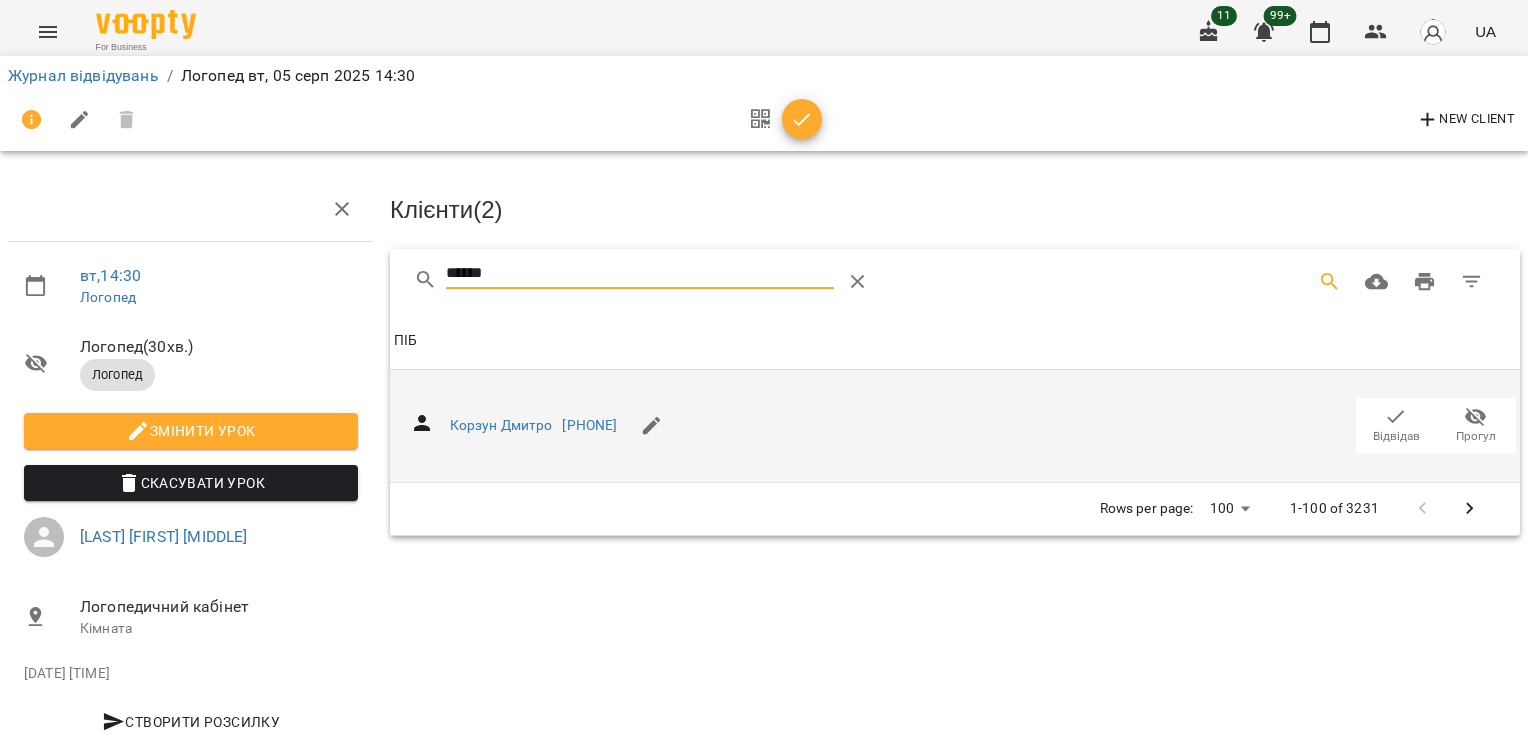 click 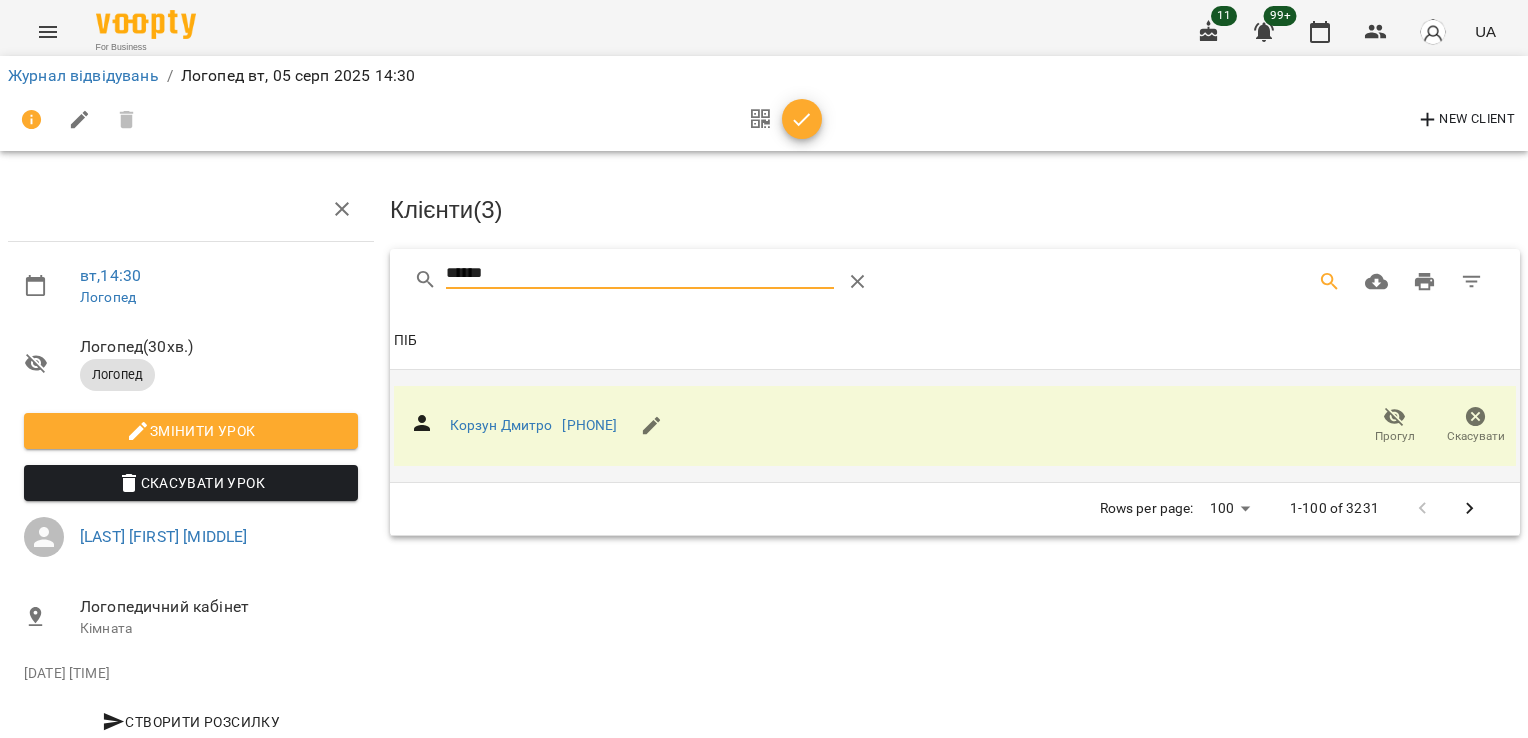 drag, startPoint x: 524, startPoint y: 270, endPoint x: 339, endPoint y: 275, distance: 185.06755 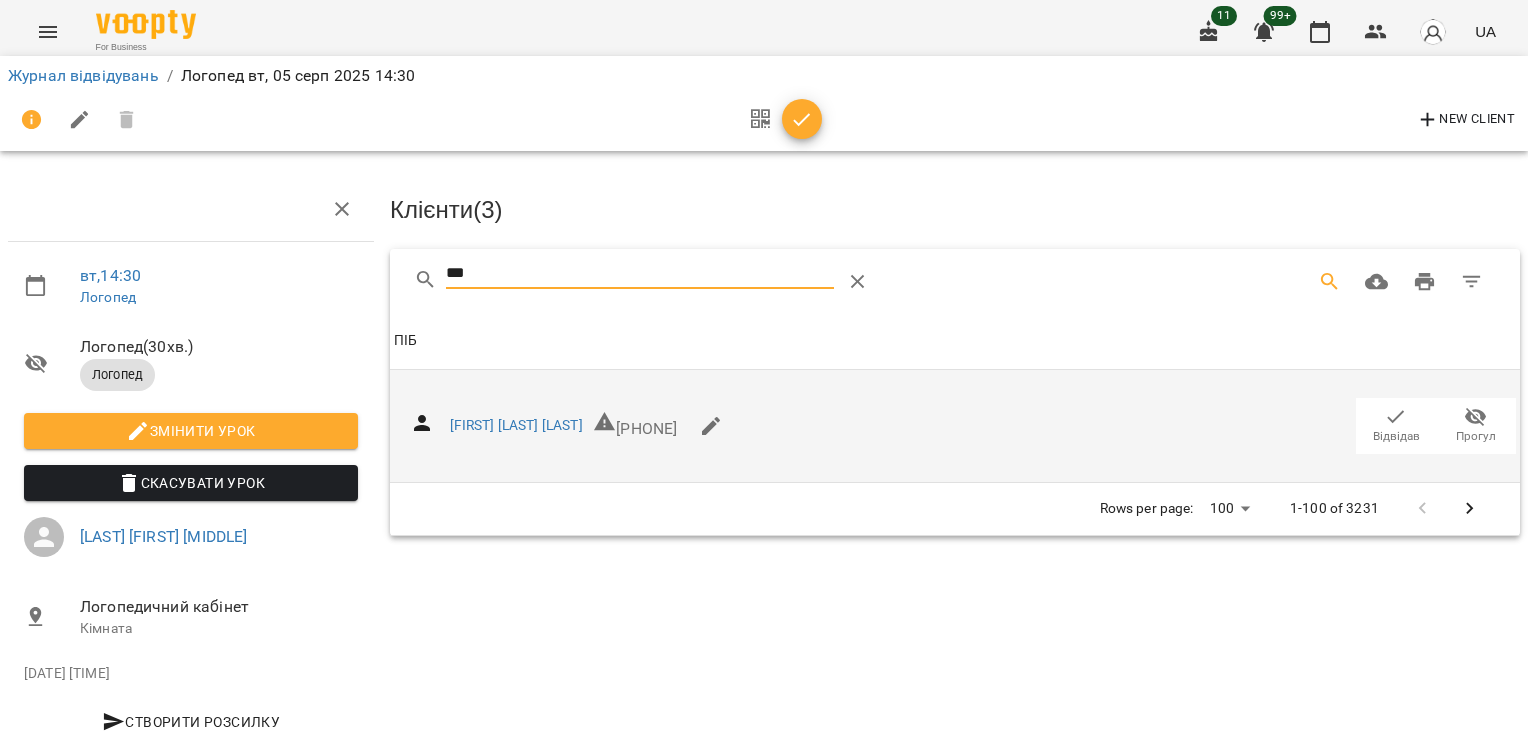 type on "***" 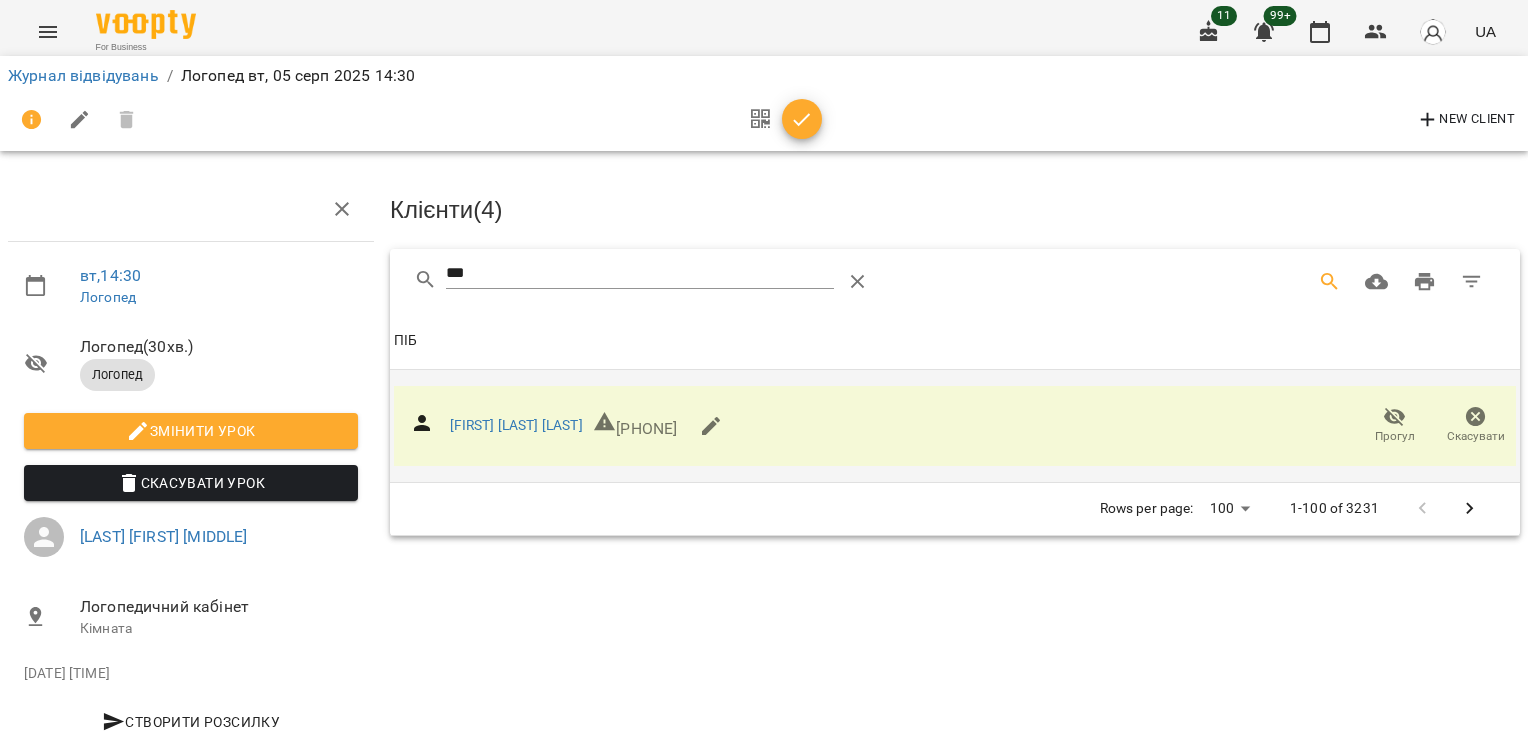 click at bounding box center [802, 119] 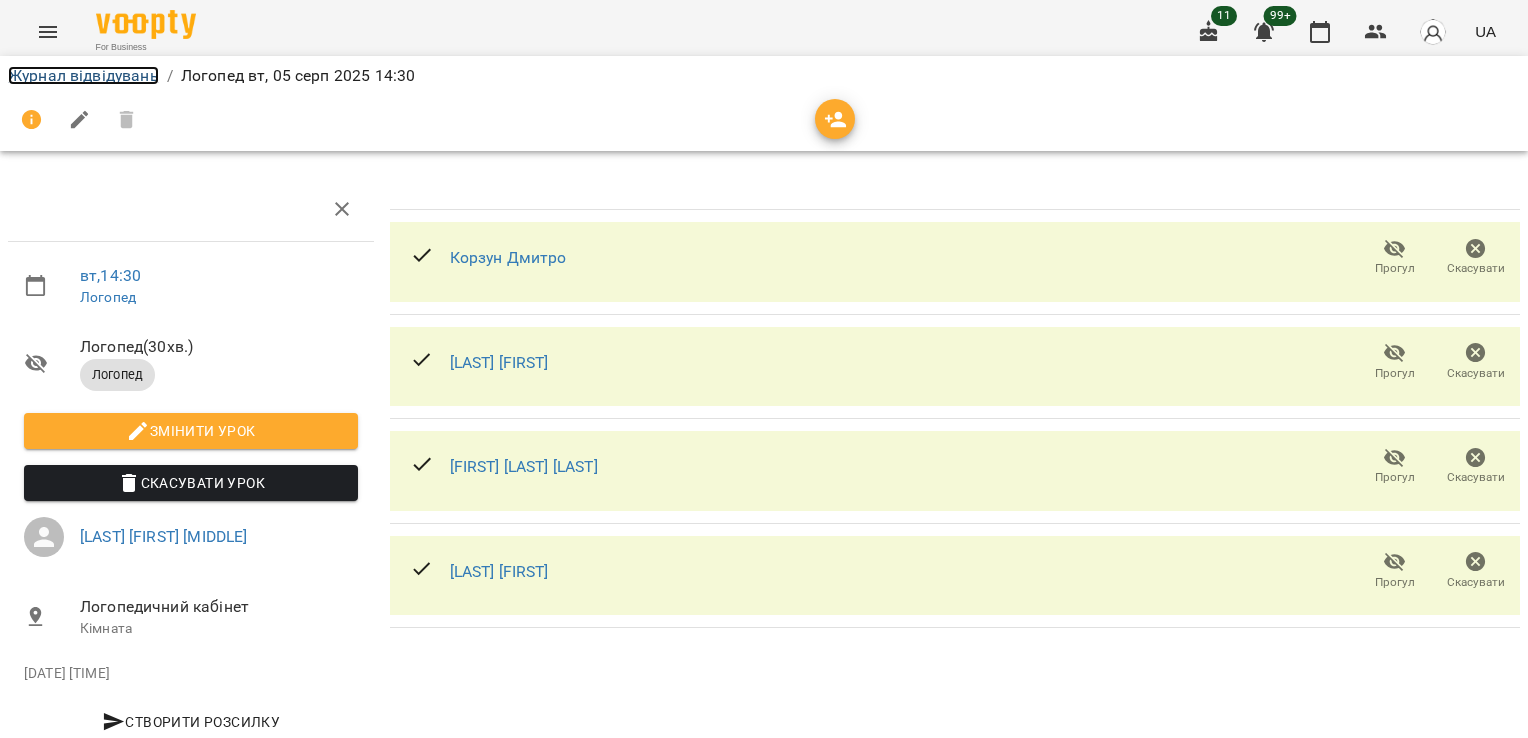 click on "Журнал відвідувань" at bounding box center [83, 75] 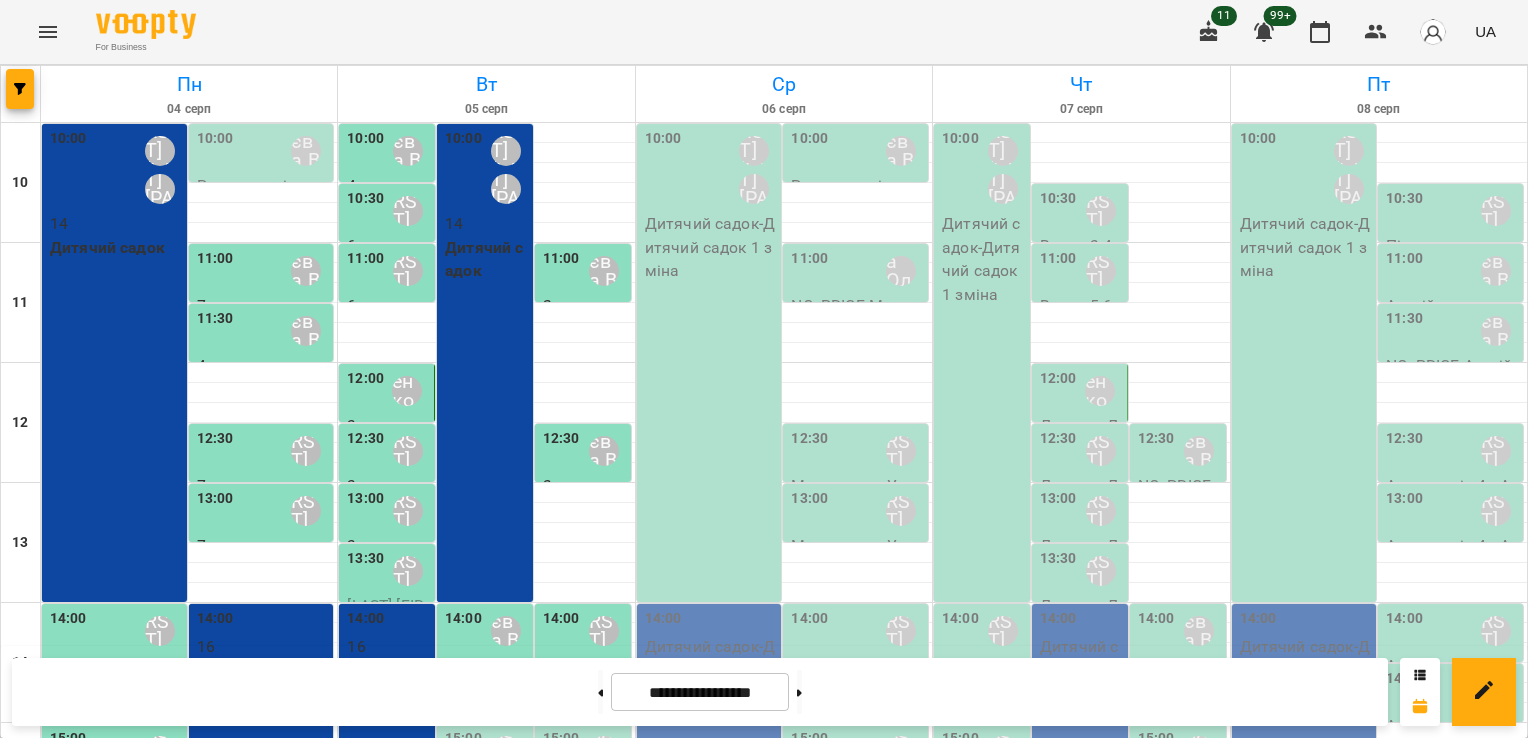 scroll, scrollTop: 300, scrollLeft: 0, axis: vertical 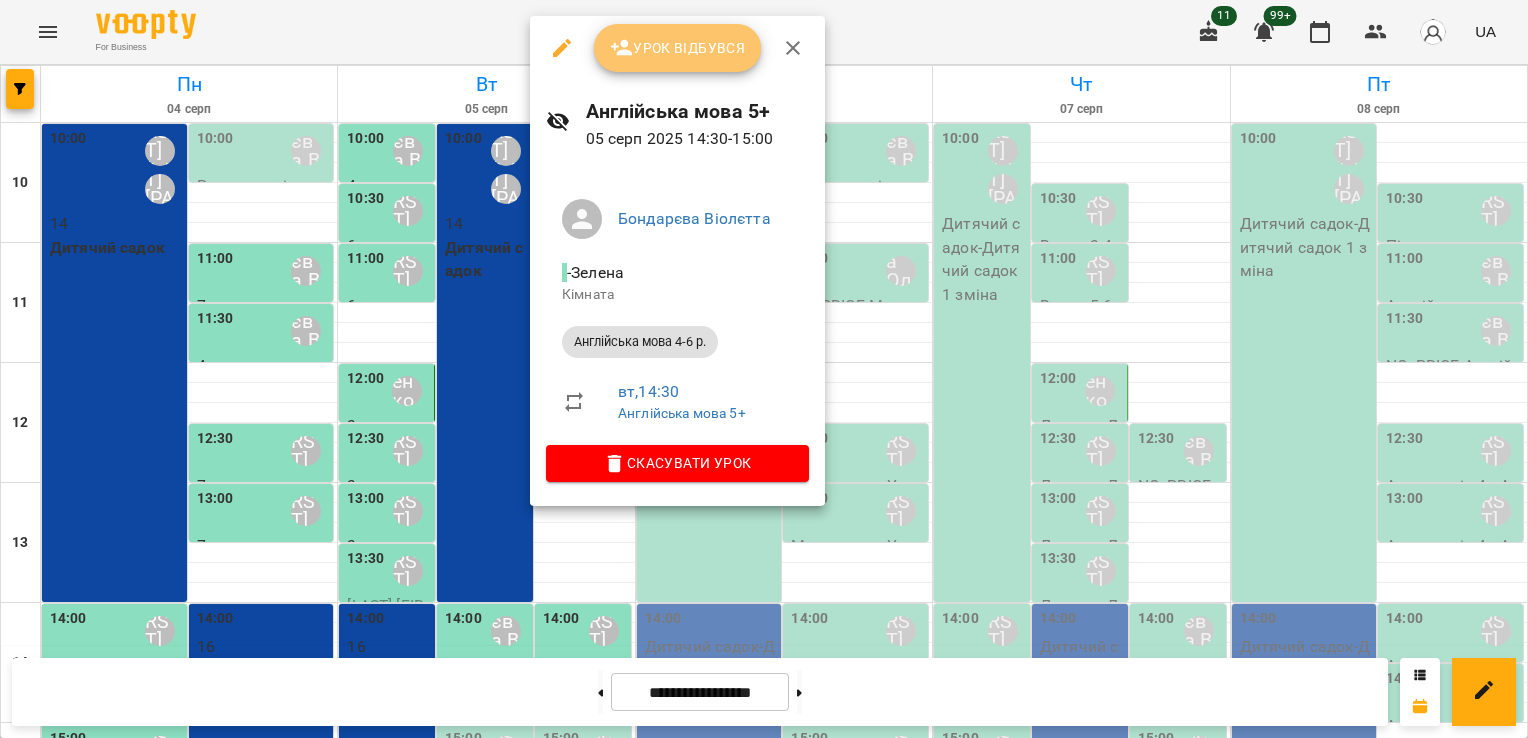 click on "Урок відбувся" at bounding box center [678, 48] 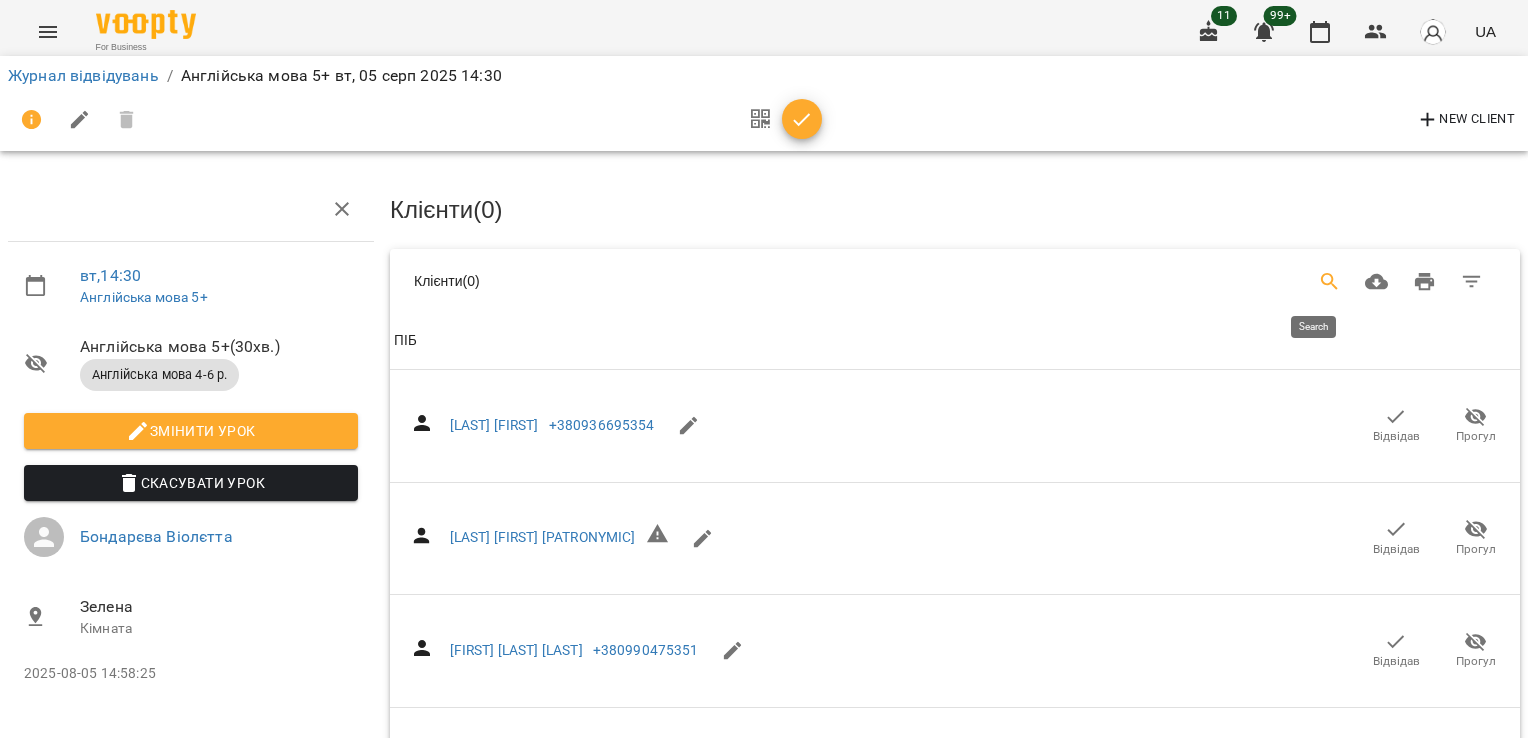 click 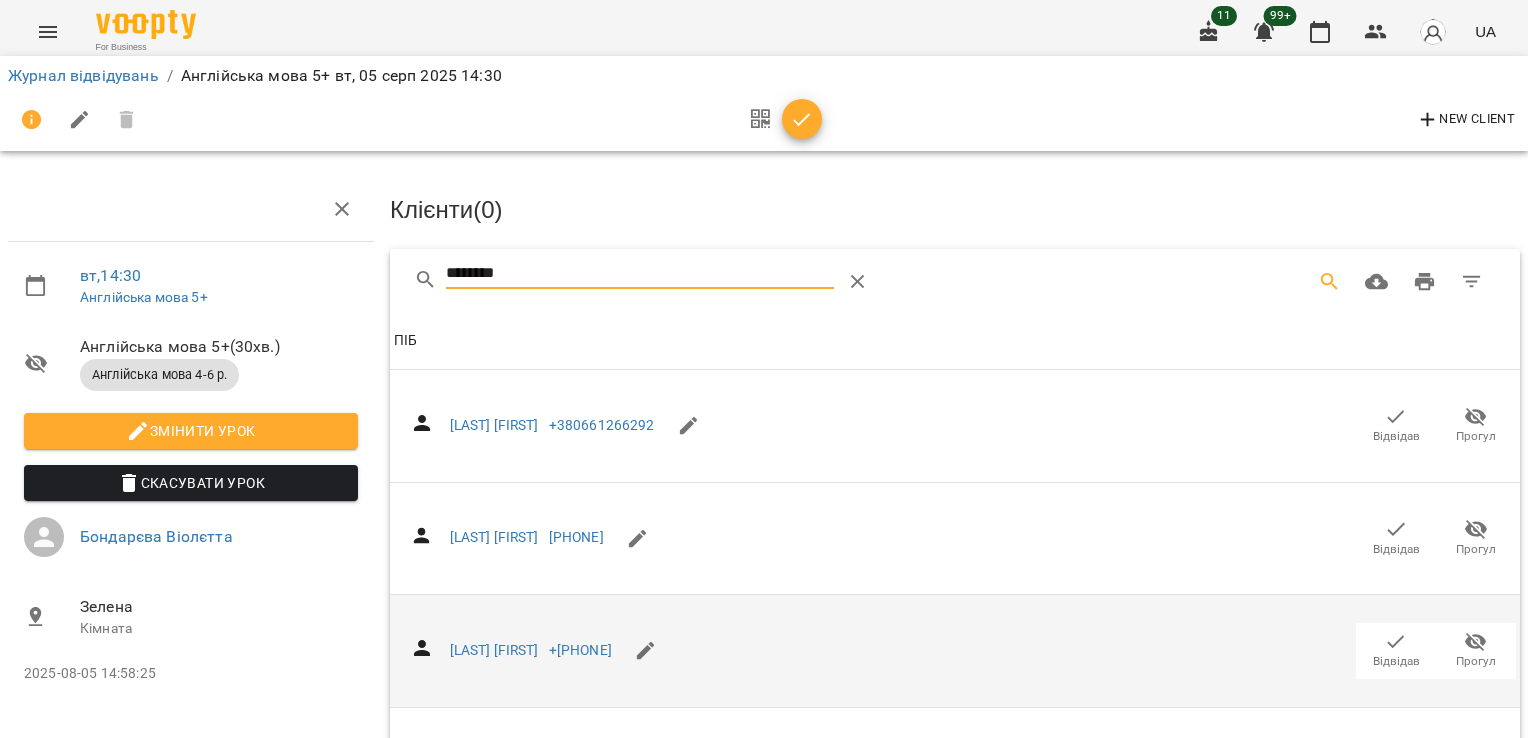 click on "Відвідав" at bounding box center [1396, 661] 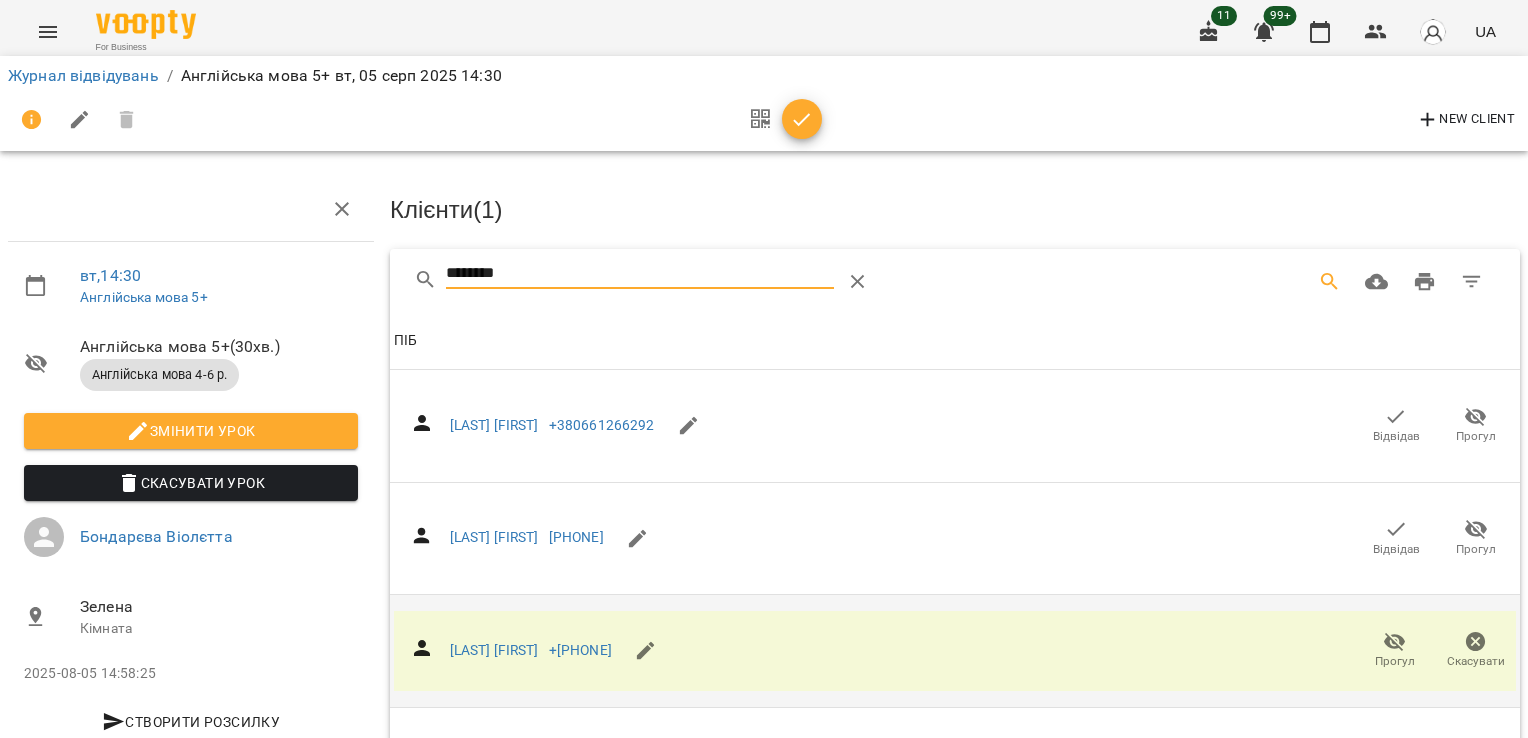 drag, startPoint x: 565, startPoint y: 284, endPoint x: 294, endPoint y: 274, distance: 271.18445 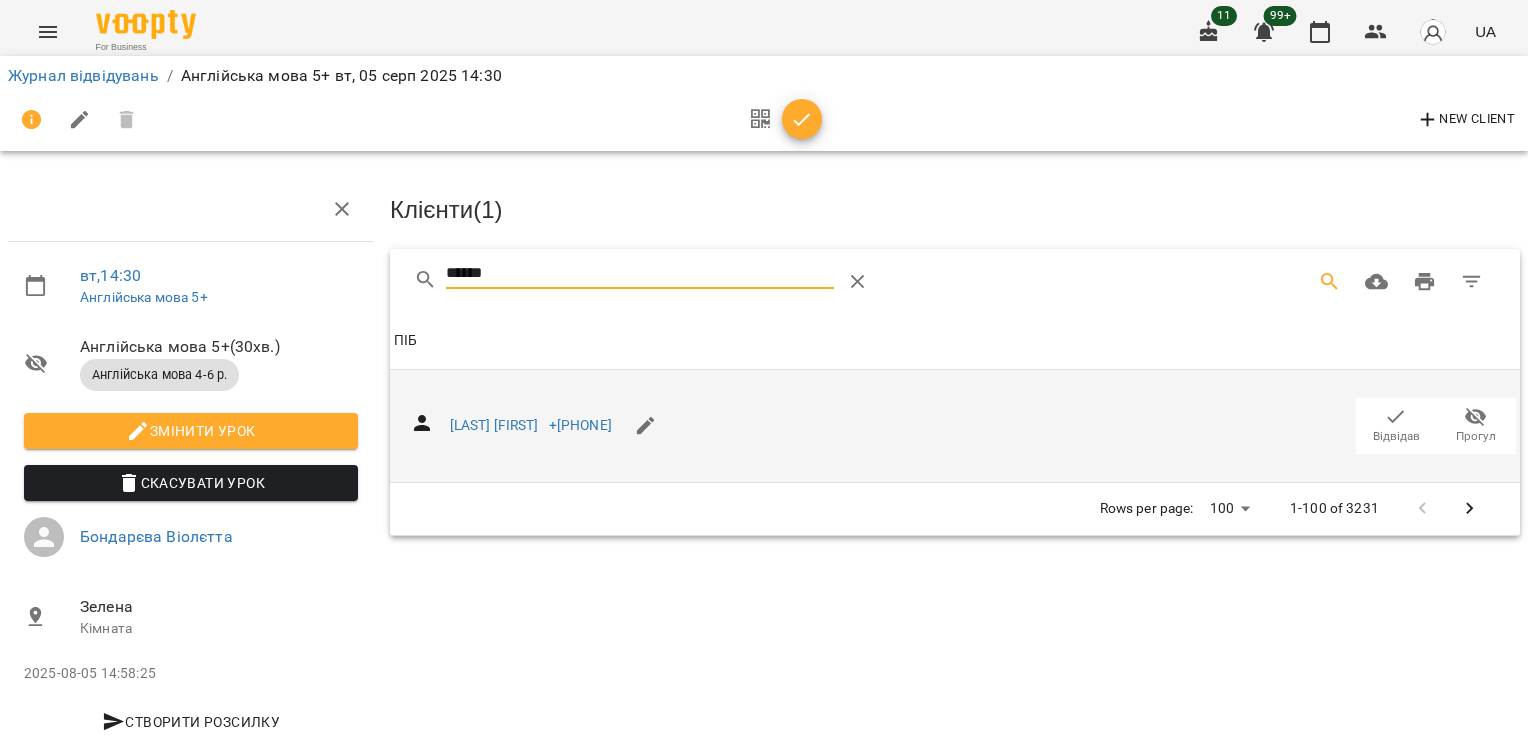 click 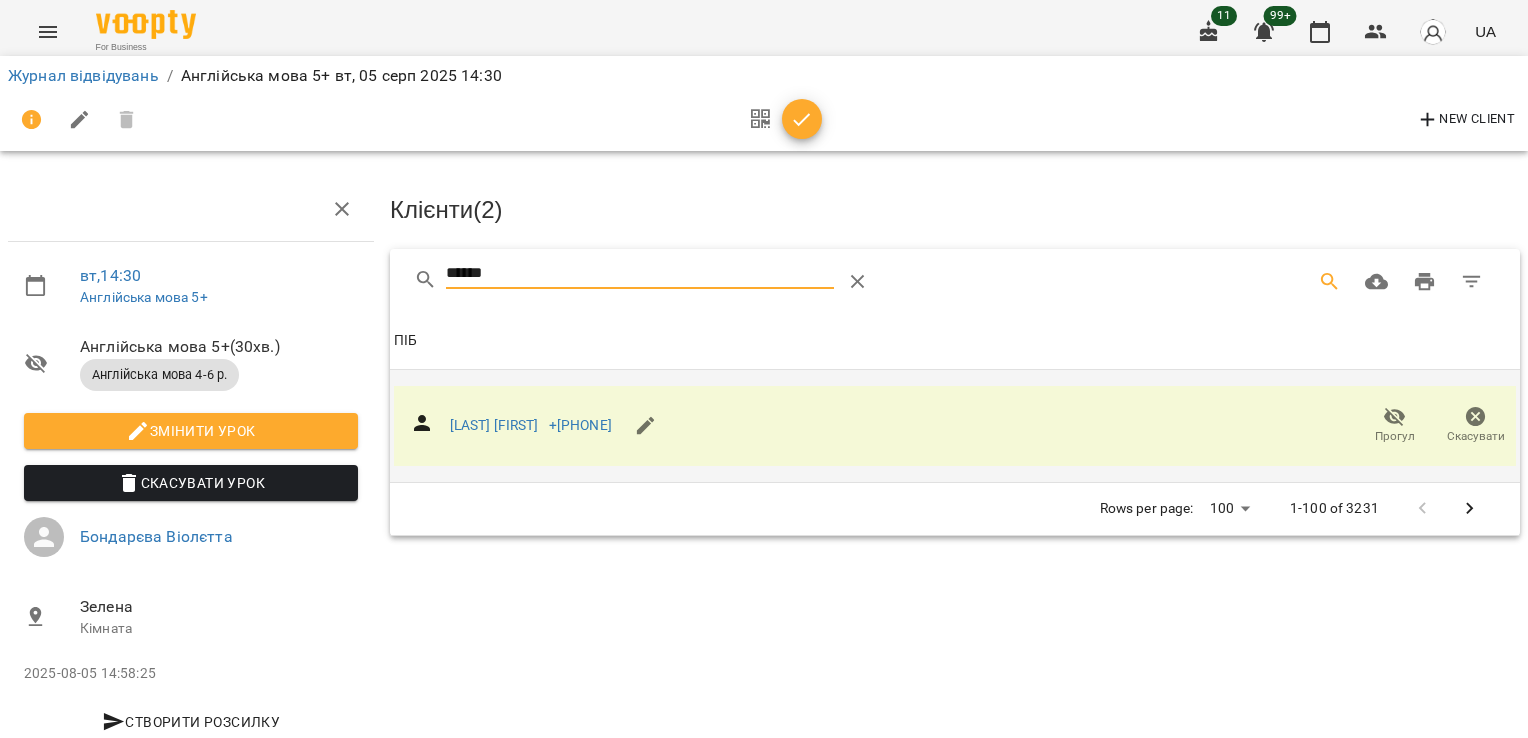 drag, startPoint x: 531, startPoint y: 270, endPoint x: 316, endPoint y: 277, distance: 215.11392 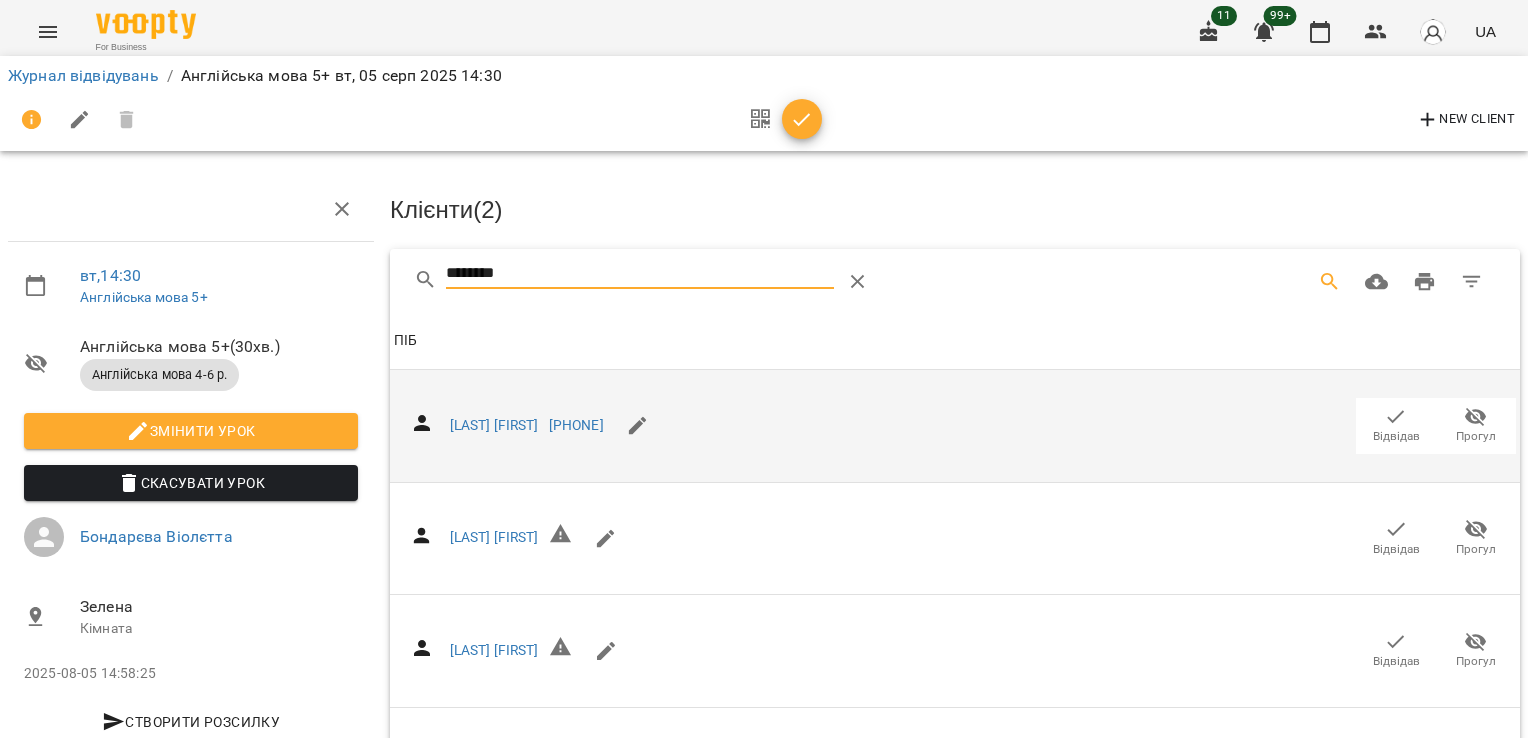 click 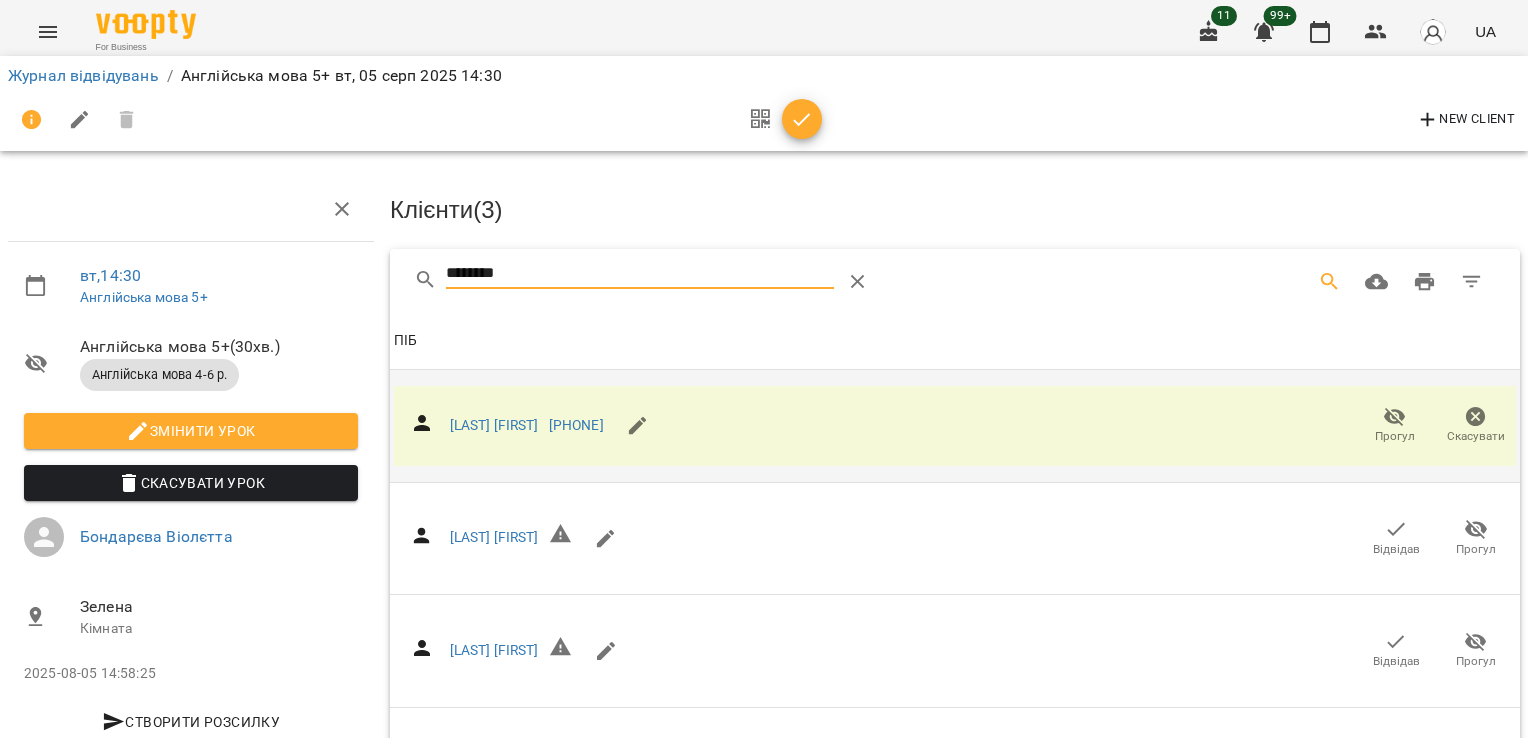 drag, startPoint x: 540, startPoint y: 270, endPoint x: 357, endPoint y: 274, distance: 183.04372 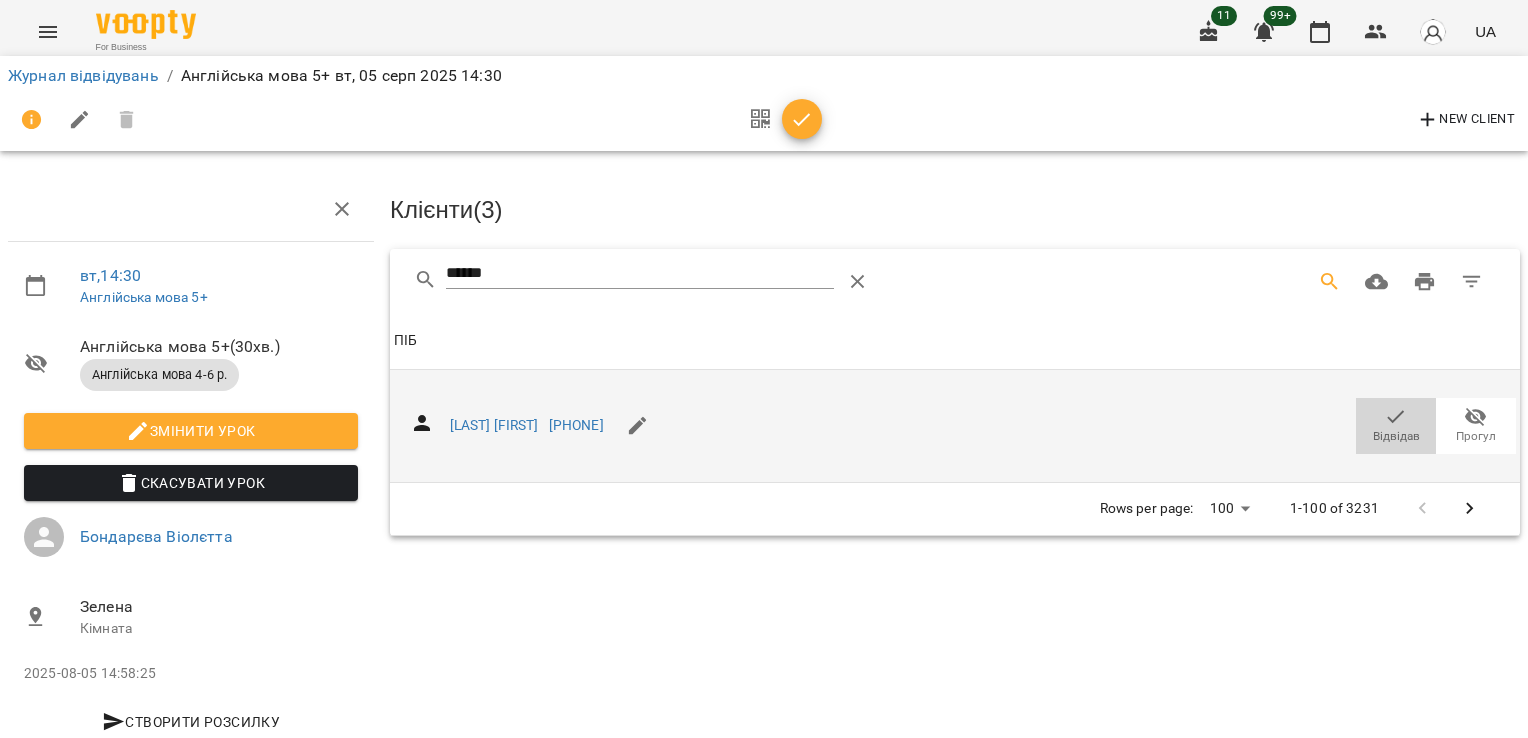 click 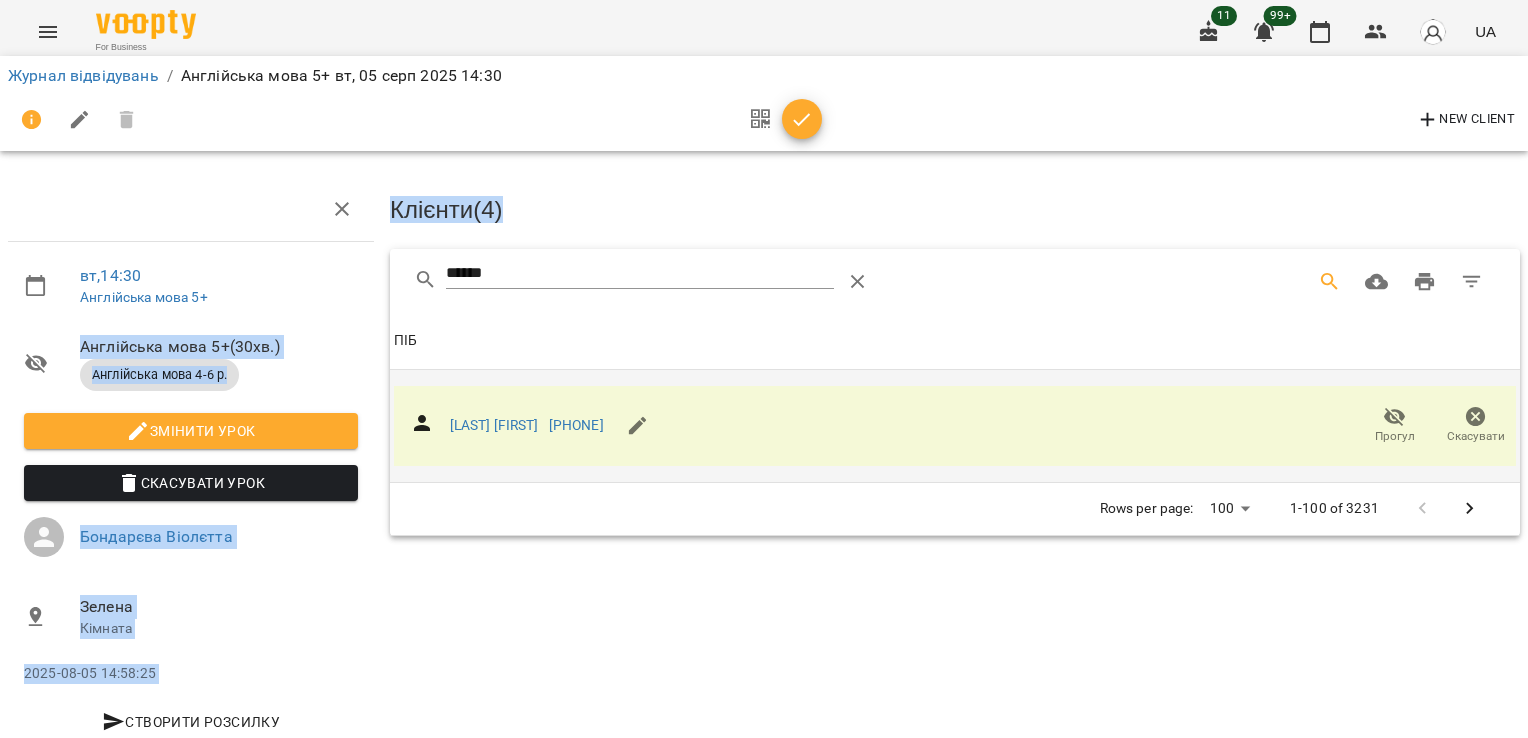 drag, startPoint x: 387, startPoint y: 288, endPoint x: 364, endPoint y: 288, distance: 23 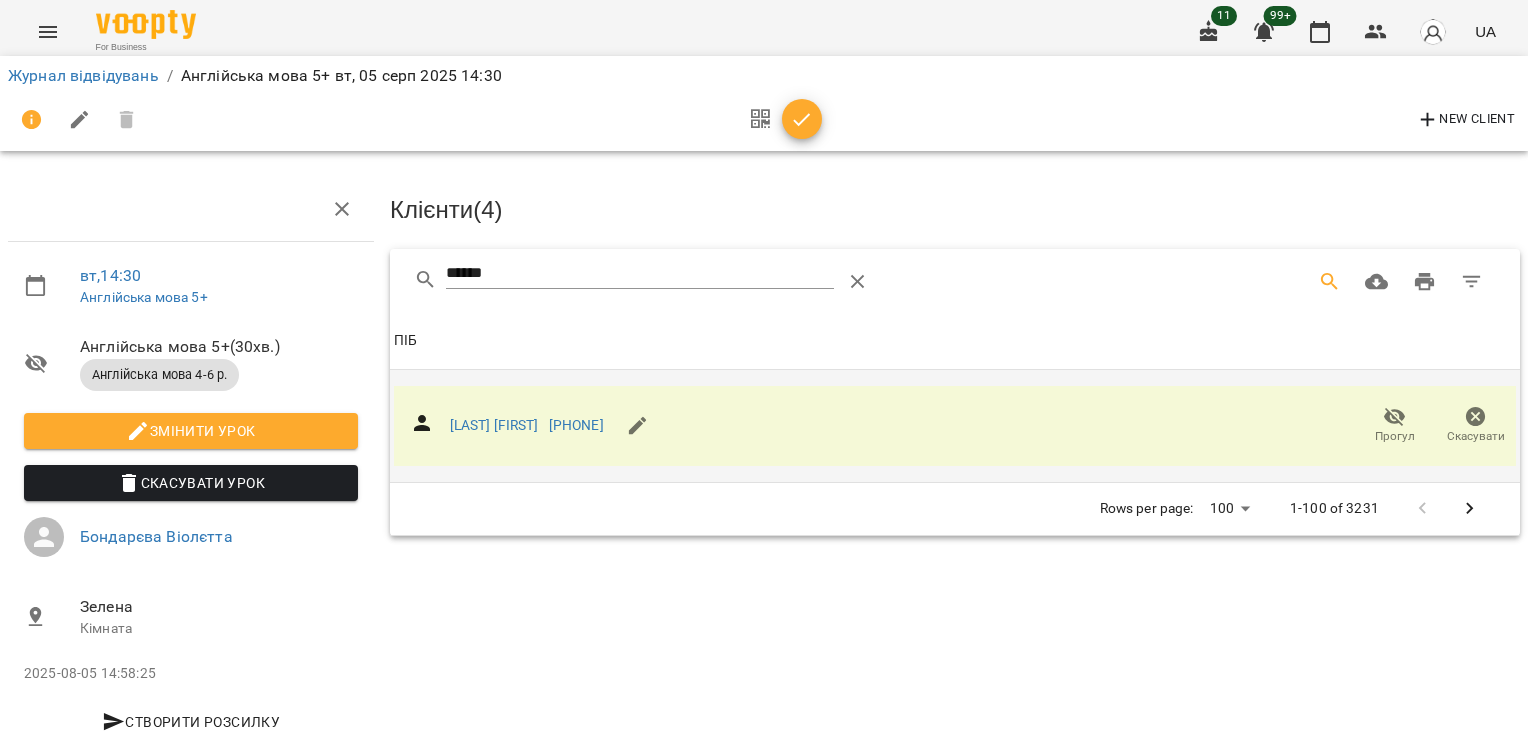 drag, startPoint x: 364, startPoint y: 288, endPoint x: 535, endPoint y: 269, distance: 172.05232 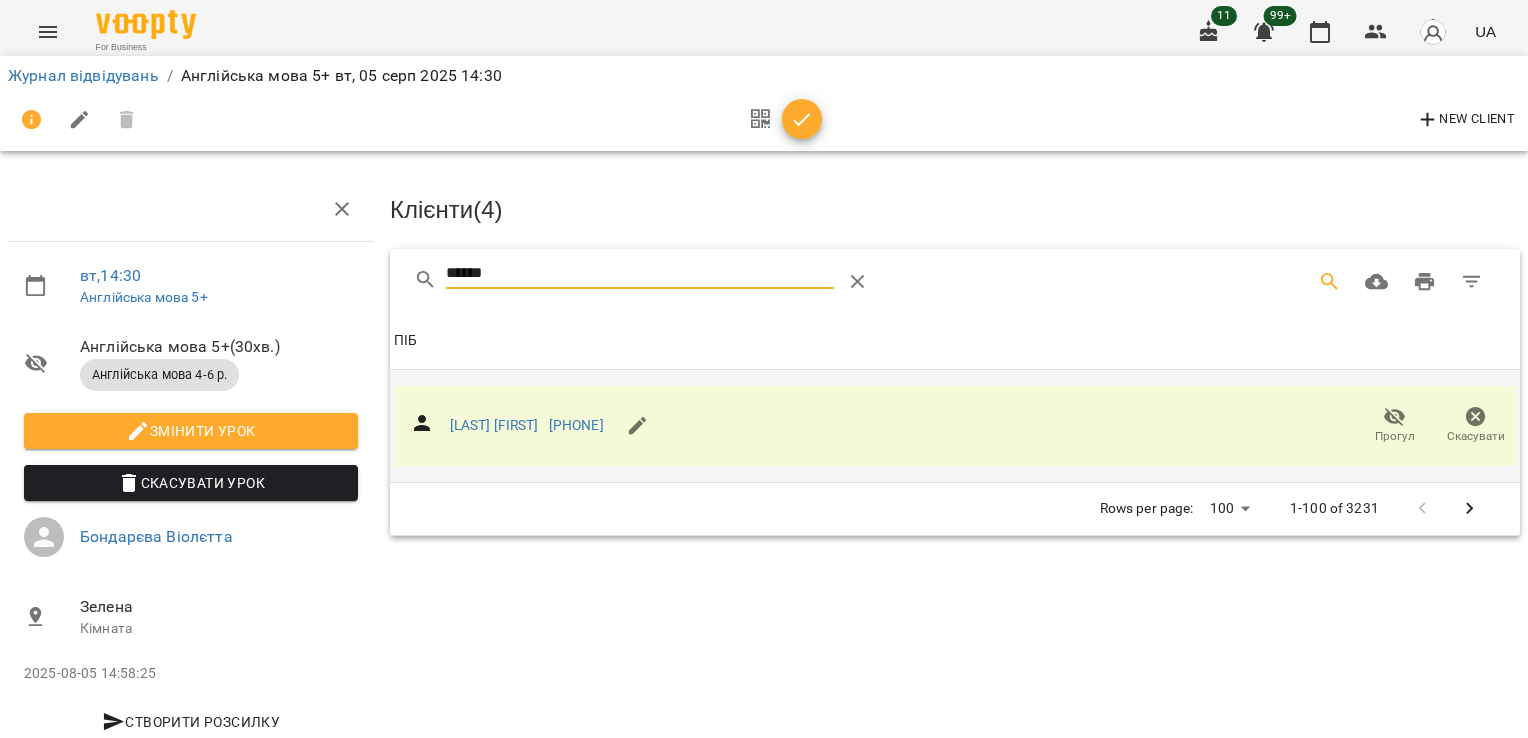 drag, startPoint x: 533, startPoint y: 265, endPoint x: 354, endPoint y: 276, distance: 179.33768 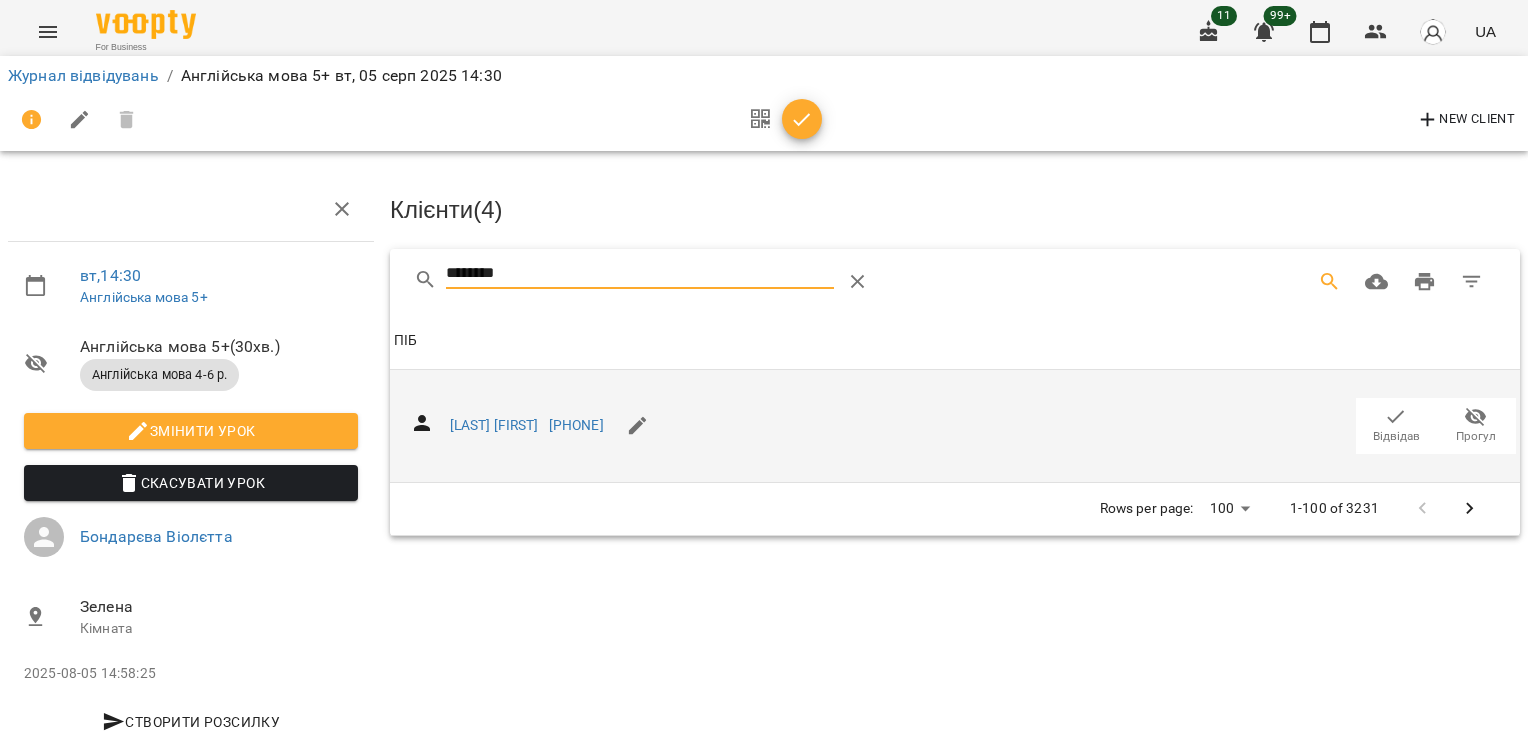 type on "********" 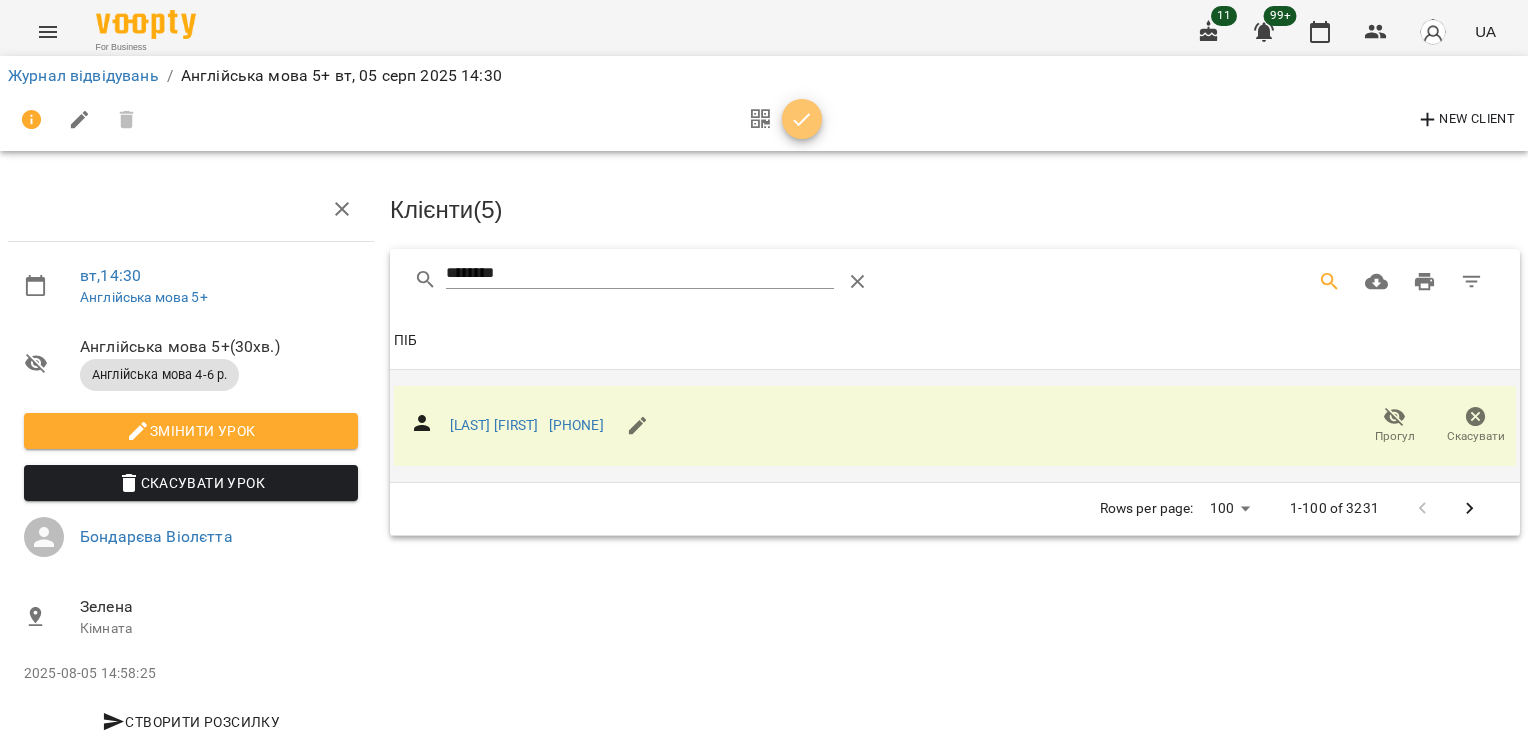 click at bounding box center (802, 119) 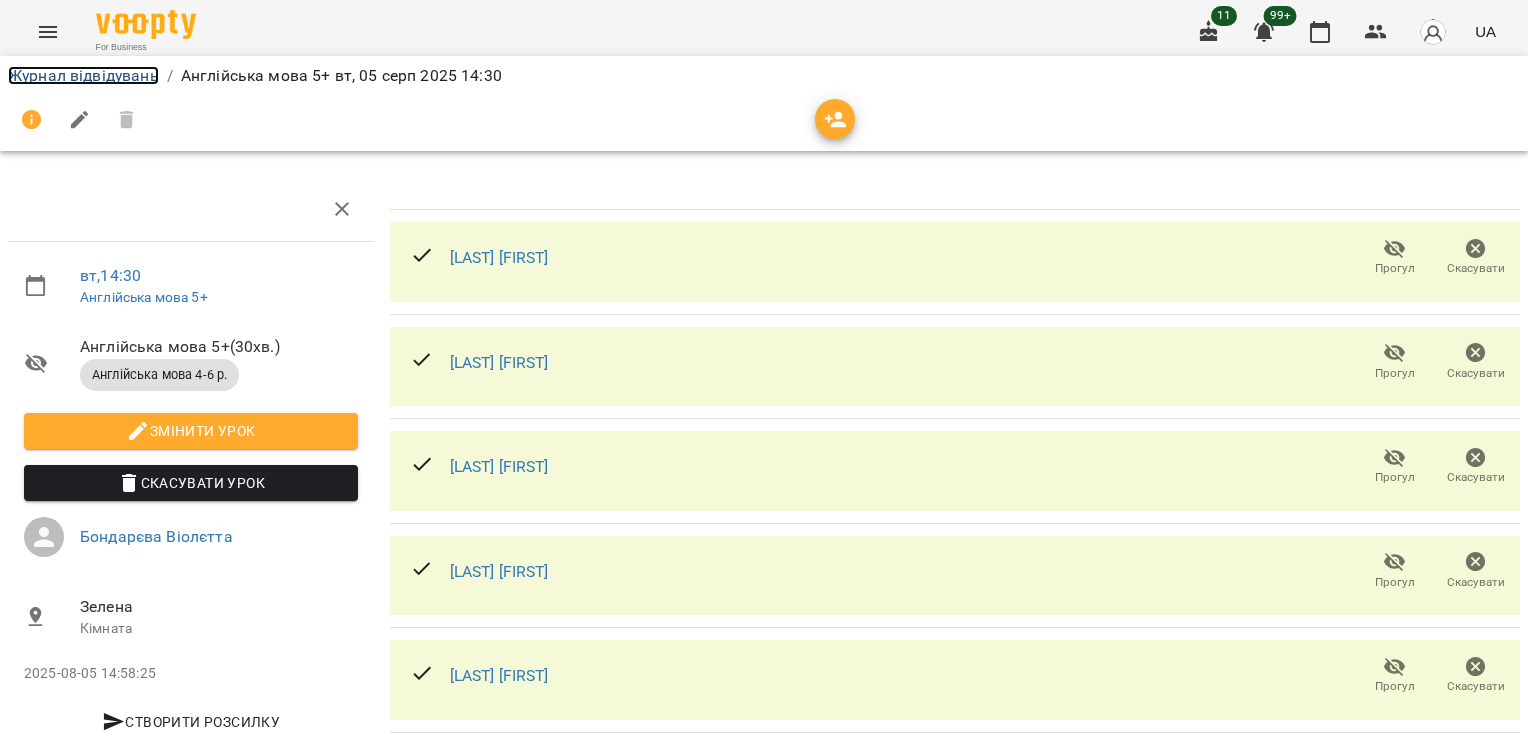 click on "Журнал відвідувань" at bounding box center [83, 75] 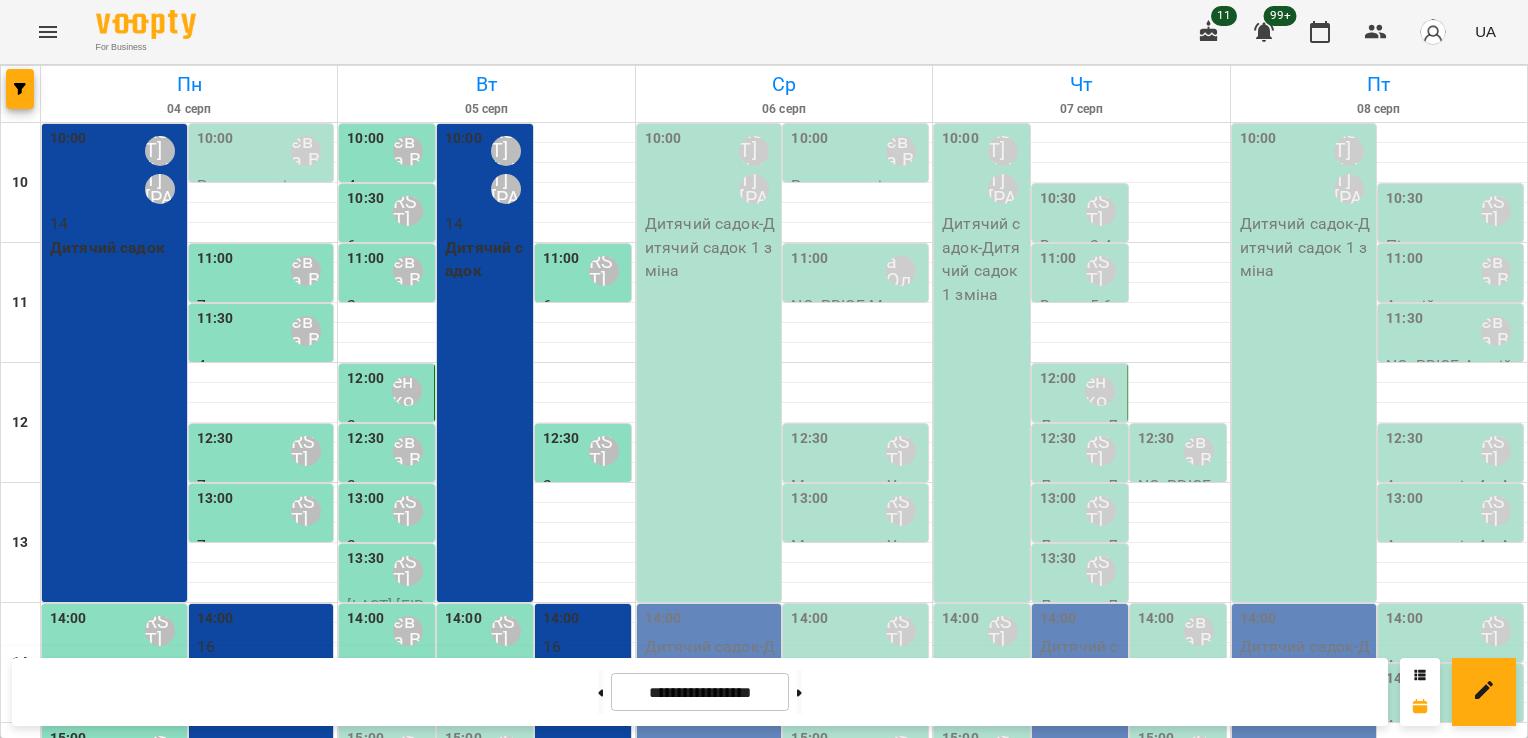 scroll, scrollTop: 300, scrollLeft: 0, axis: vertical 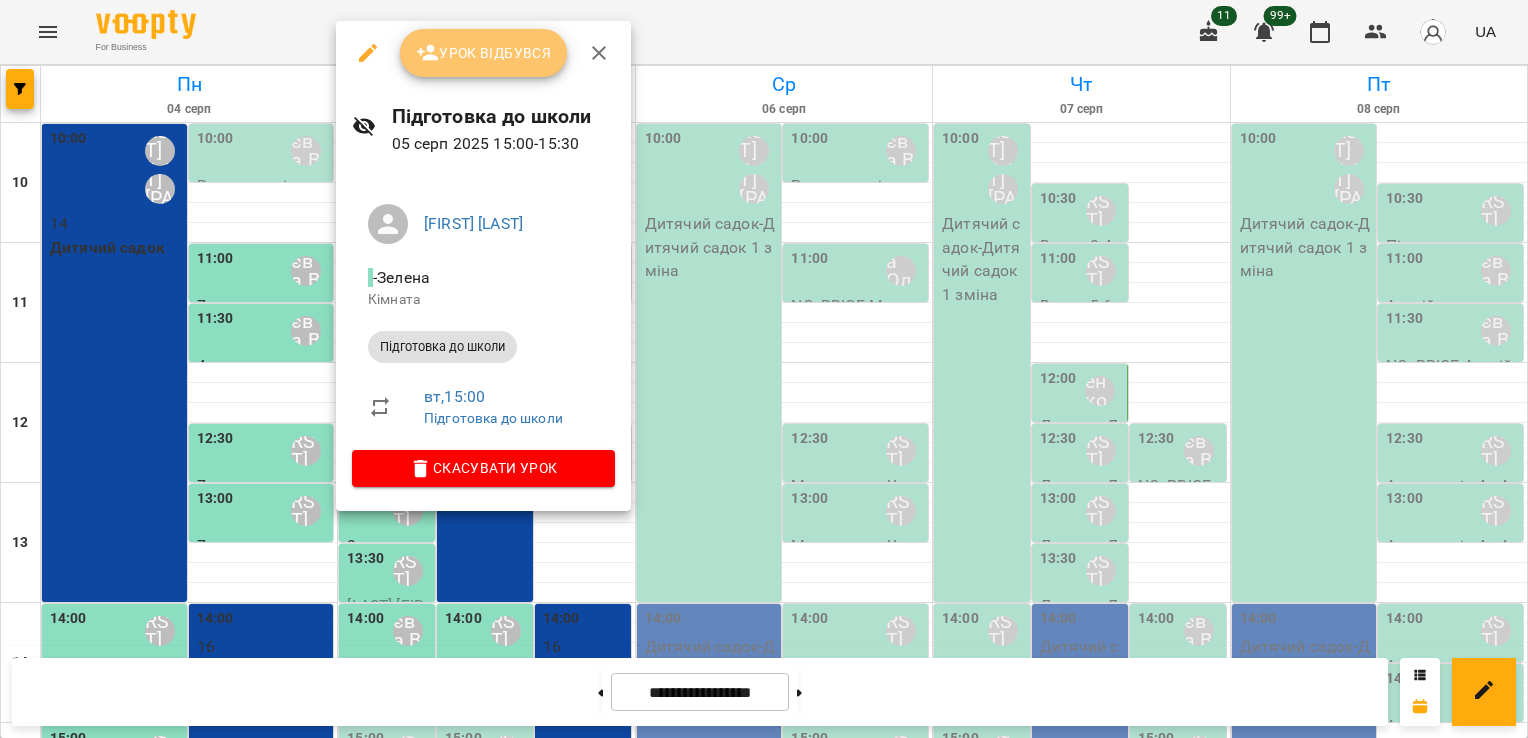 click on "Урок відбувся" at bounding box center (484, 53) 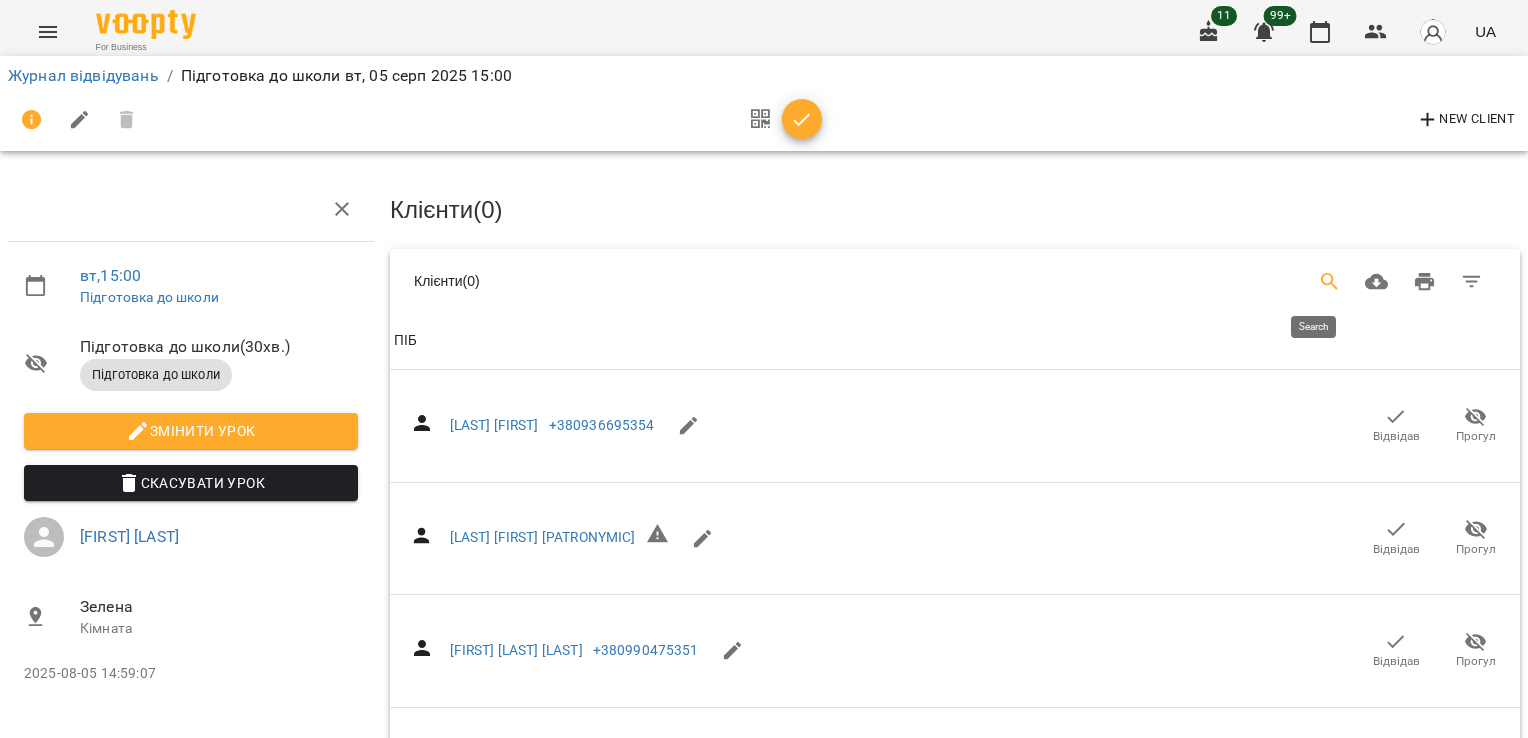 click 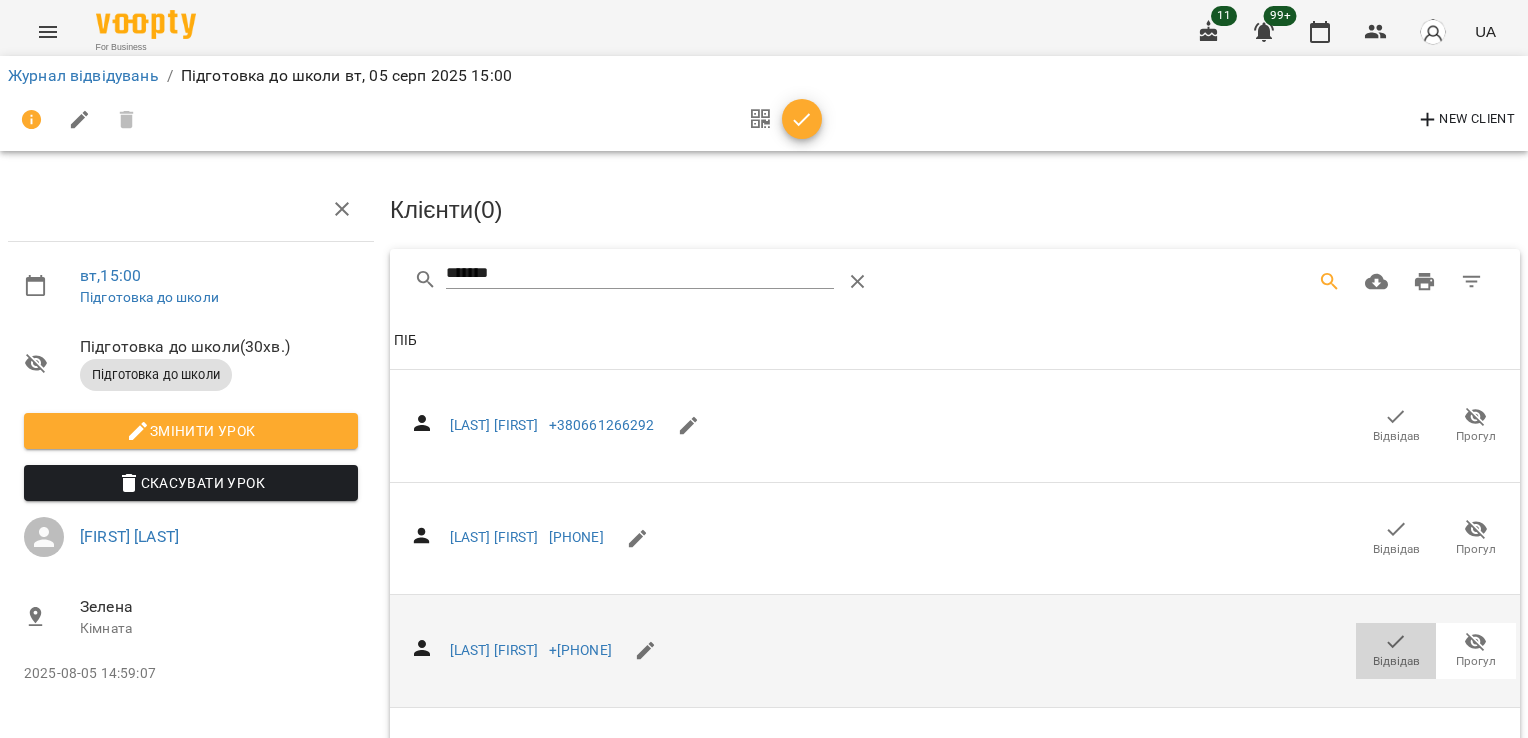 click on "Відвідав" at bounding box center (1396, 661) 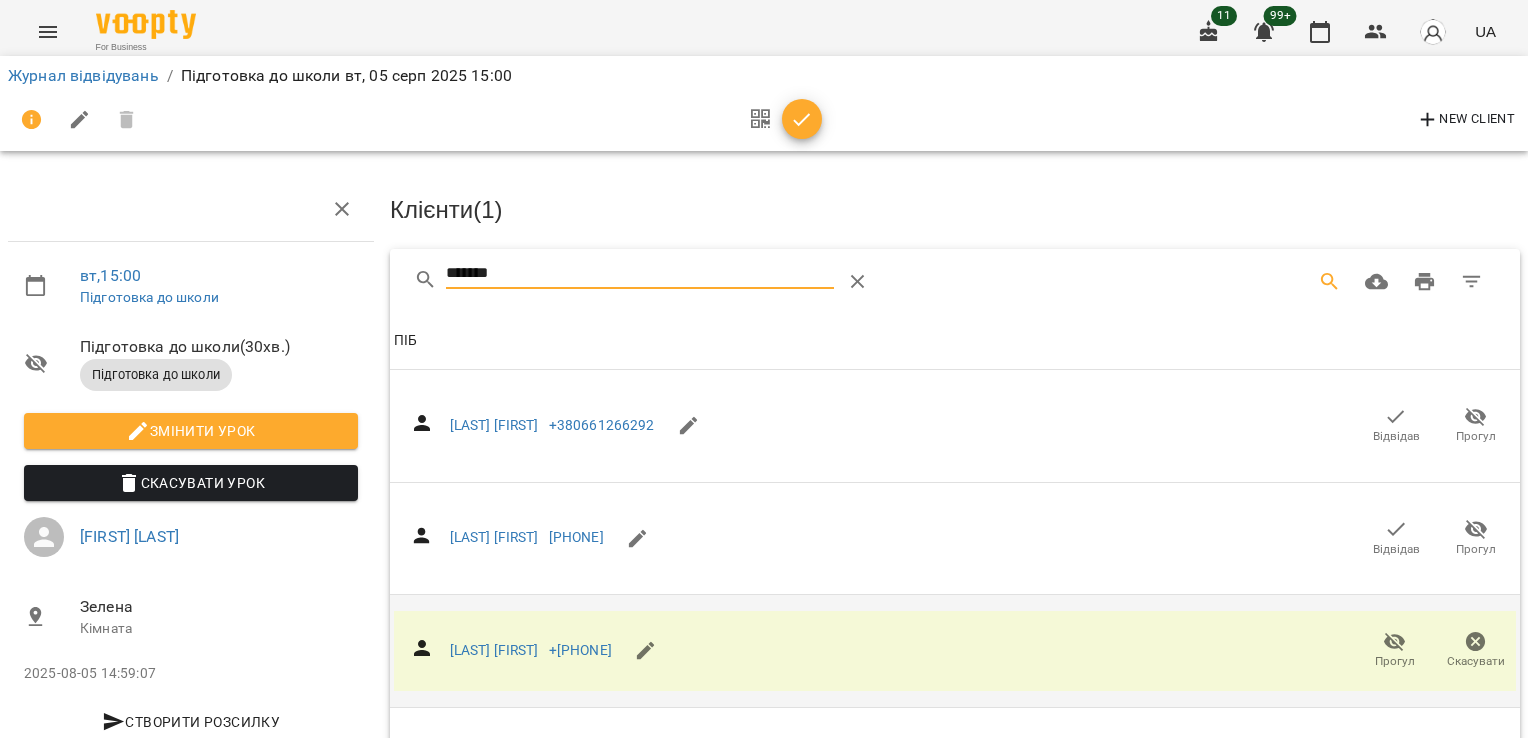 drag, startPoint x: 524, startPoint y: 268, endPoint x: 340, endPoint y: 274, distance: 184.0978 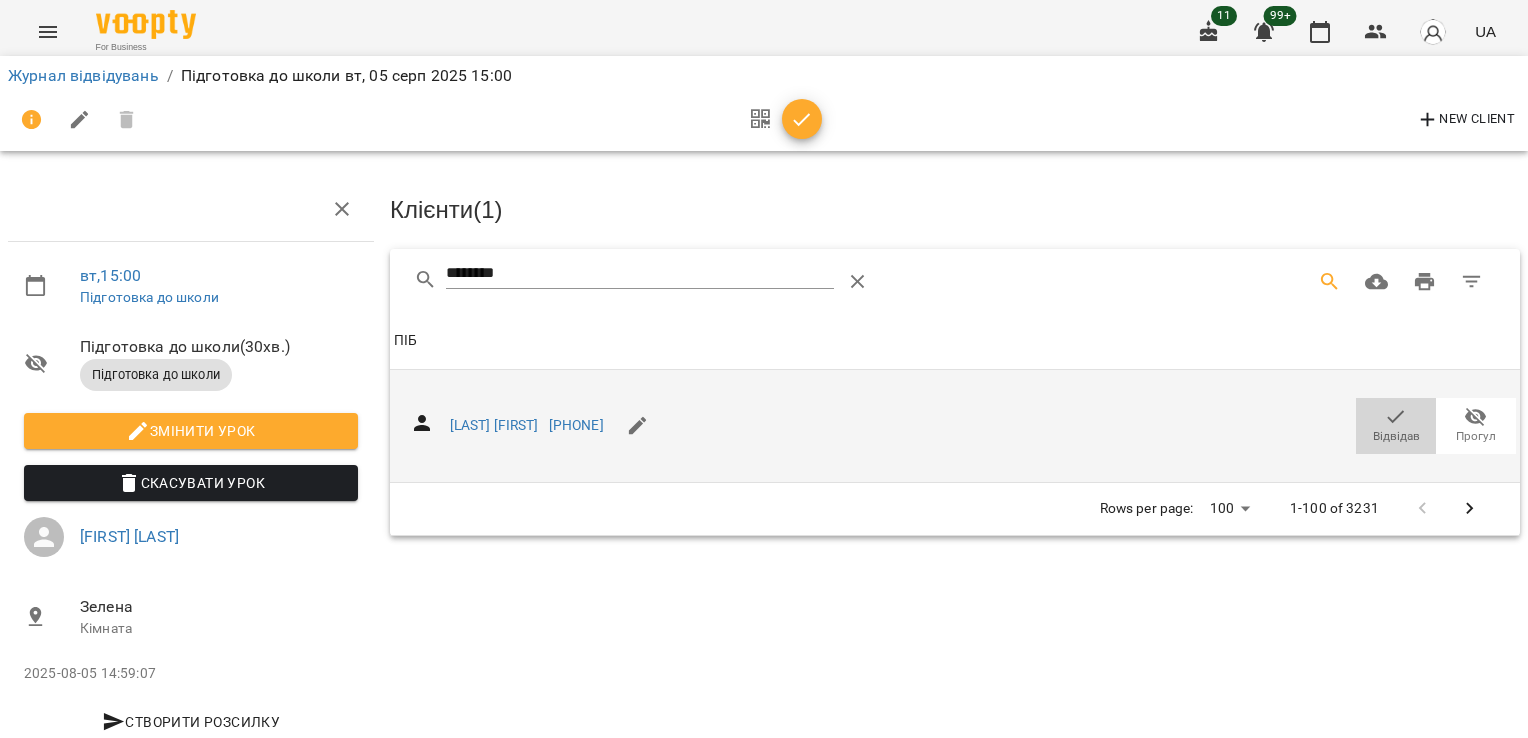 click 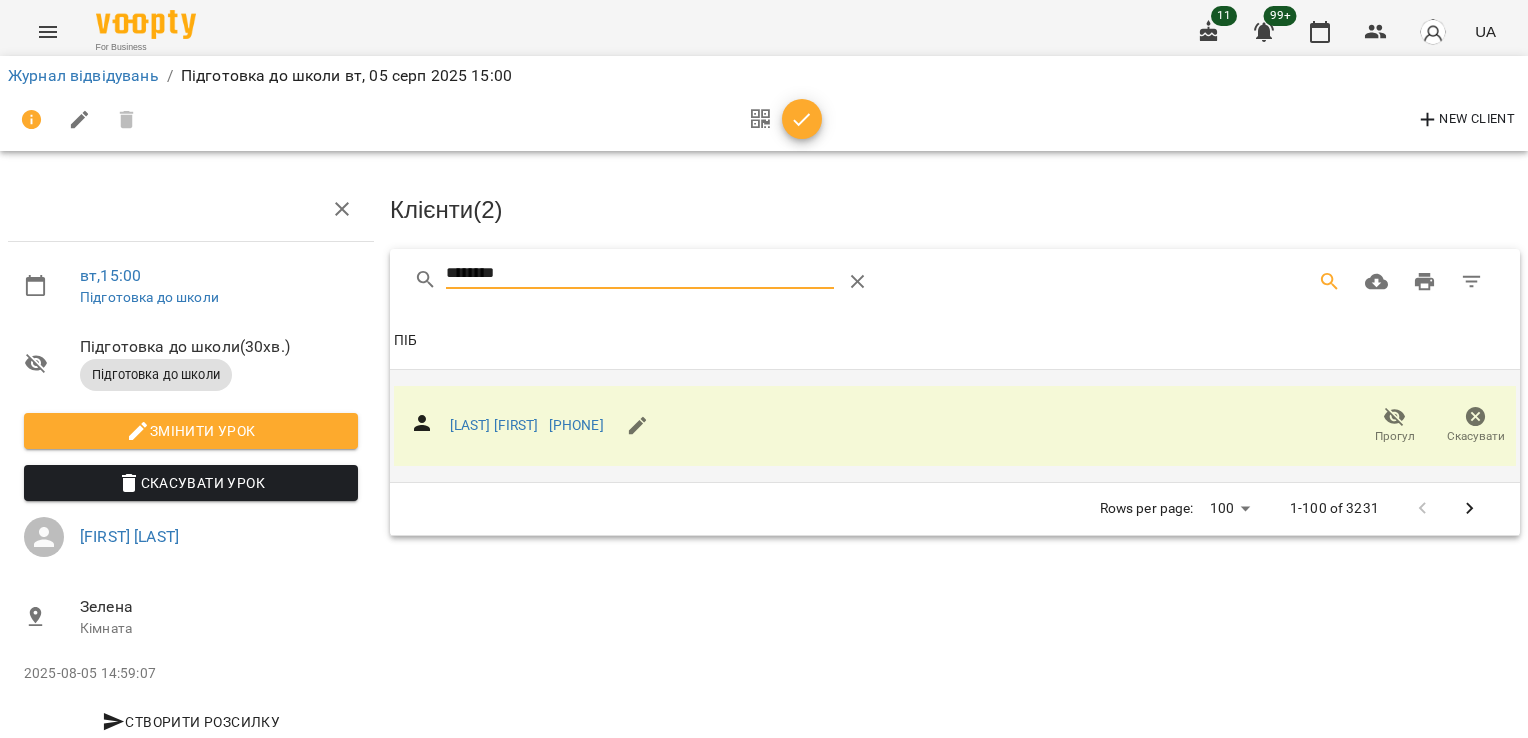 drag, startPoint x: 458, startPoint y: 268, endPoint x: 249, endPoint y: 269, distance: 209.0024 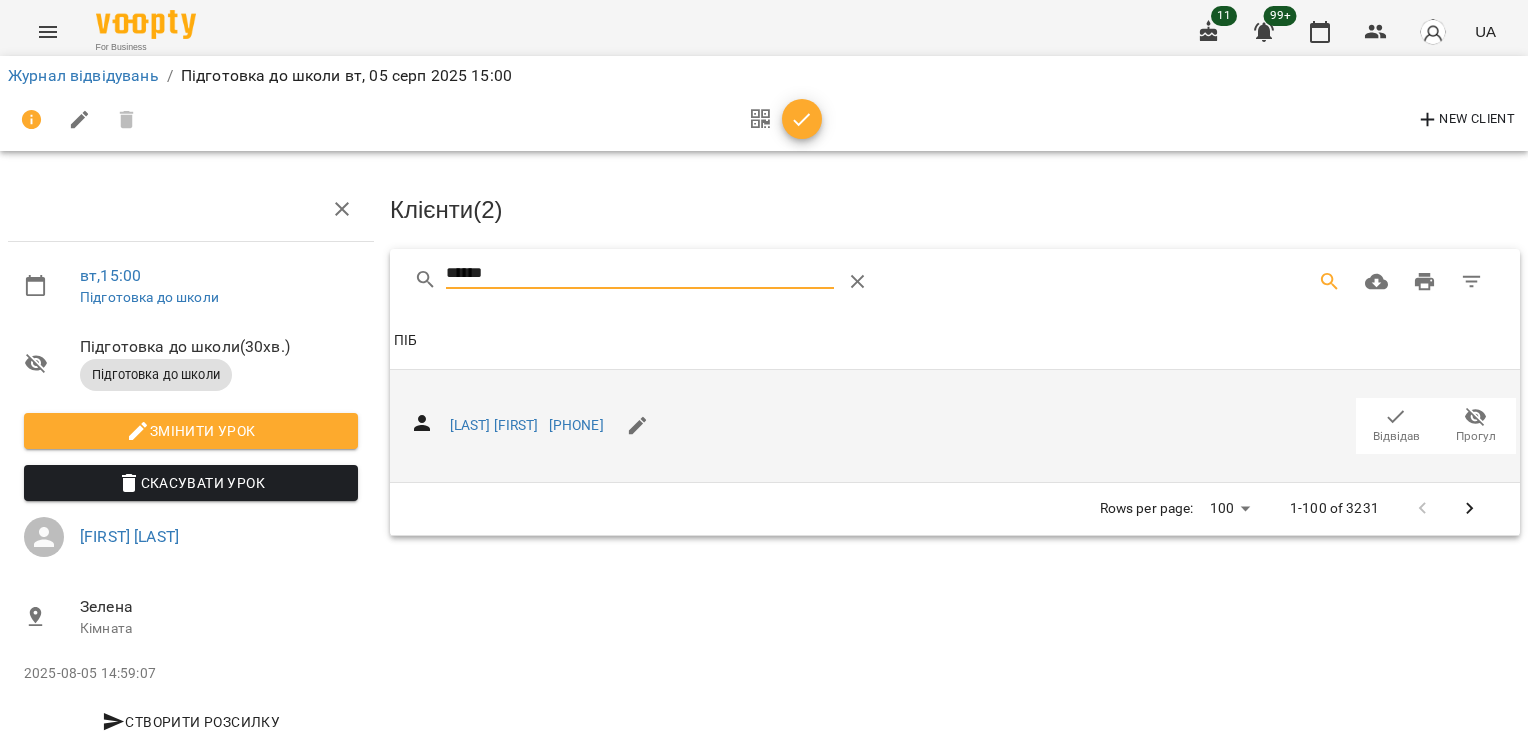 type on "******" 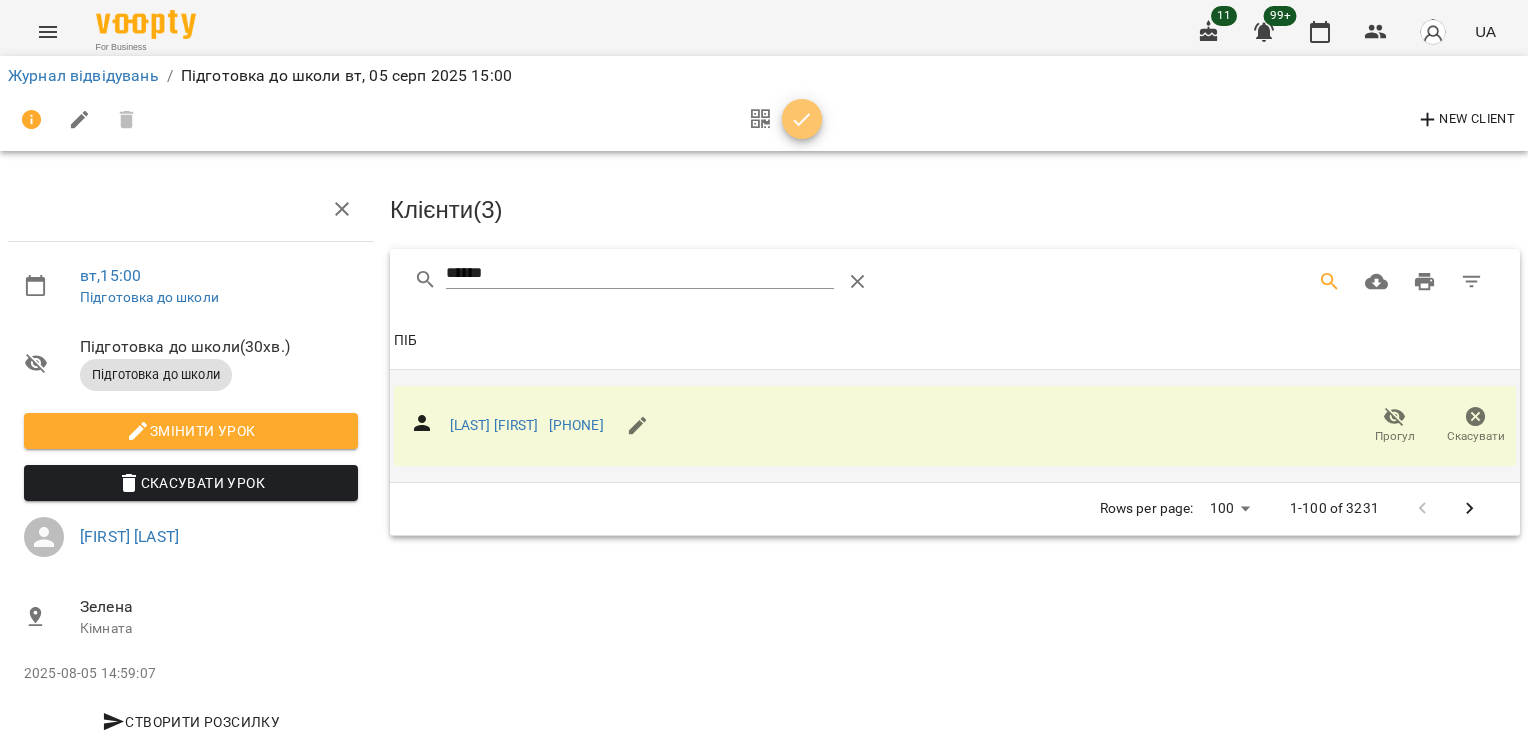 click at bounding box center (802, 119) 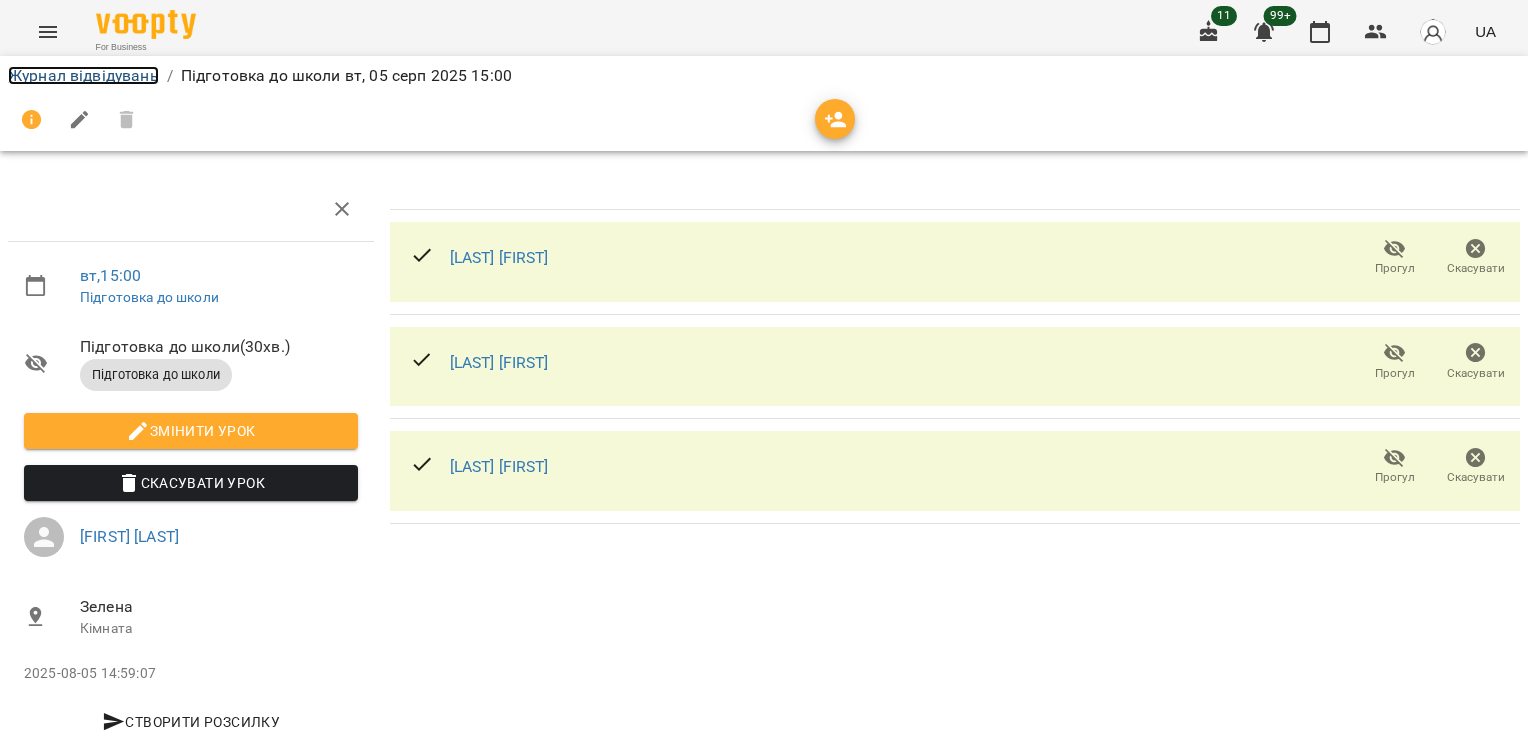 click on "Журнал відвідувань" at bounding box center [83, 75] 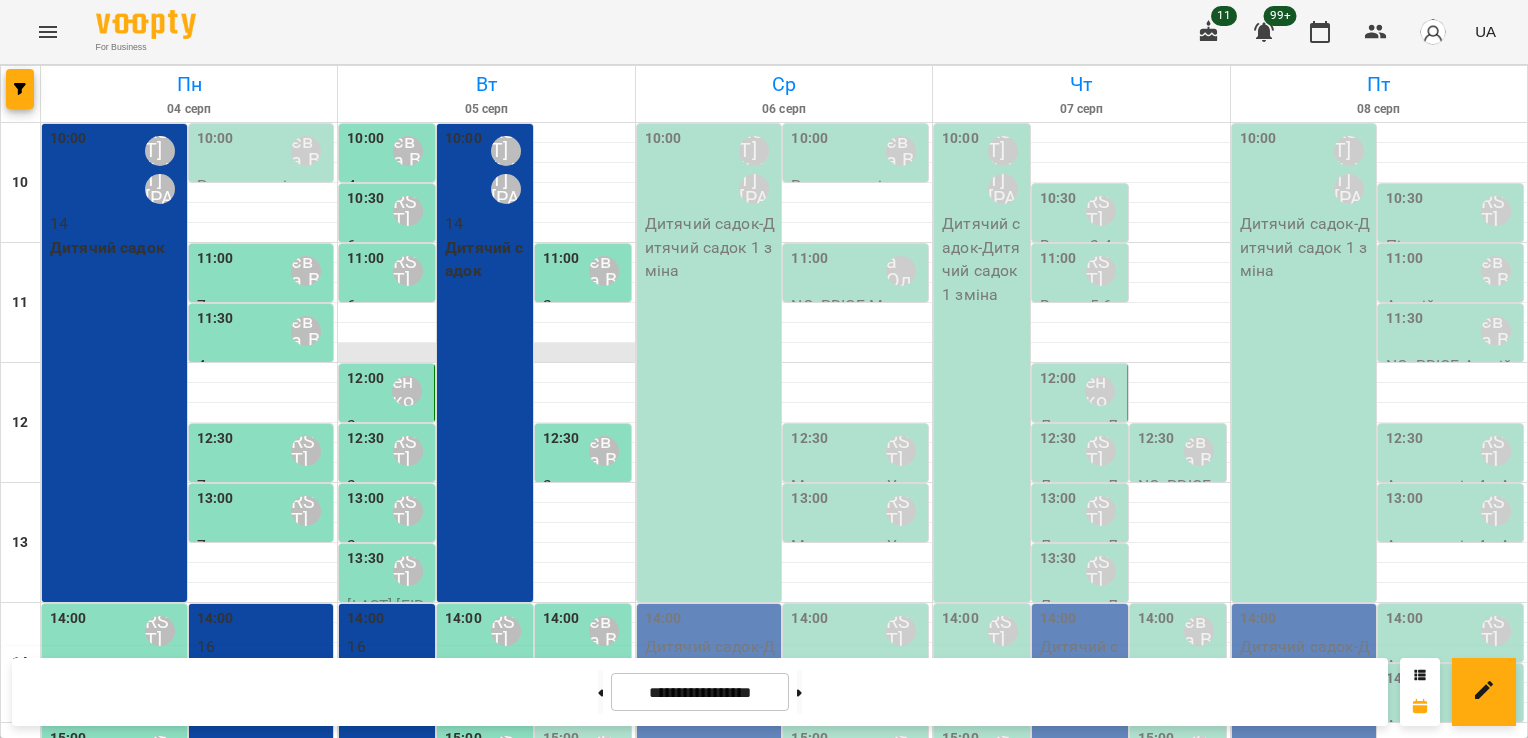scroll, scrollTop: 434, scrollLeft: 0, axis: vertical 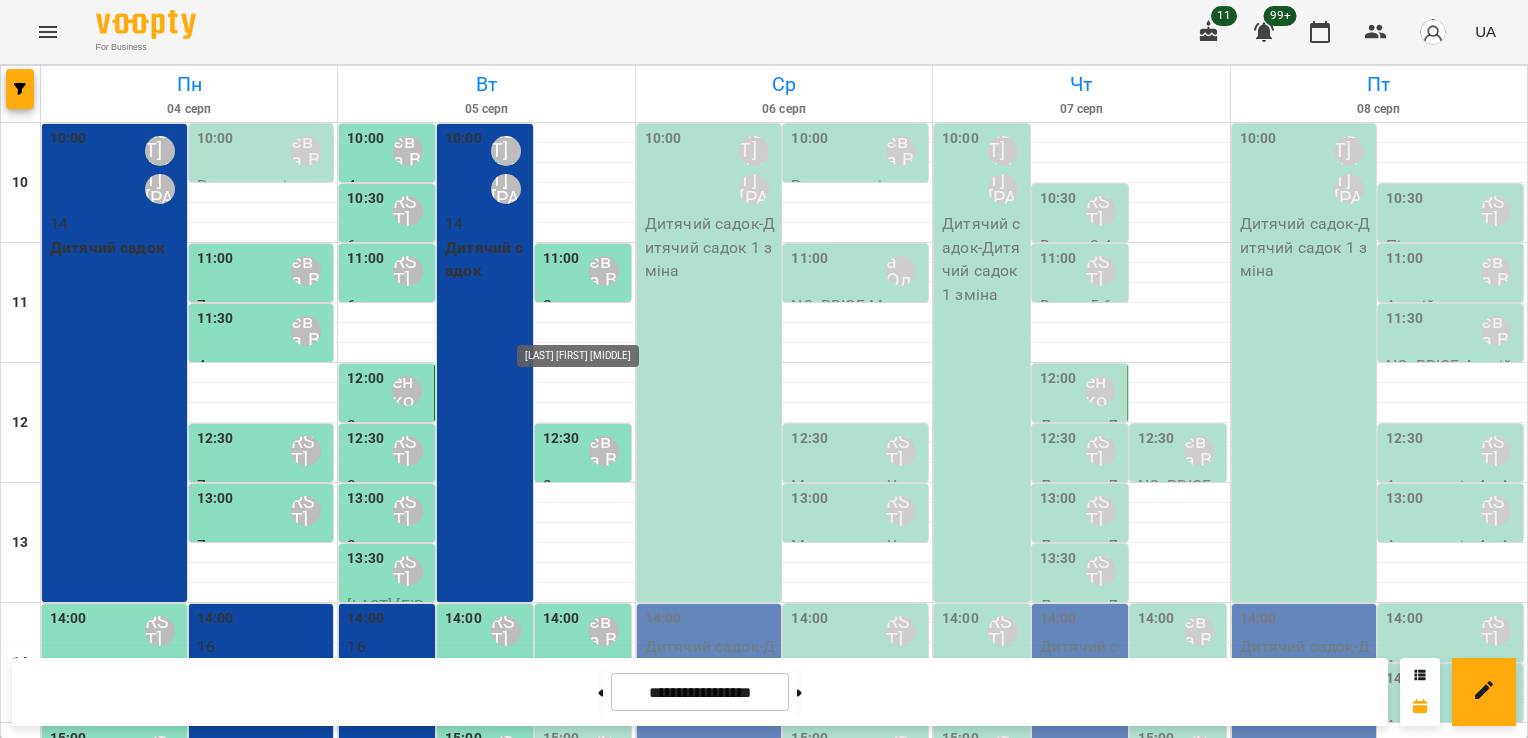 click on "15:00 [LAST] [FIRST] [MIDDLE]" at bounding box center [585, 751] 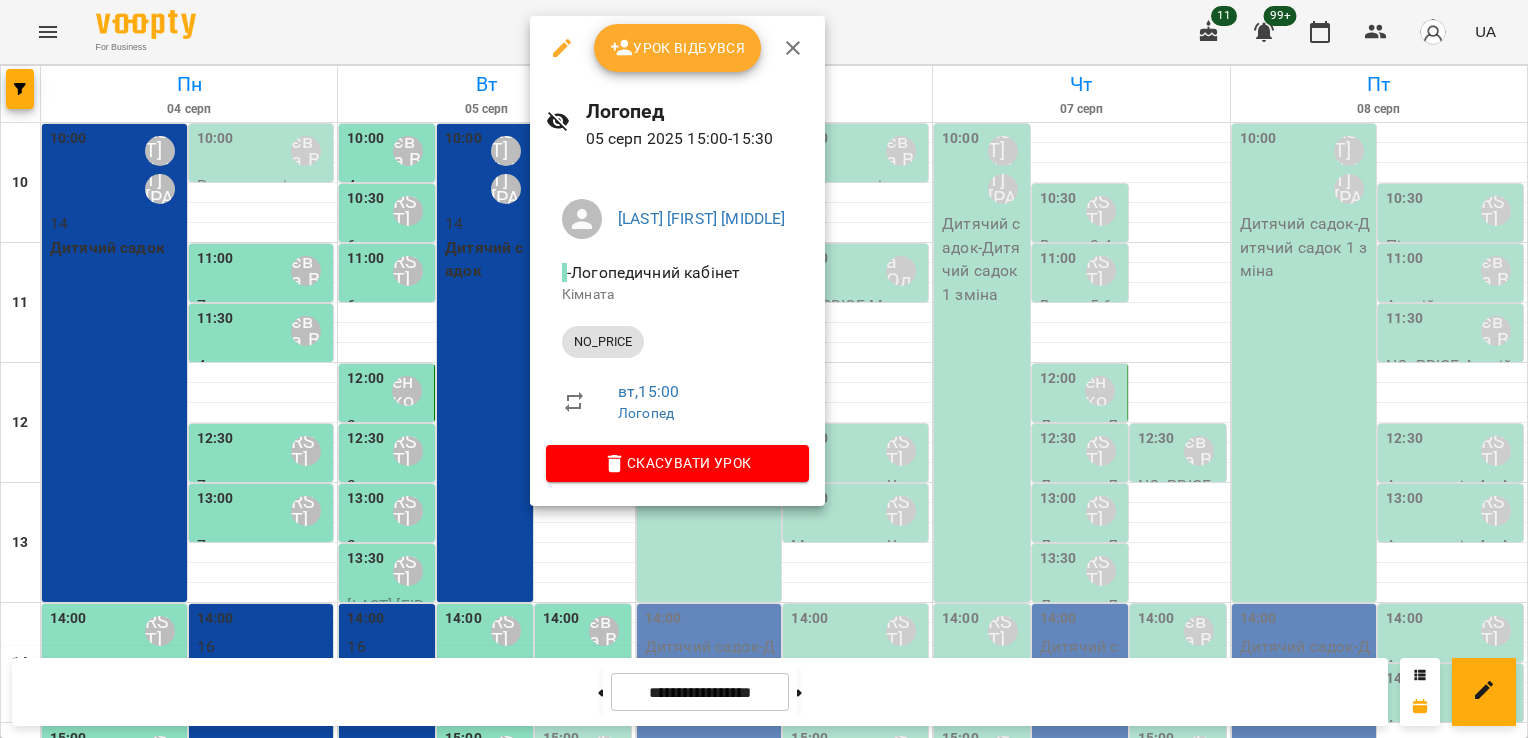 drag, startPoint x: 573, startPoint y: 311, endPoint x: 696, endPoint y: 52, distance: 286.72287 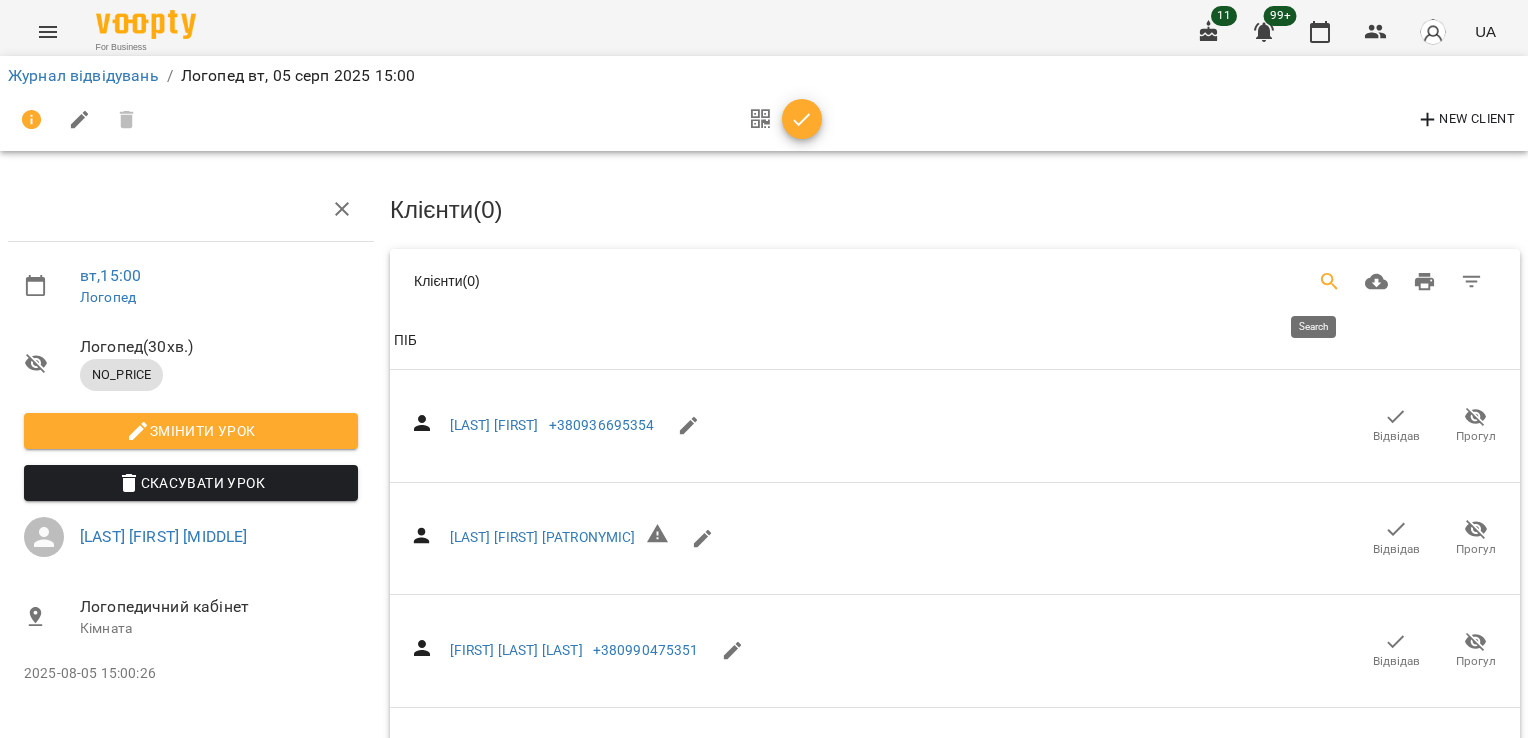 click 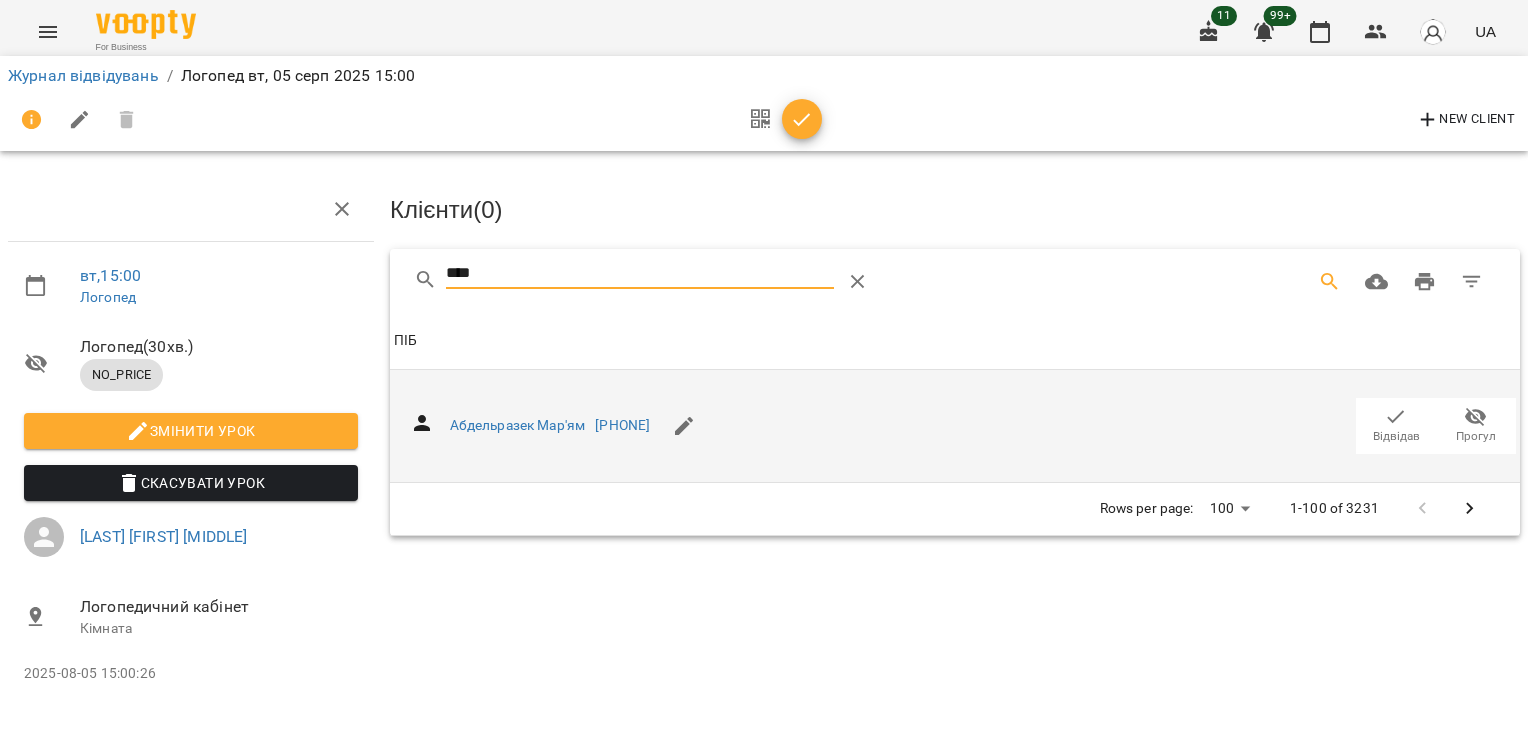 type on "****" 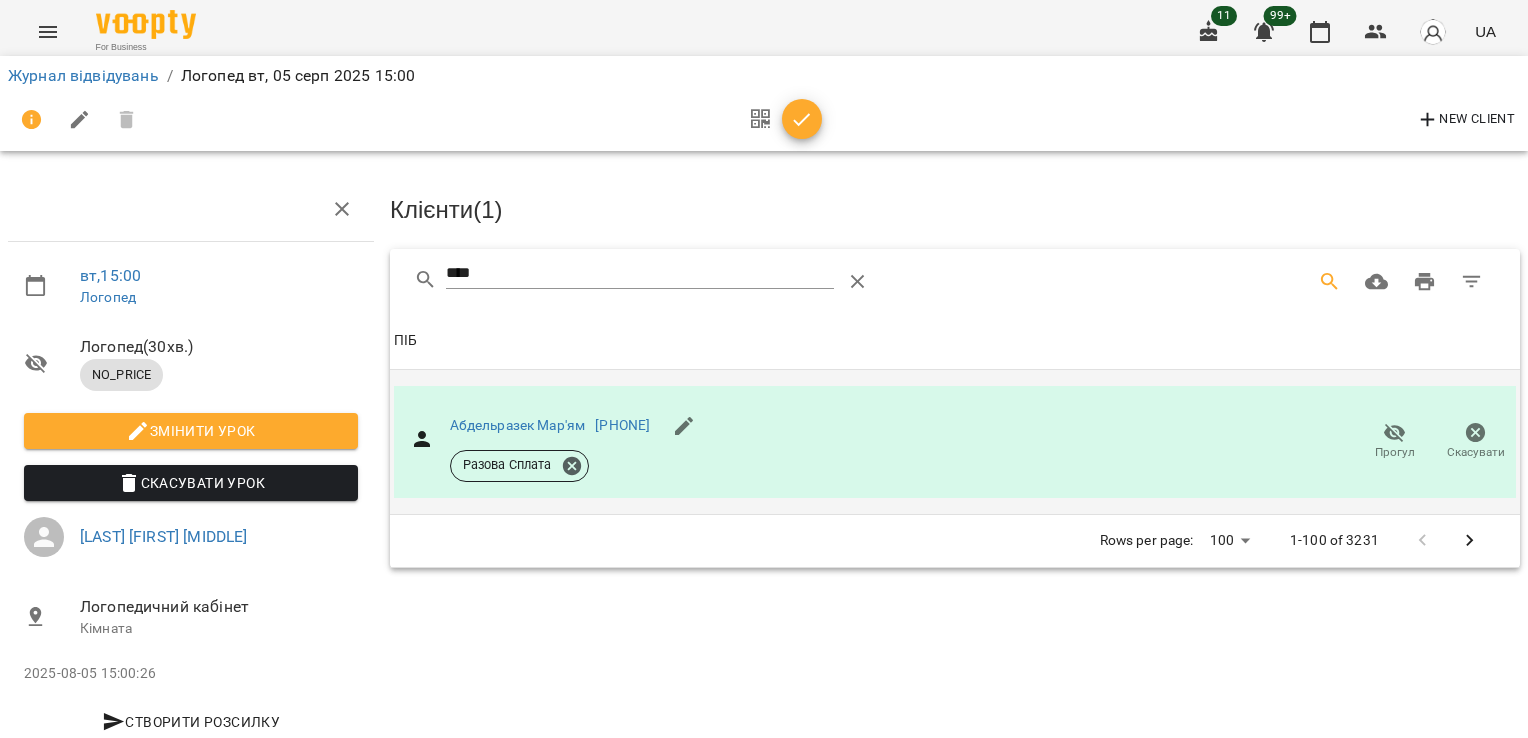 click 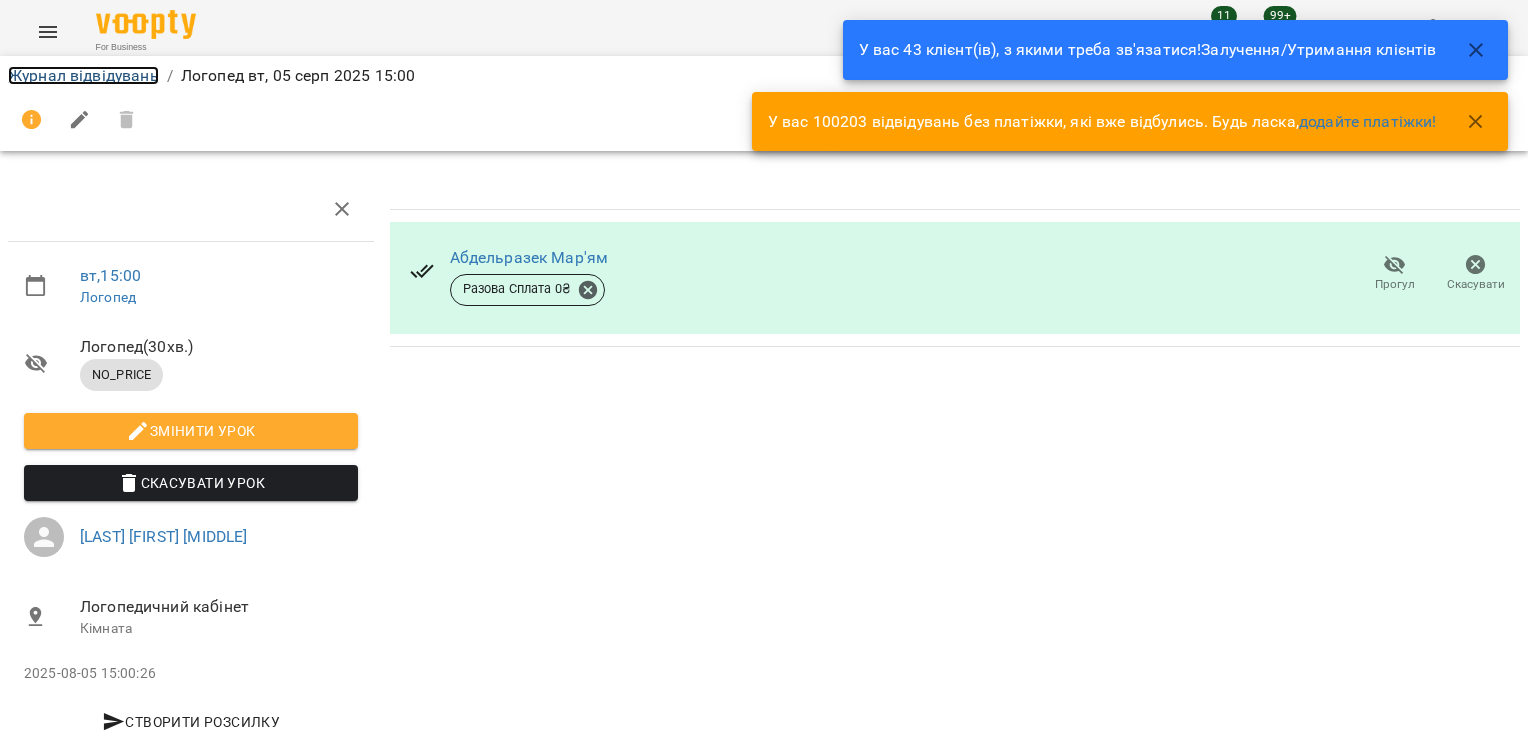click on "Журнал відвідувань" at bounding box center [83, 75] 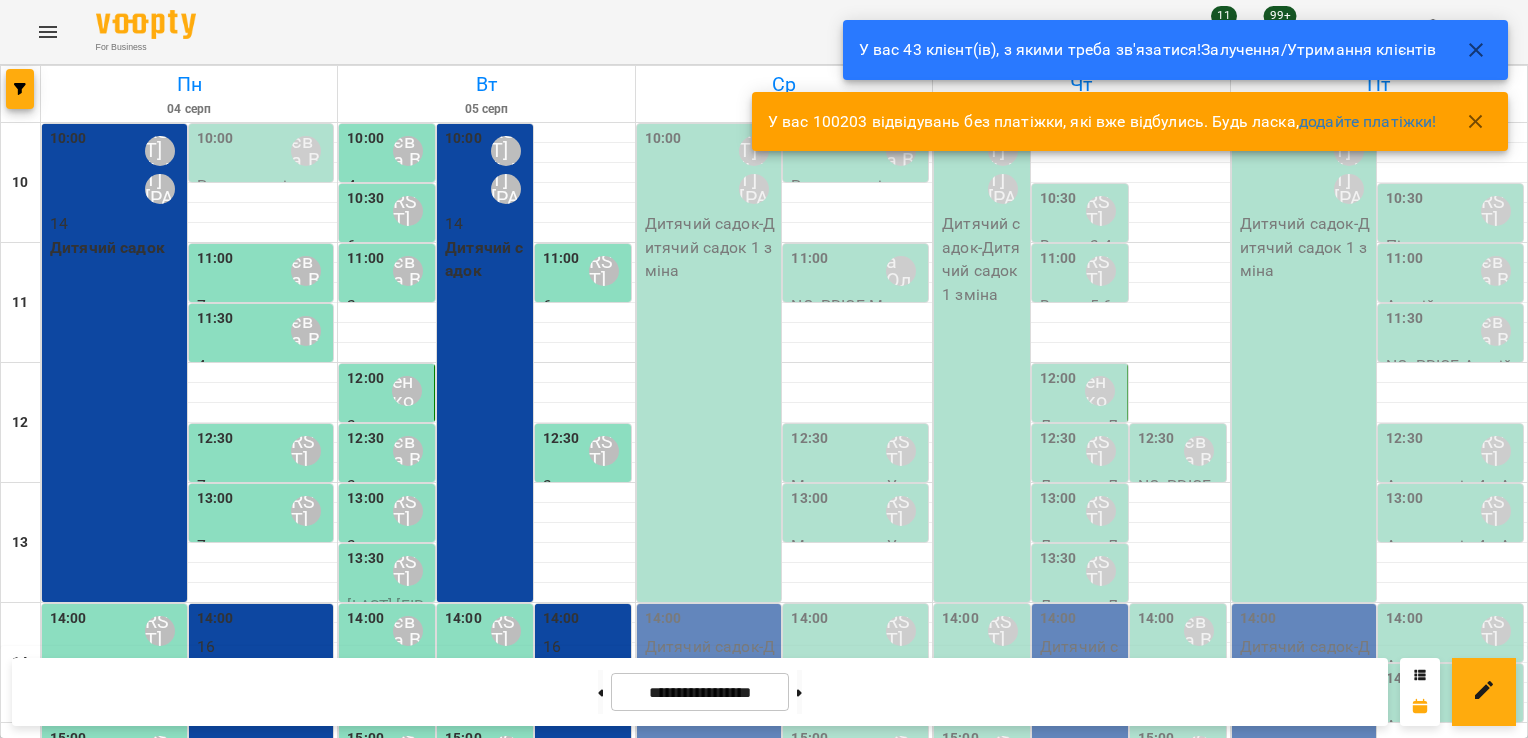 scroll, scrollTop: 434, scrollLeft: 0, axis: vertical 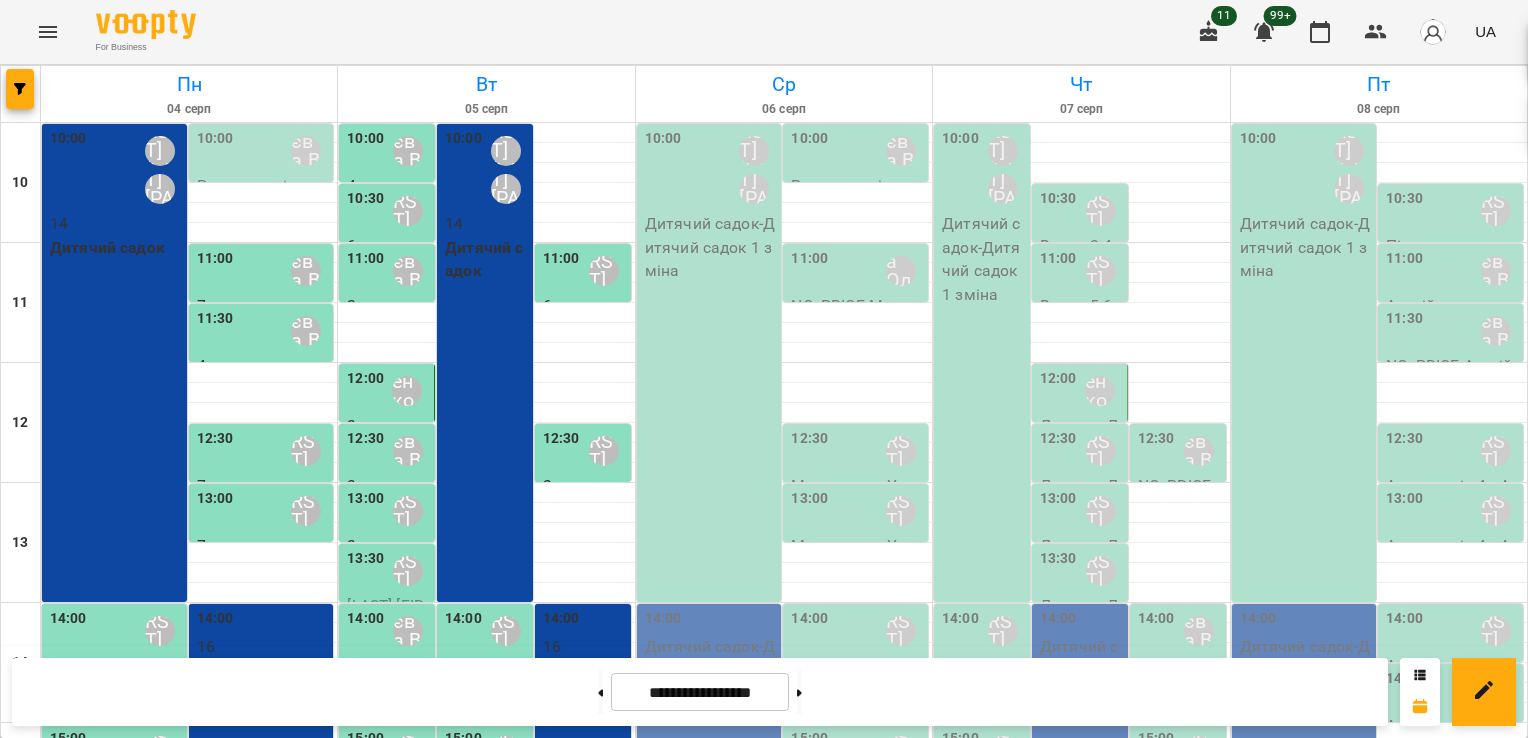 click at bounding box center [486, 813] 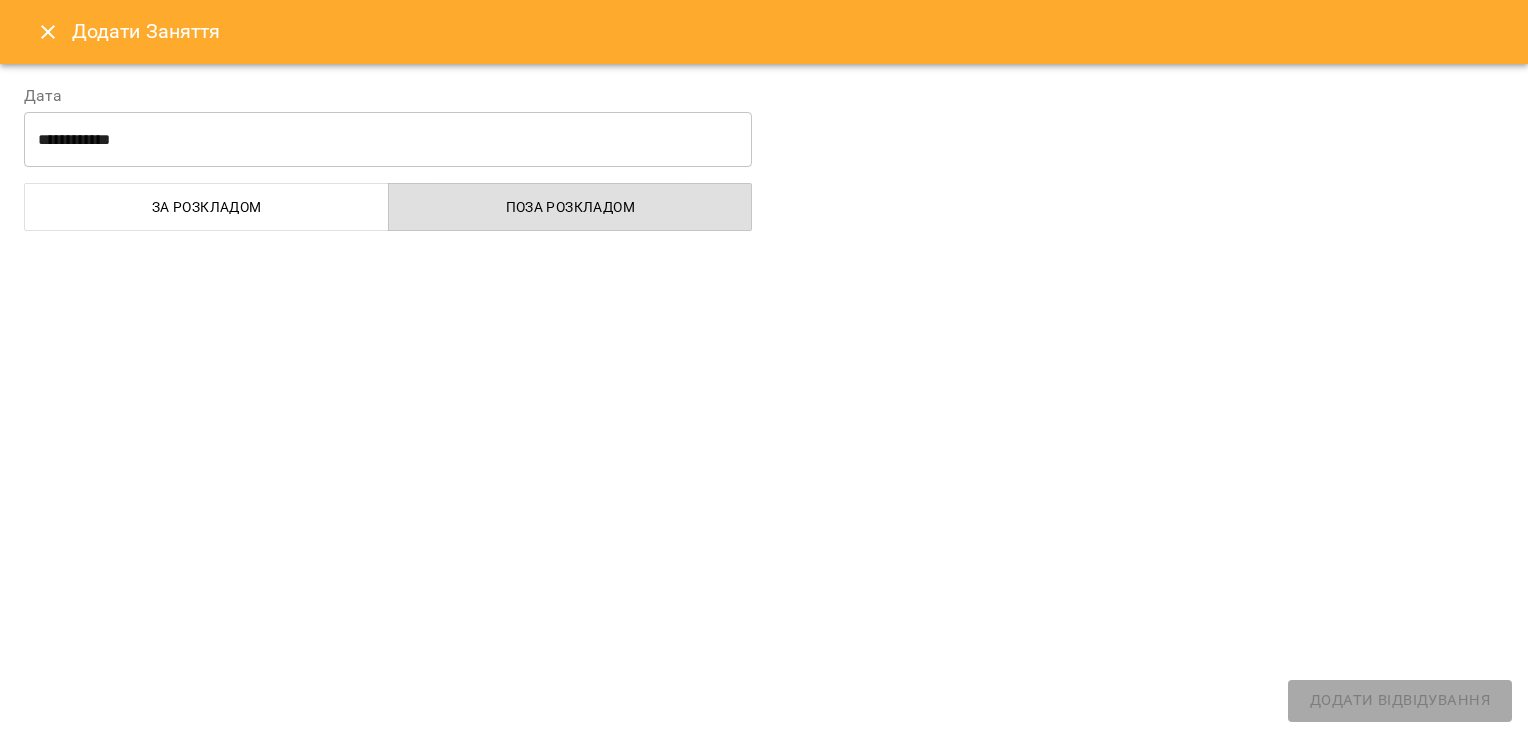select on "**********" 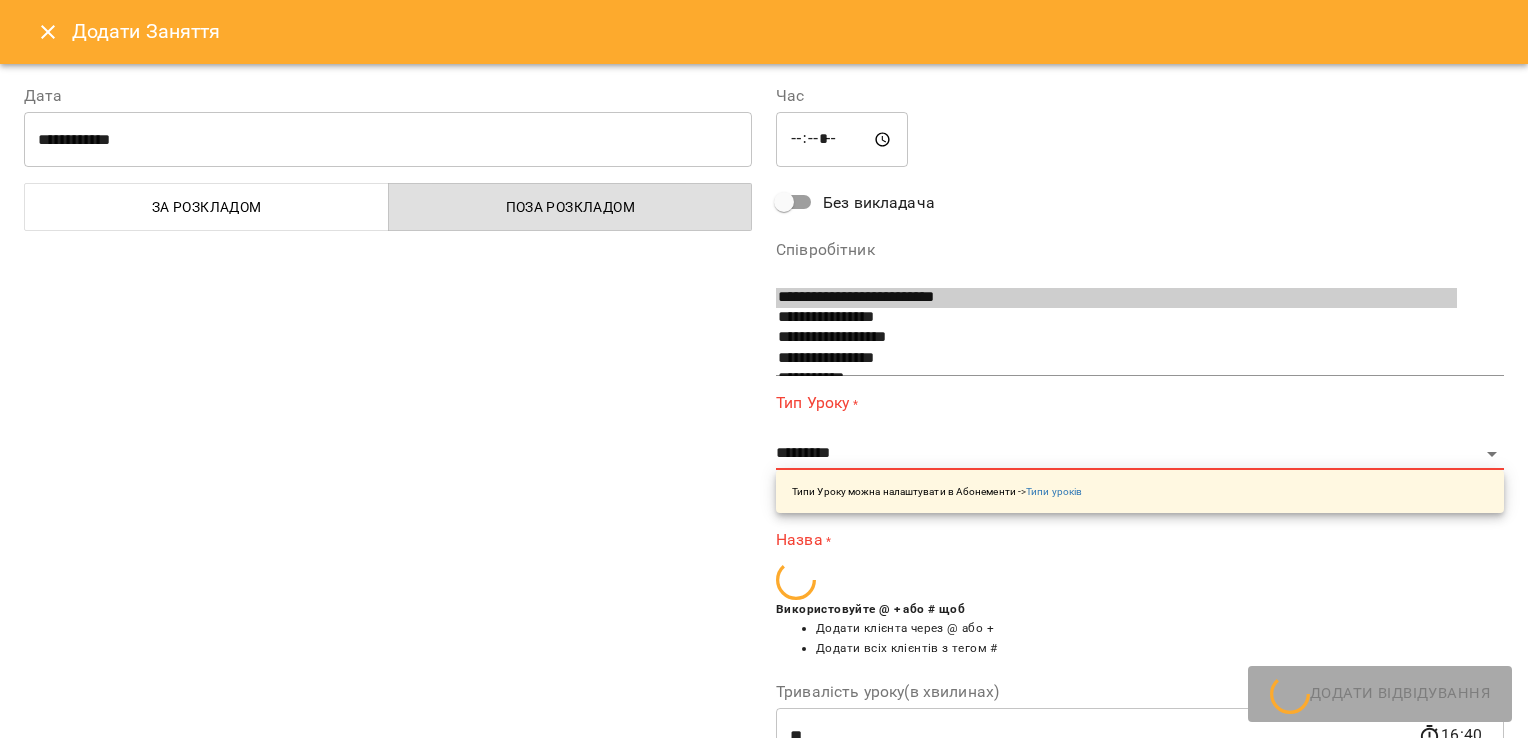 scroll, scrollTop: 33, scrollLeft: 0, axis: vertical 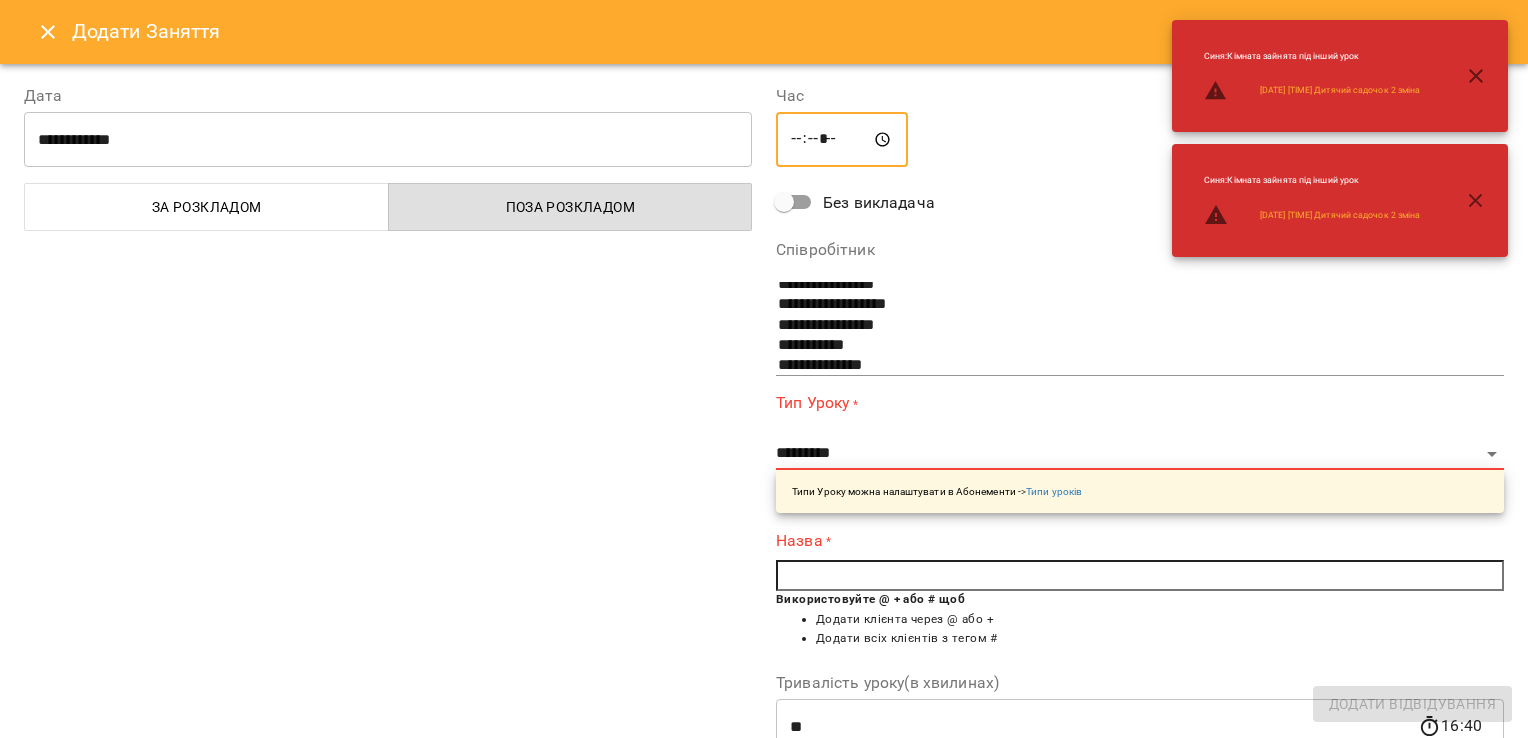 click on "*****" at bounding box center (842, 140) 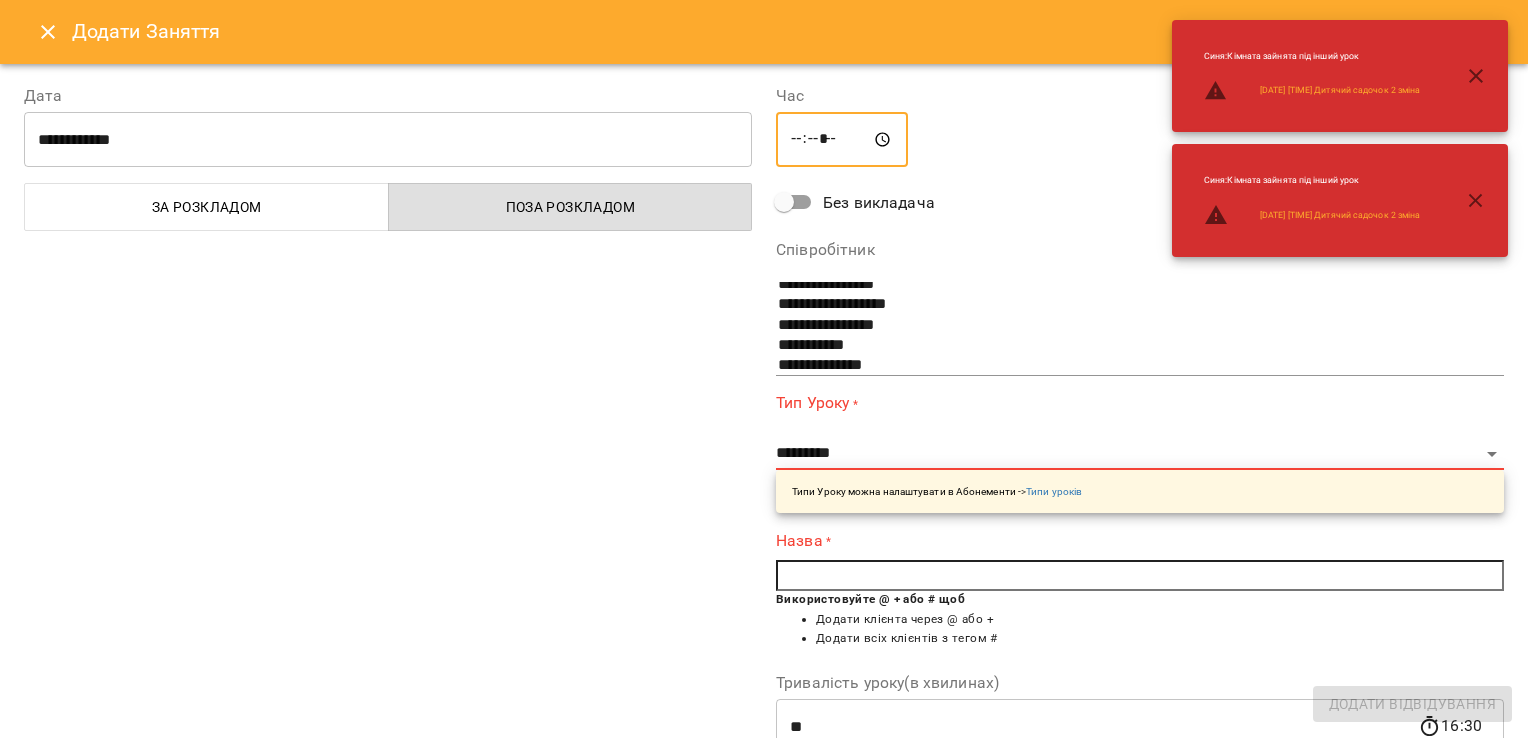 click on "*****" at bounding box center (842, 140) 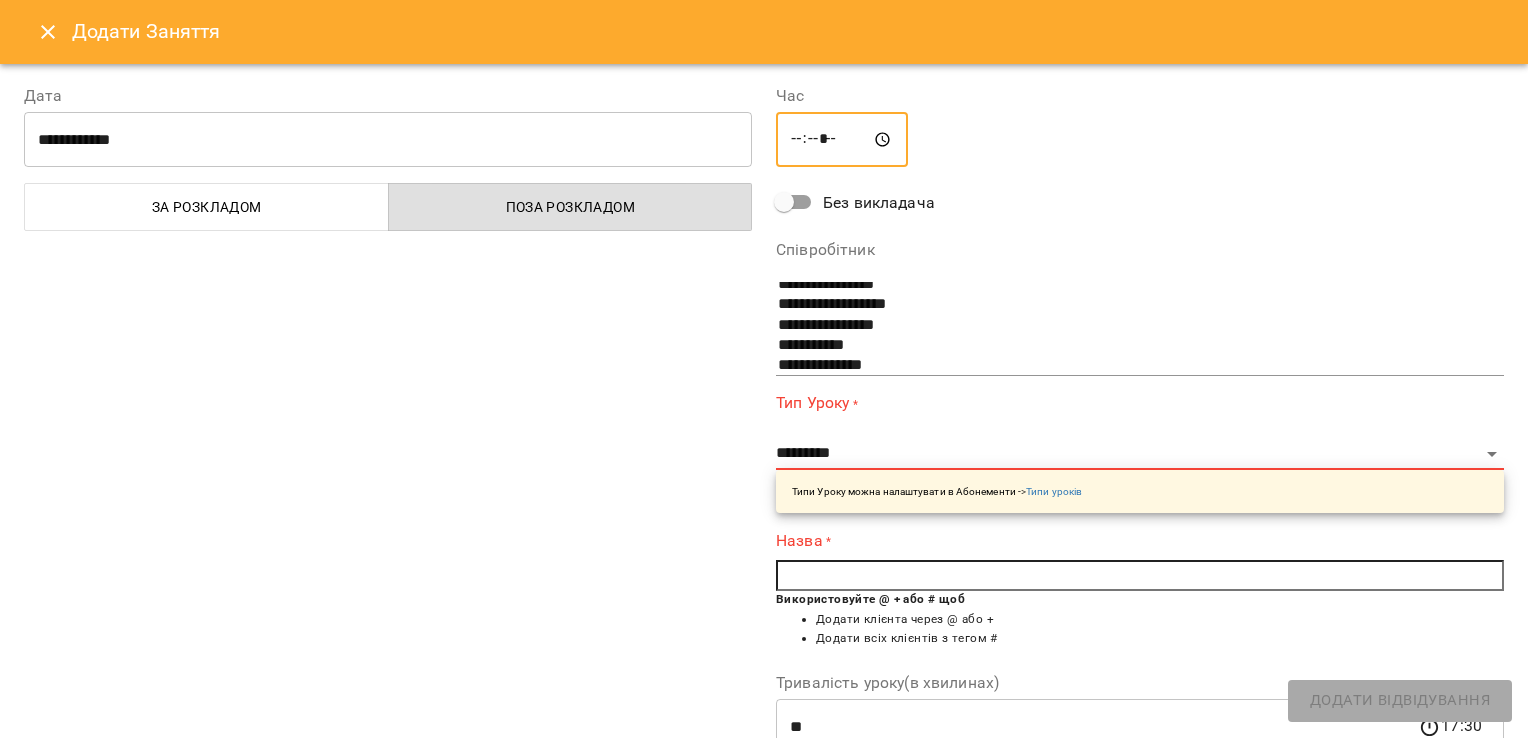 type on "*****" 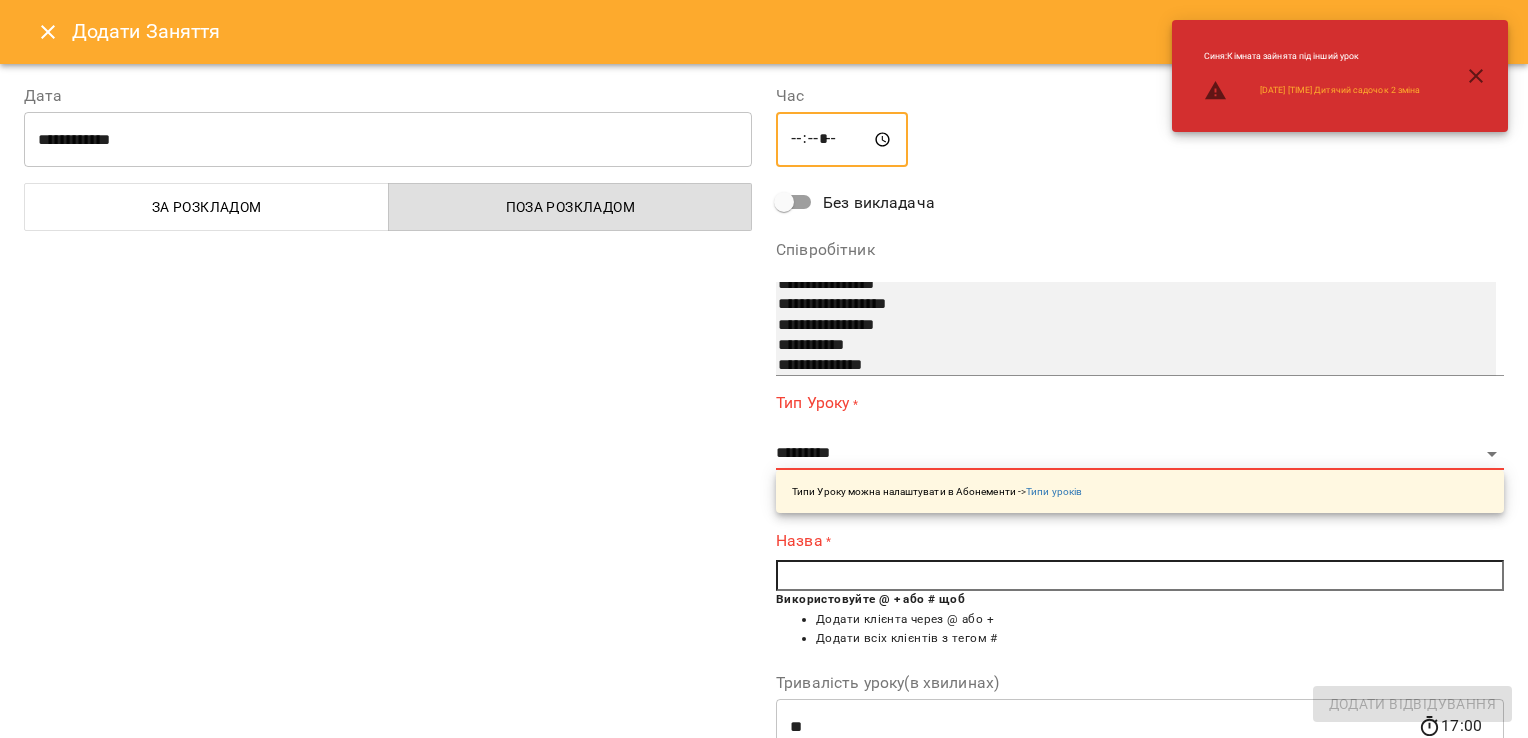 select on "**********" 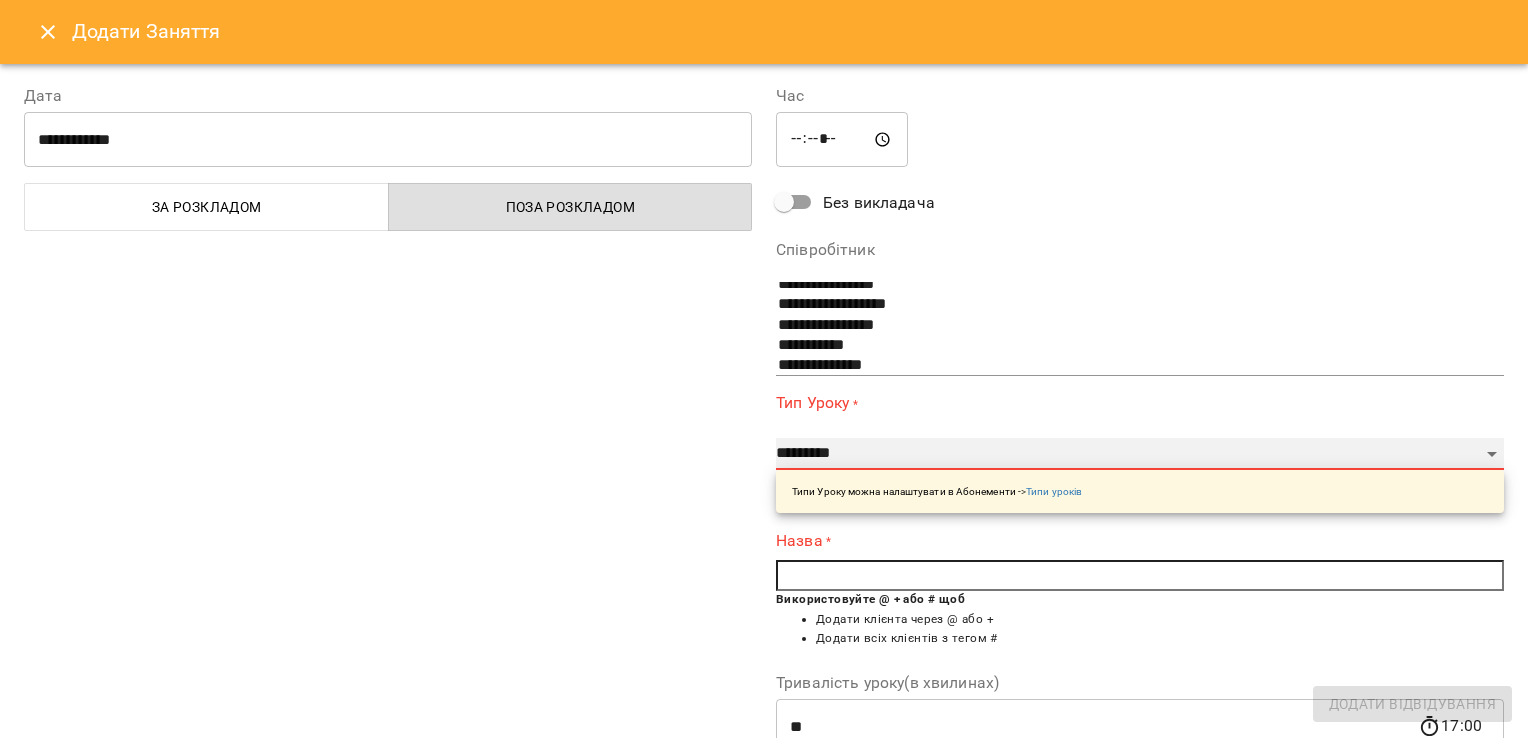 click on "**********" at bounding box center (1140, 454) 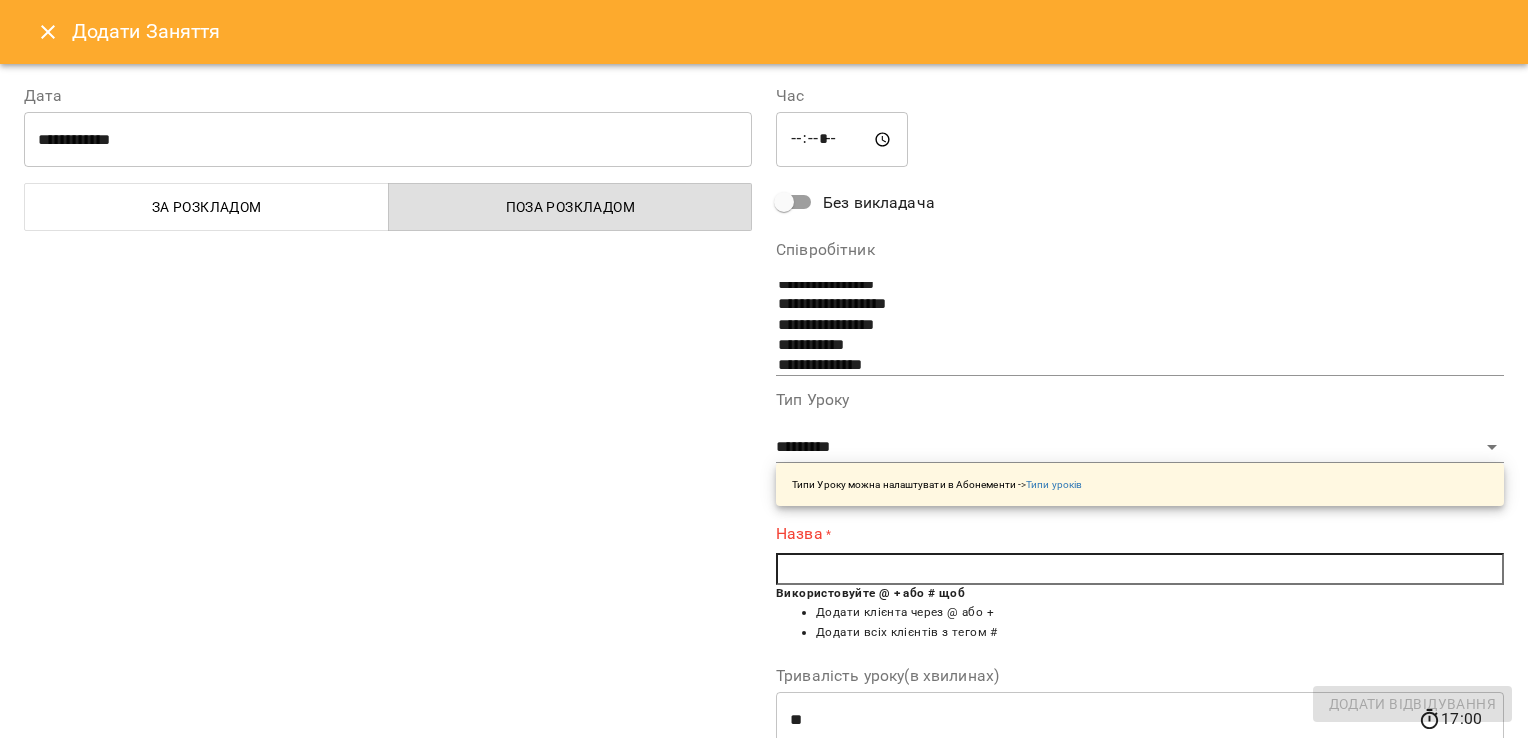 click at bounding box center [1140, 569] 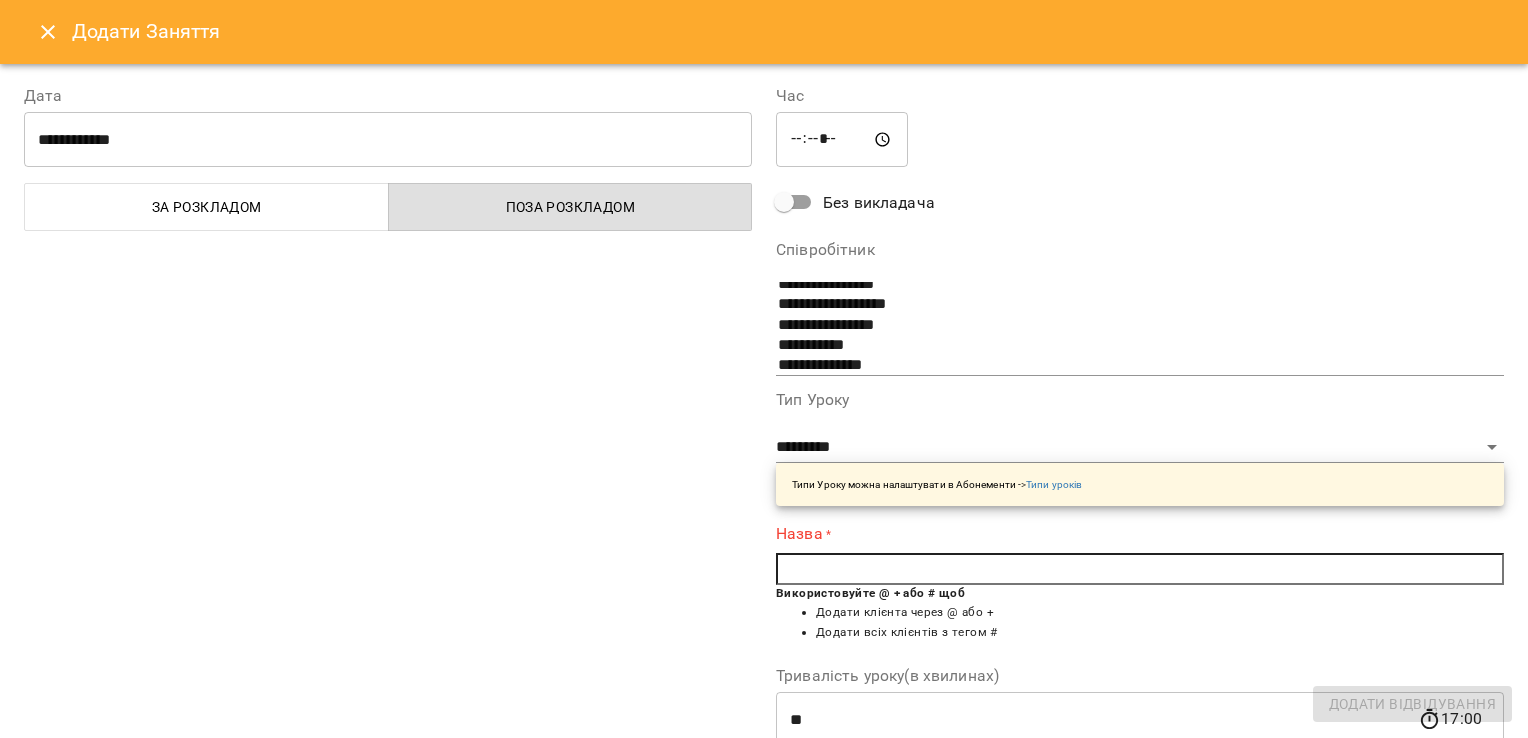 type on "*" 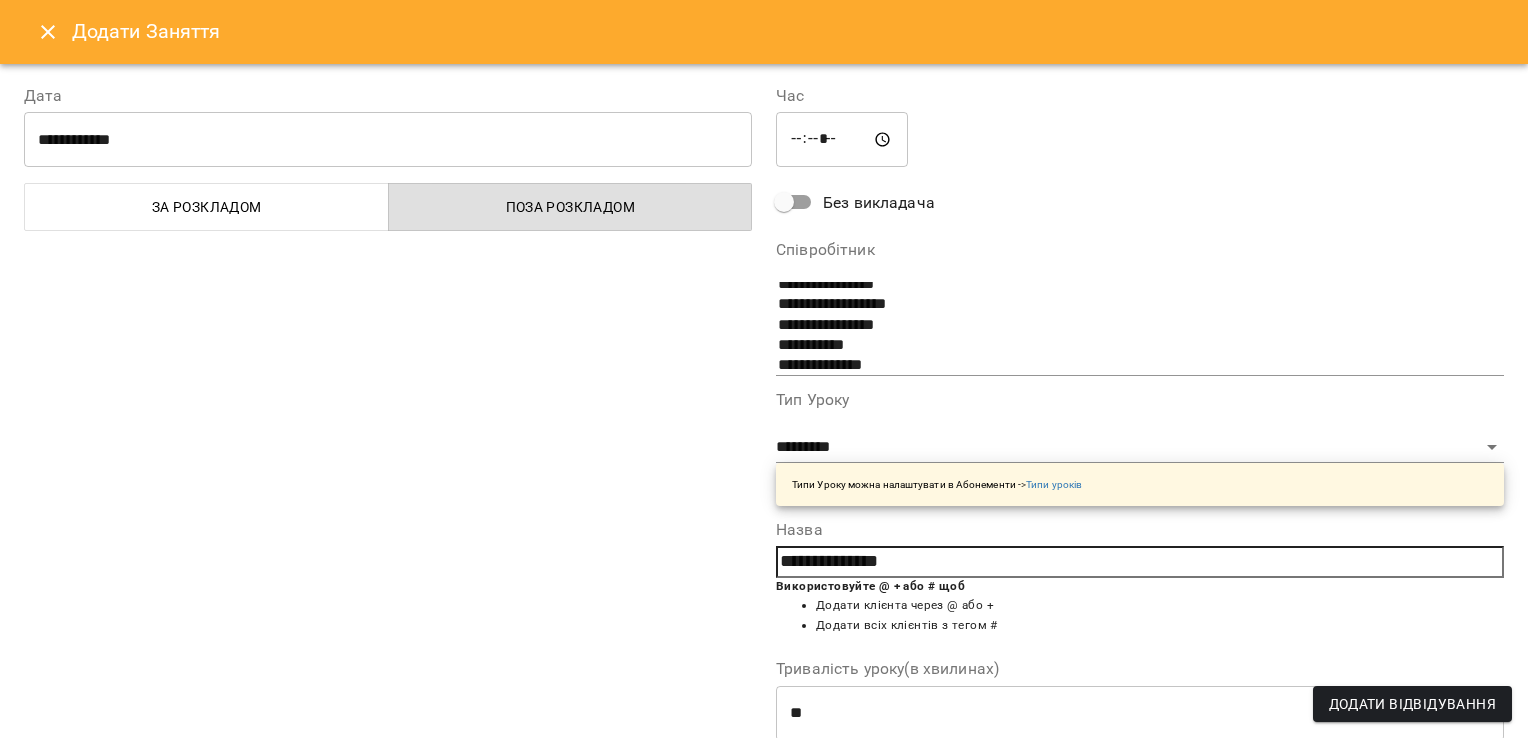 type on "**********" 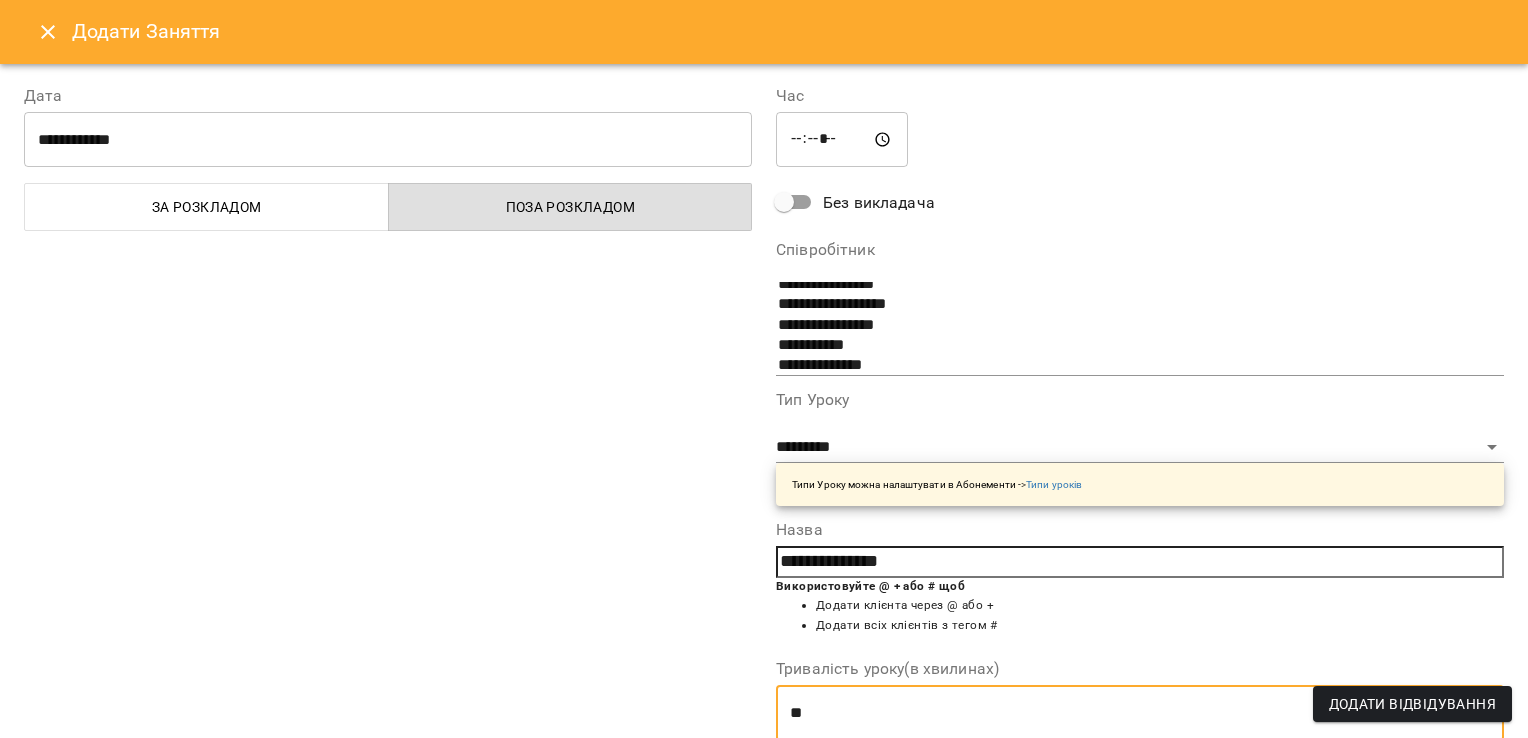 drag, startPoint x: 748, startPoint y: 717, endPoint x: 716, endPoint y: 717, distance: 32 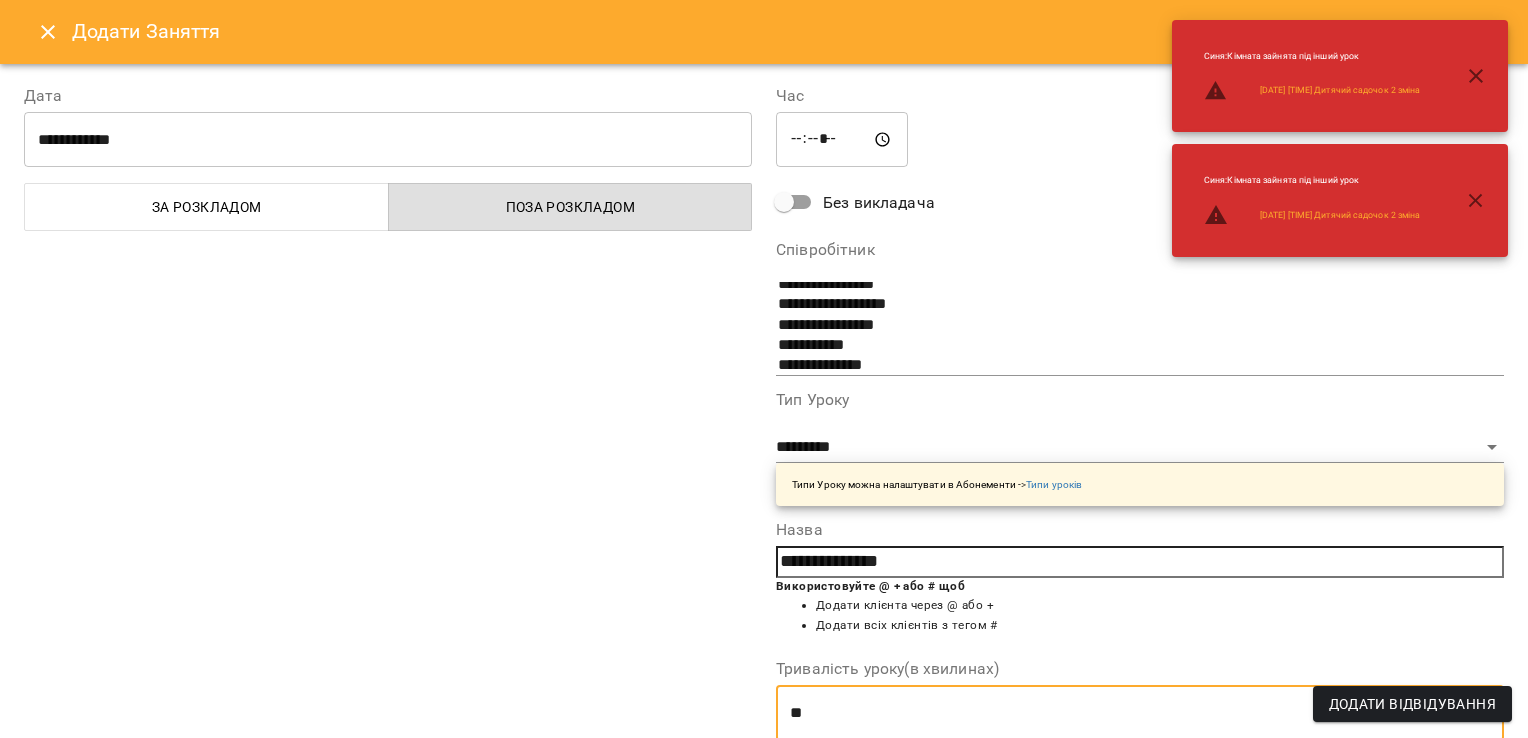type on "**" 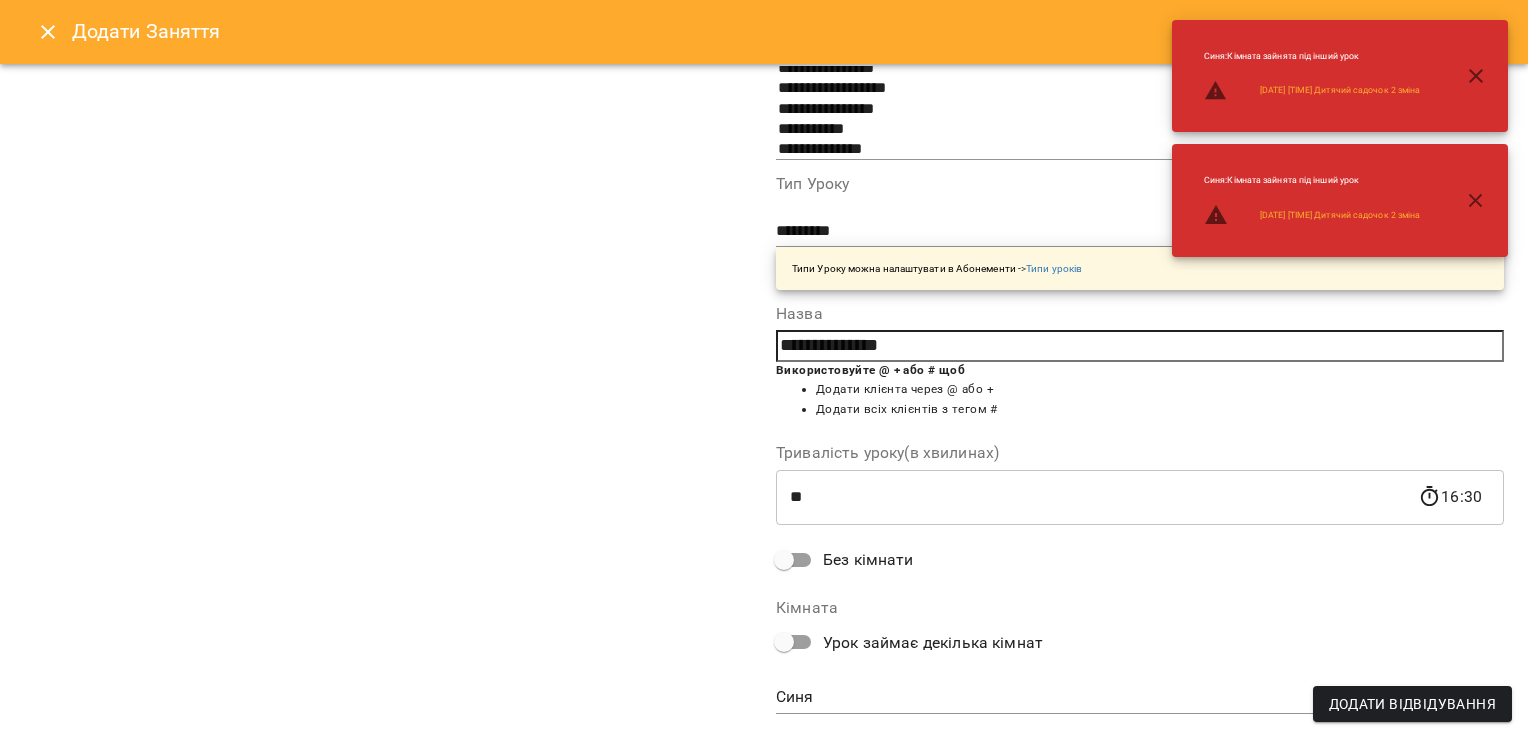 scroll, scrollTop: 260, scrollLeft: 0, axis: vertical 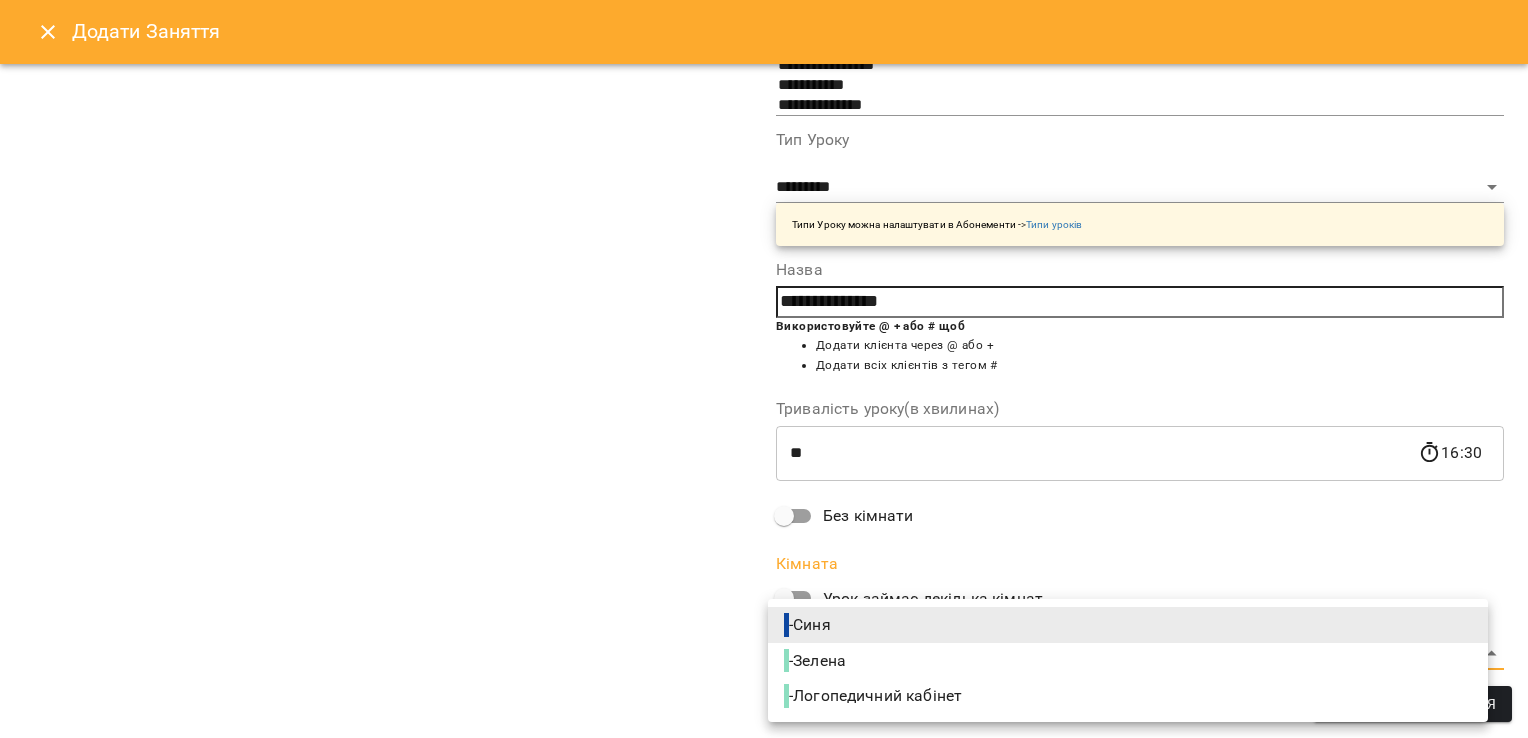 click on "For Business 11 99+ UA Пн 04 серп Вт 05 серп Ср 06 серп Чт 07 серп Пт 08 серп 10 11 12 13 14 15 16 17 10:00 [FIRST] [LAST] [LAST] 14 Дитячий садочок 10:00 [FIRST] [LAST] Розвиваючі заняття  малюки 2+ - Розвиваючі заняття 11:00 [FIRST] [LAST] 7 Англійська мова 4-6 р. 11:30 [FIRST] [LAST] 4 NO_PRICE 12:30 [FIRST] [LAST]  7 Психологія для дітей 3-5  13:00 [FIRST] [LAST]  7 Психологія для дітей 3-5  14:00 [FIRST] [LAST]  16 Психологія для дітей 3-5  14:00 16 Дитячий садочок 14:30 [FIRST] [LAST]  7 6 2" at bounding box center [764, 586] 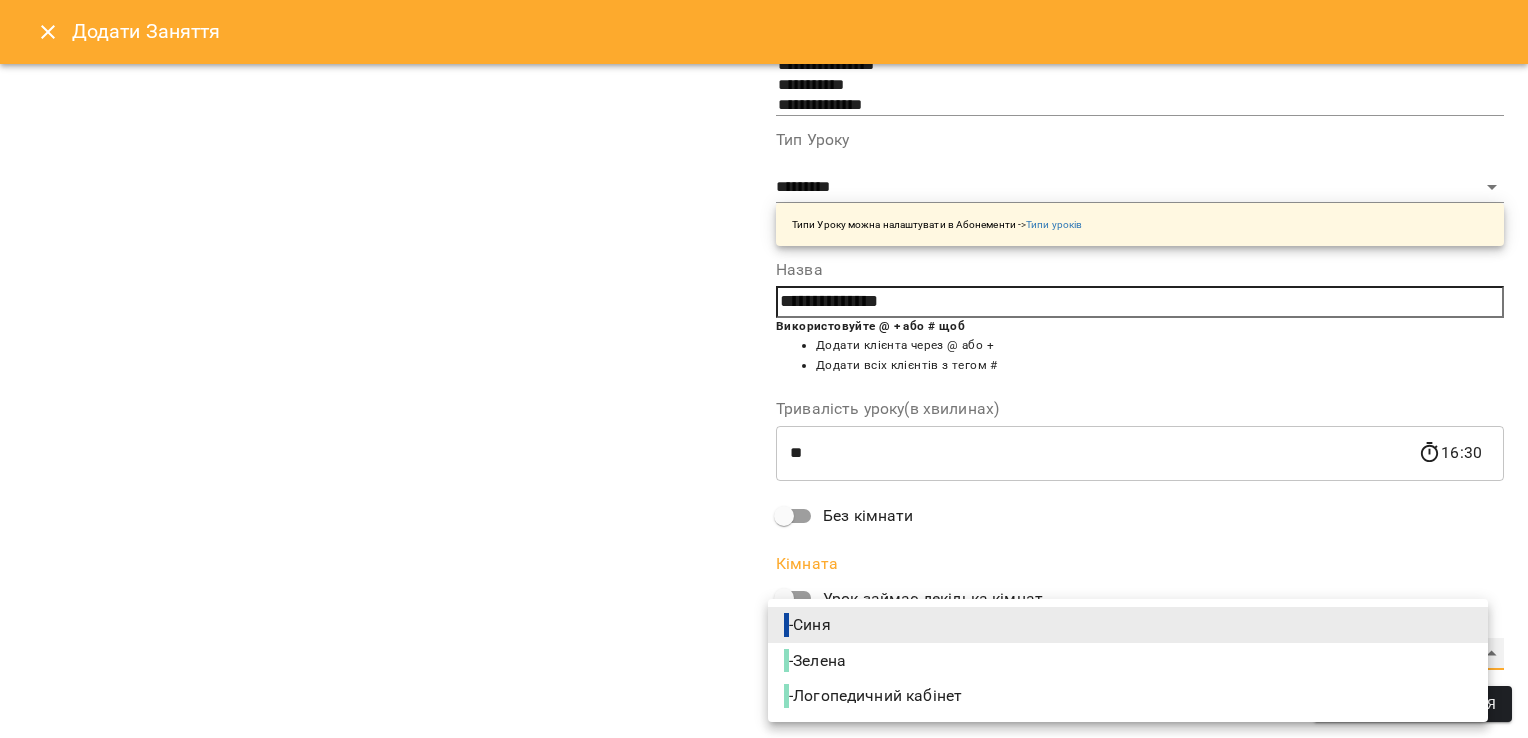type on "**********" 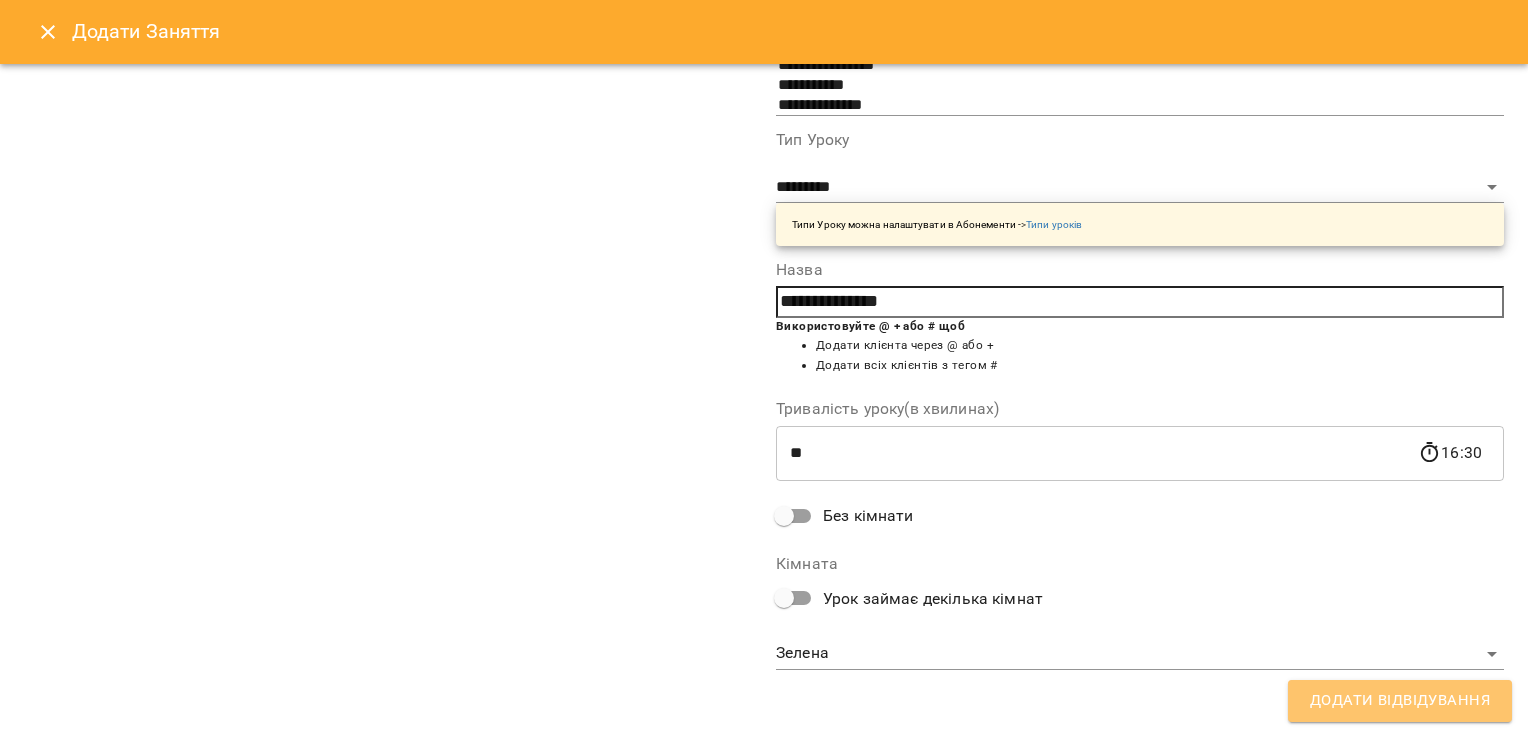 click on "Додати Відвідування" at bounding box center [1400, 701] 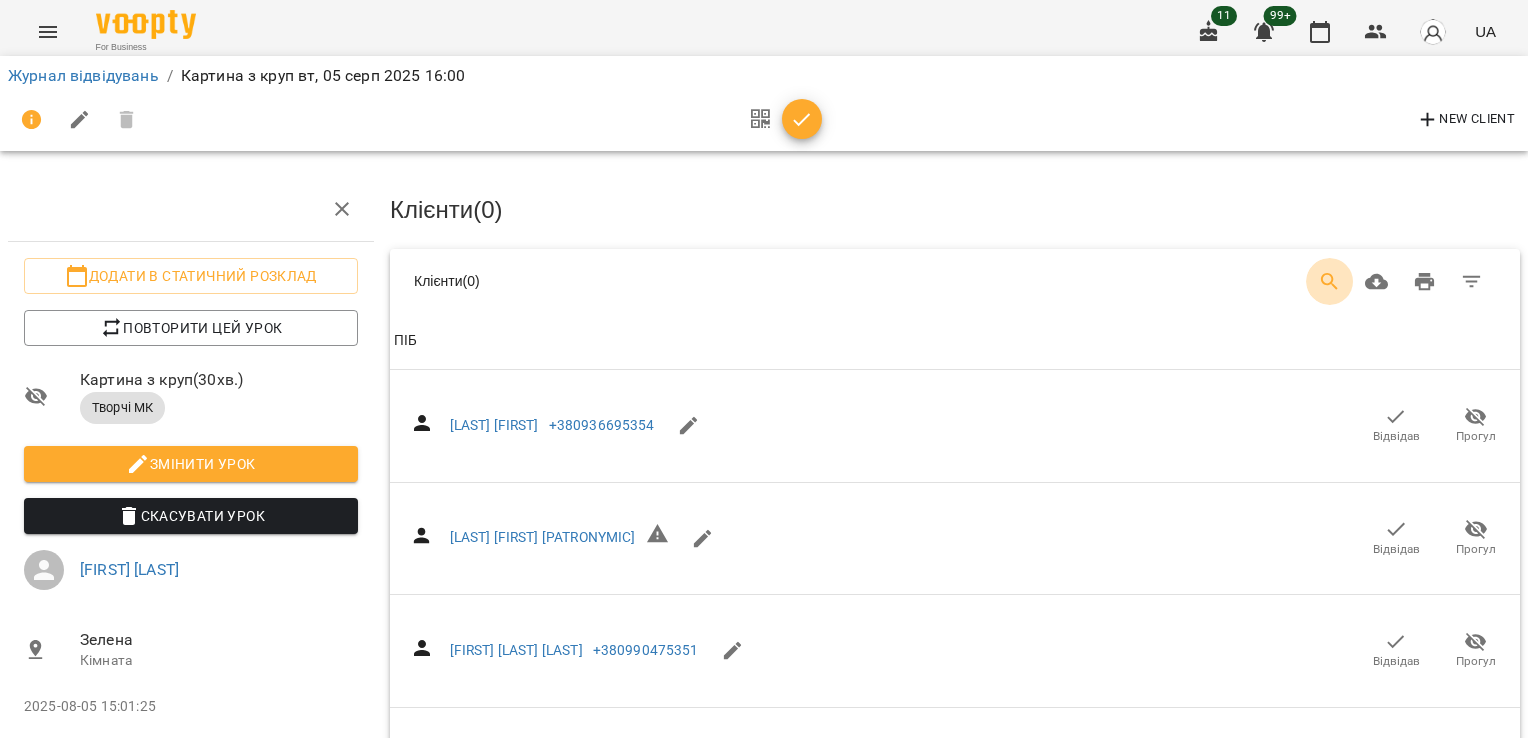 click 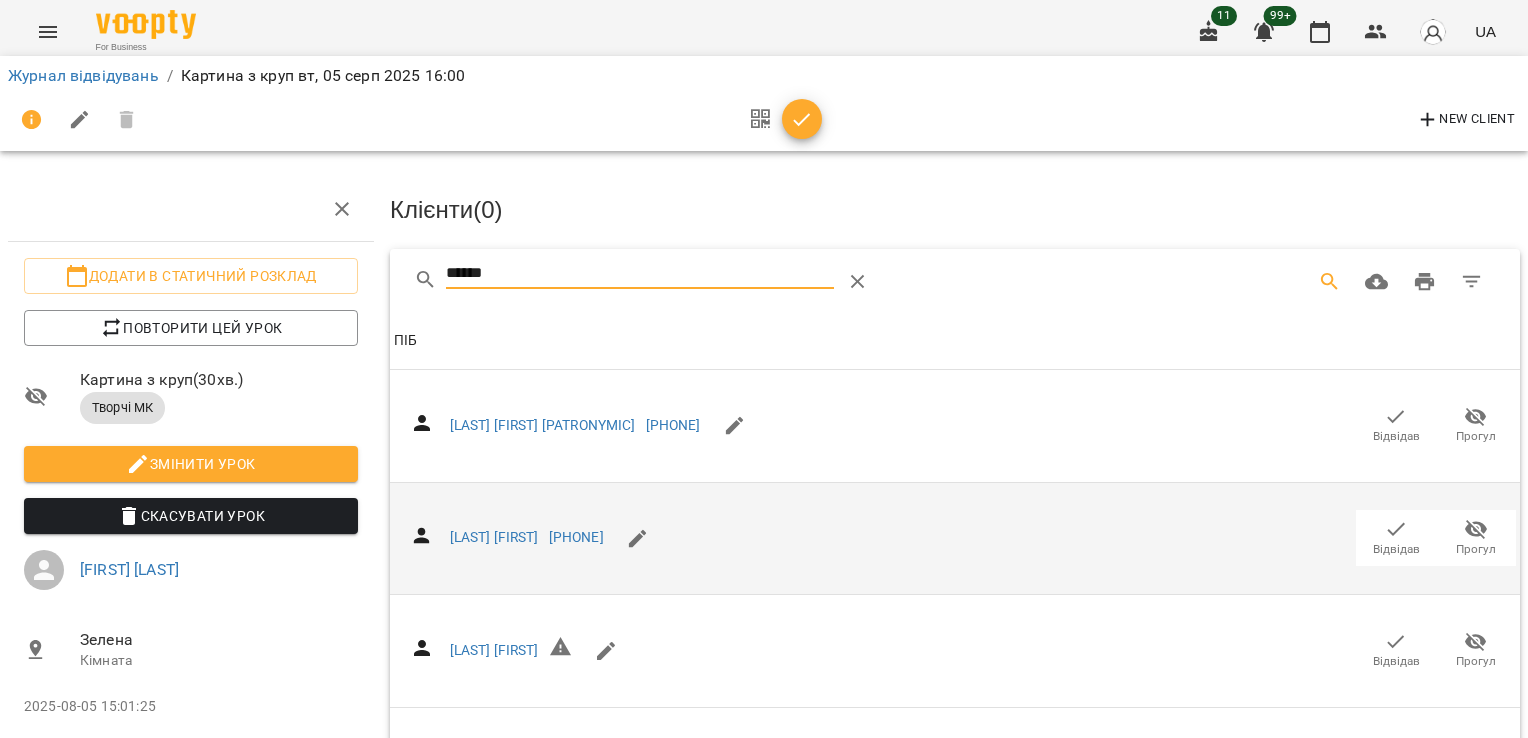 click 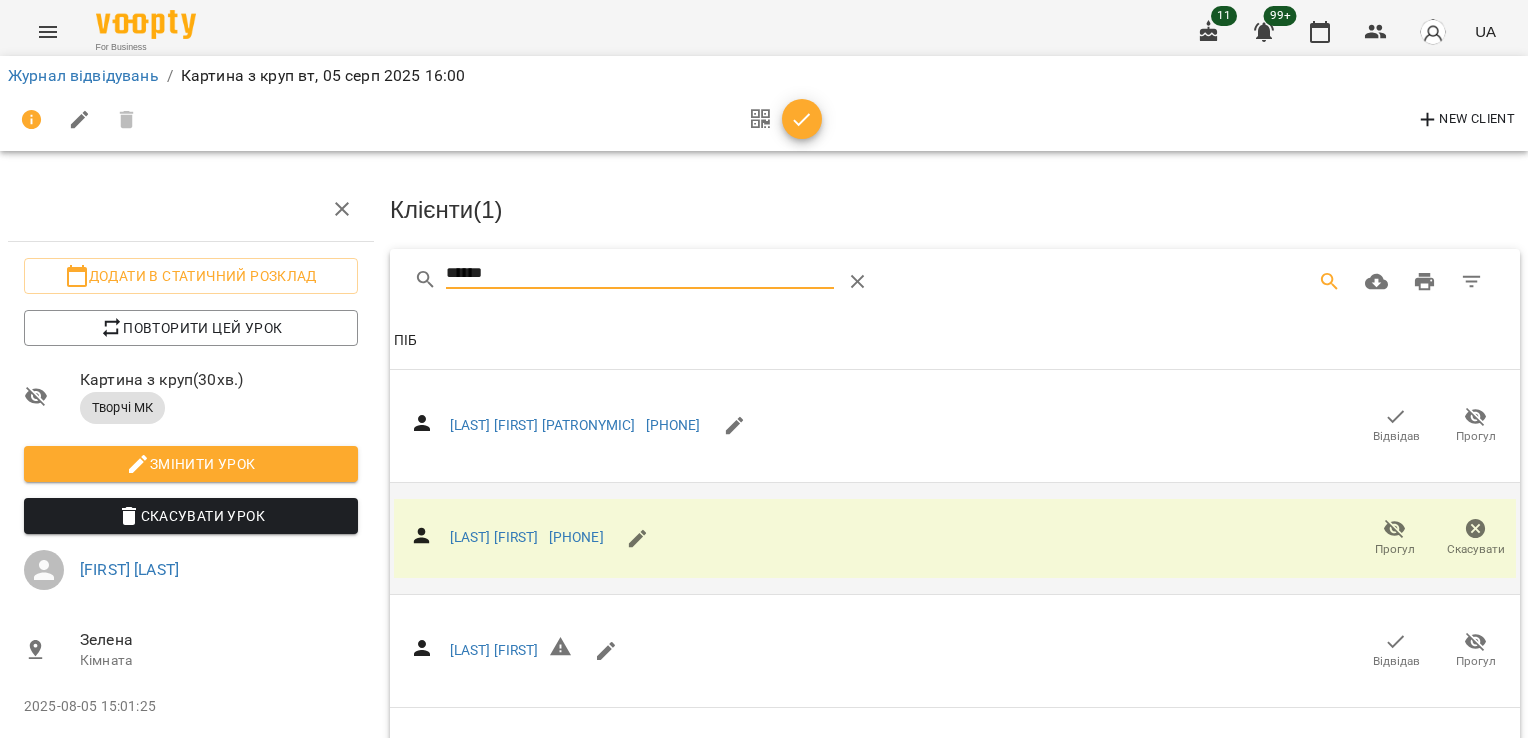 drag, startPoint x: 445, startPoint y: 272, endPoint x: 414, endPoint y: 267, distance: 31.400637 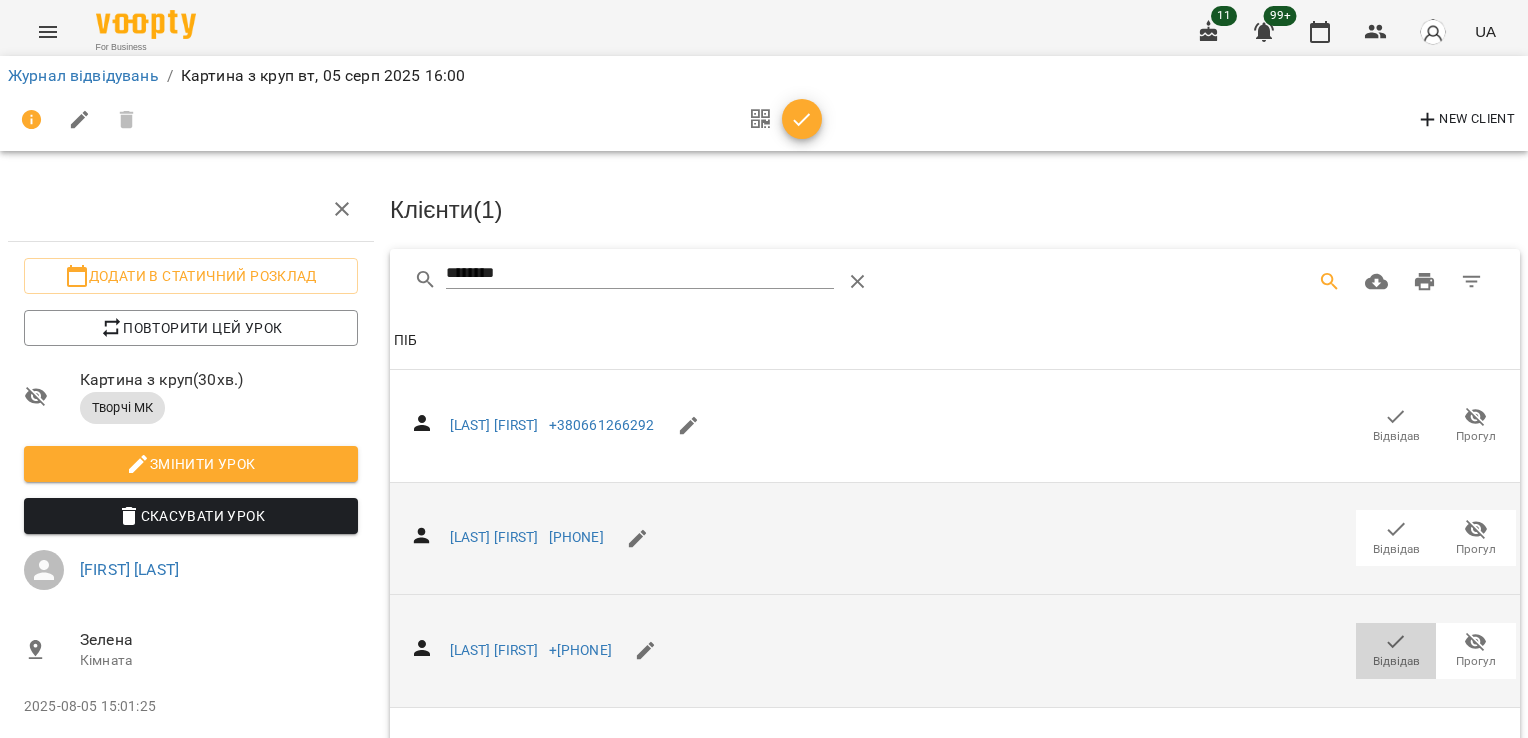 click on "Відвідав" at bounding box center [1396, 661] 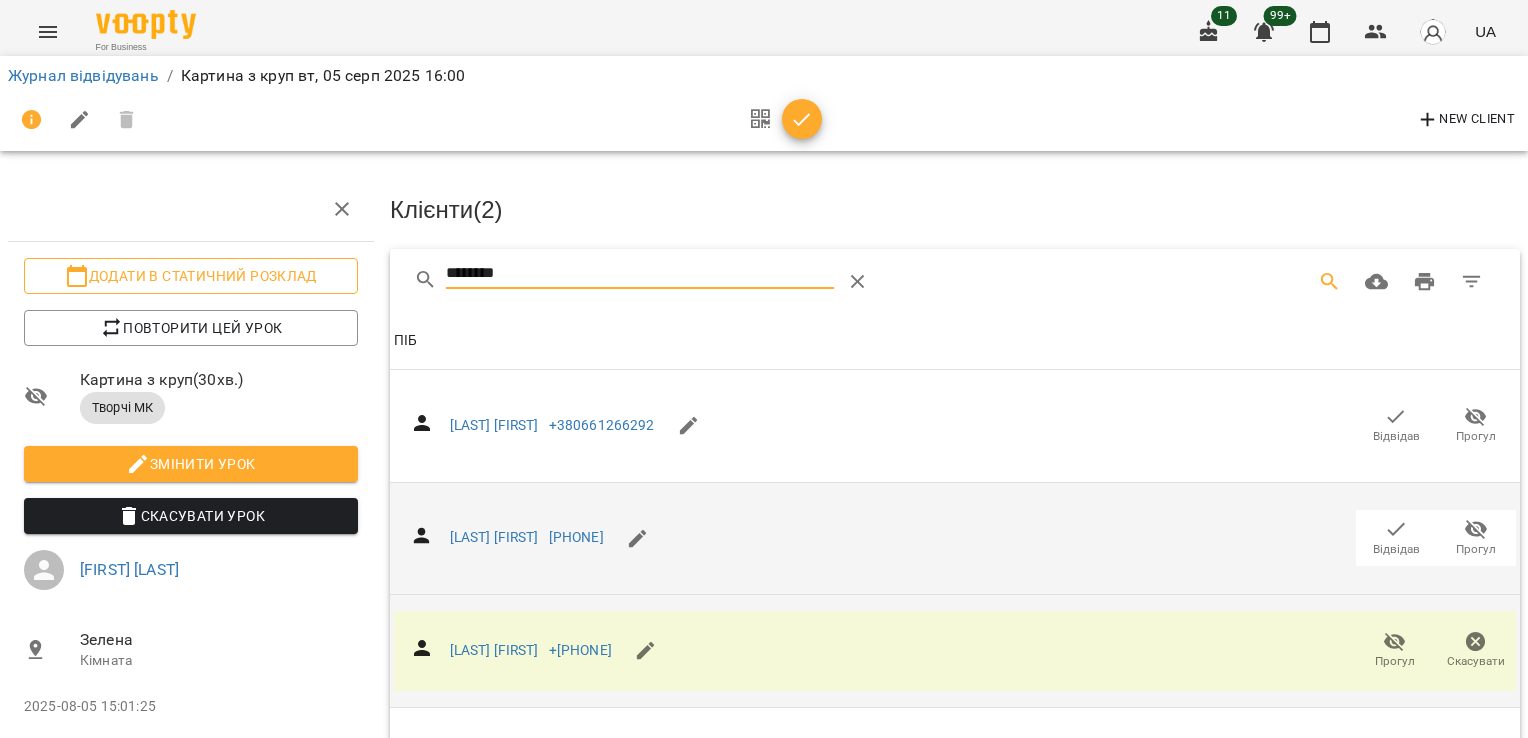 drag, startPoint x: 493, startPoint y: 277, endPoint x: 260, endPoint y: 274, distance: 233.01932 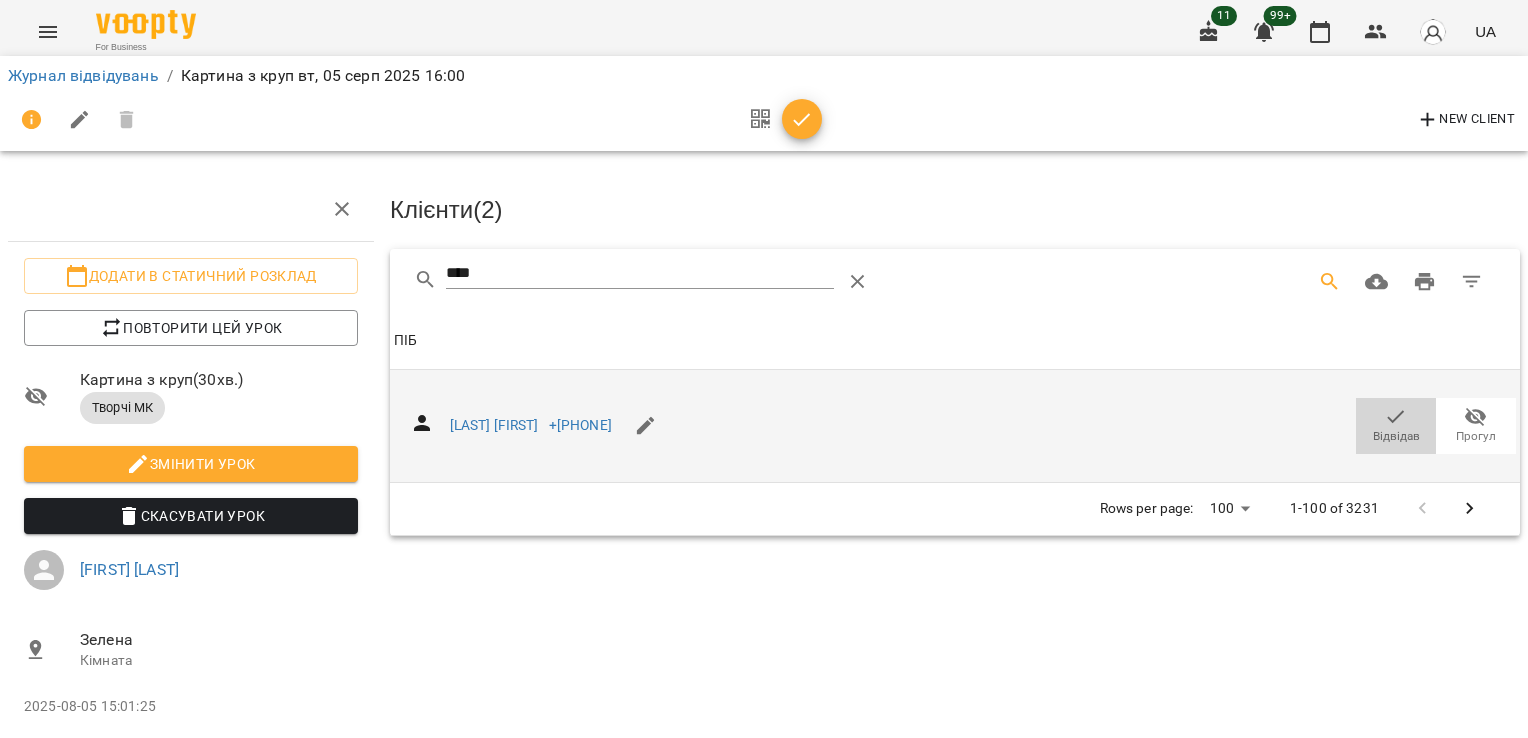 click 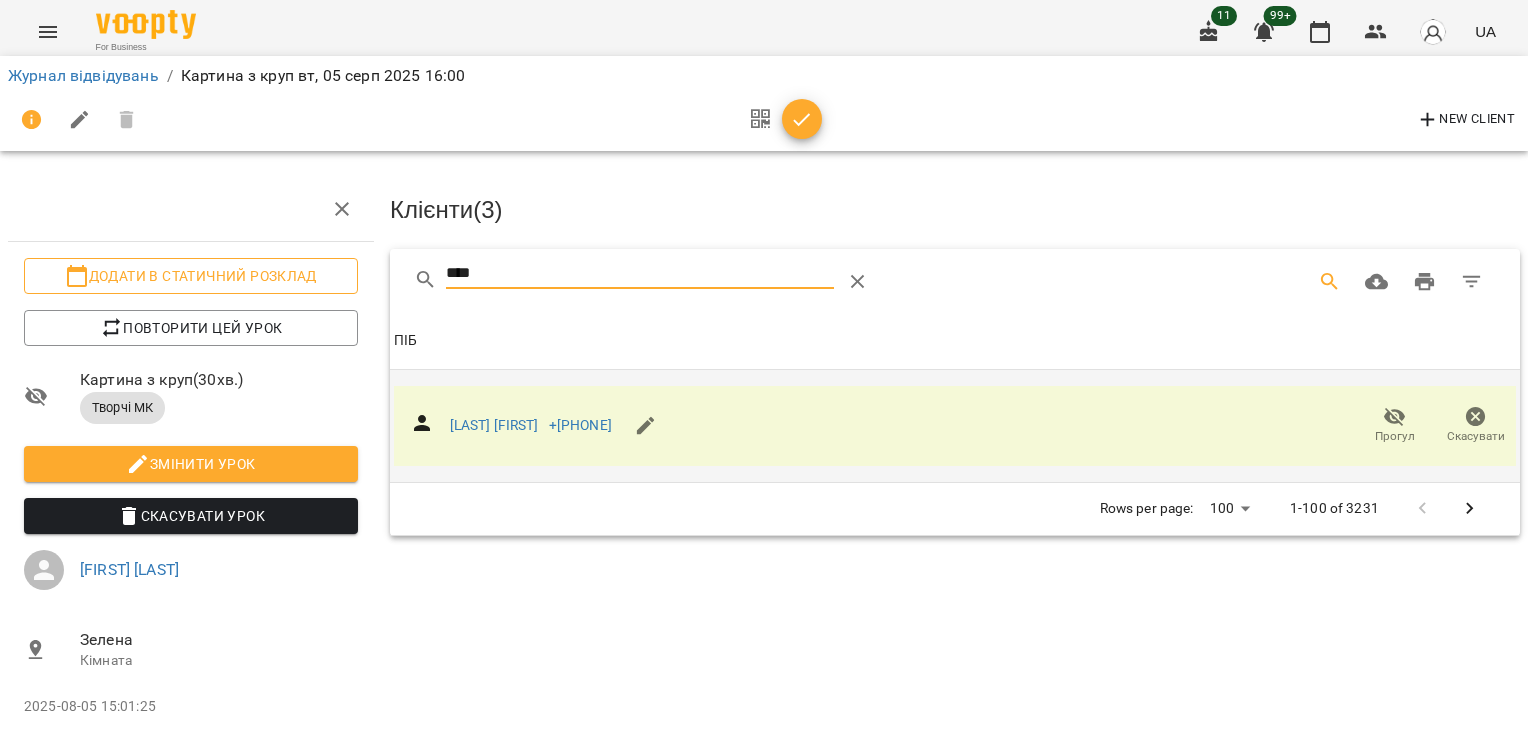 drag, startPoint x: 500, startPoint y: 256, endPoint x: 333, endPoint y: 268, distance: 167.43059 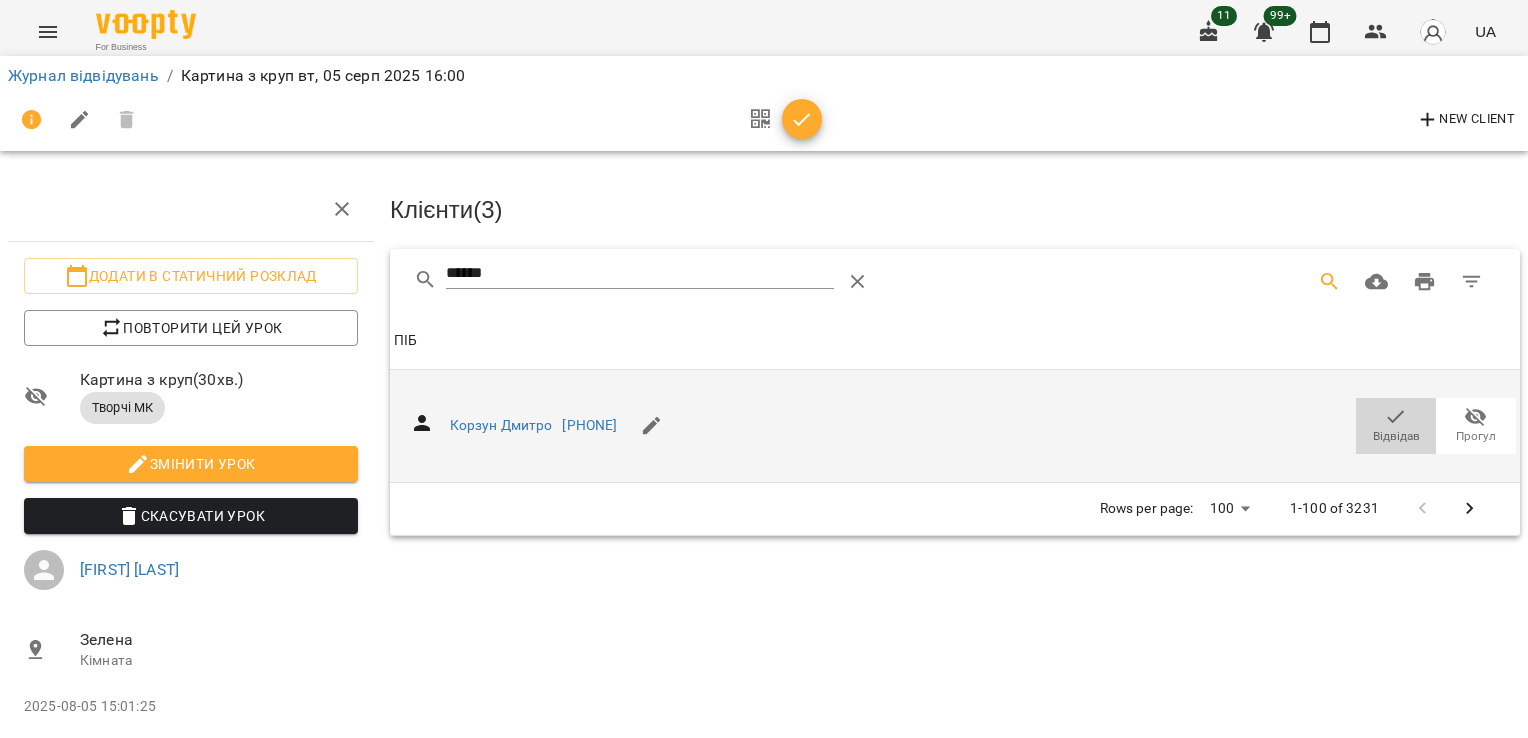 click 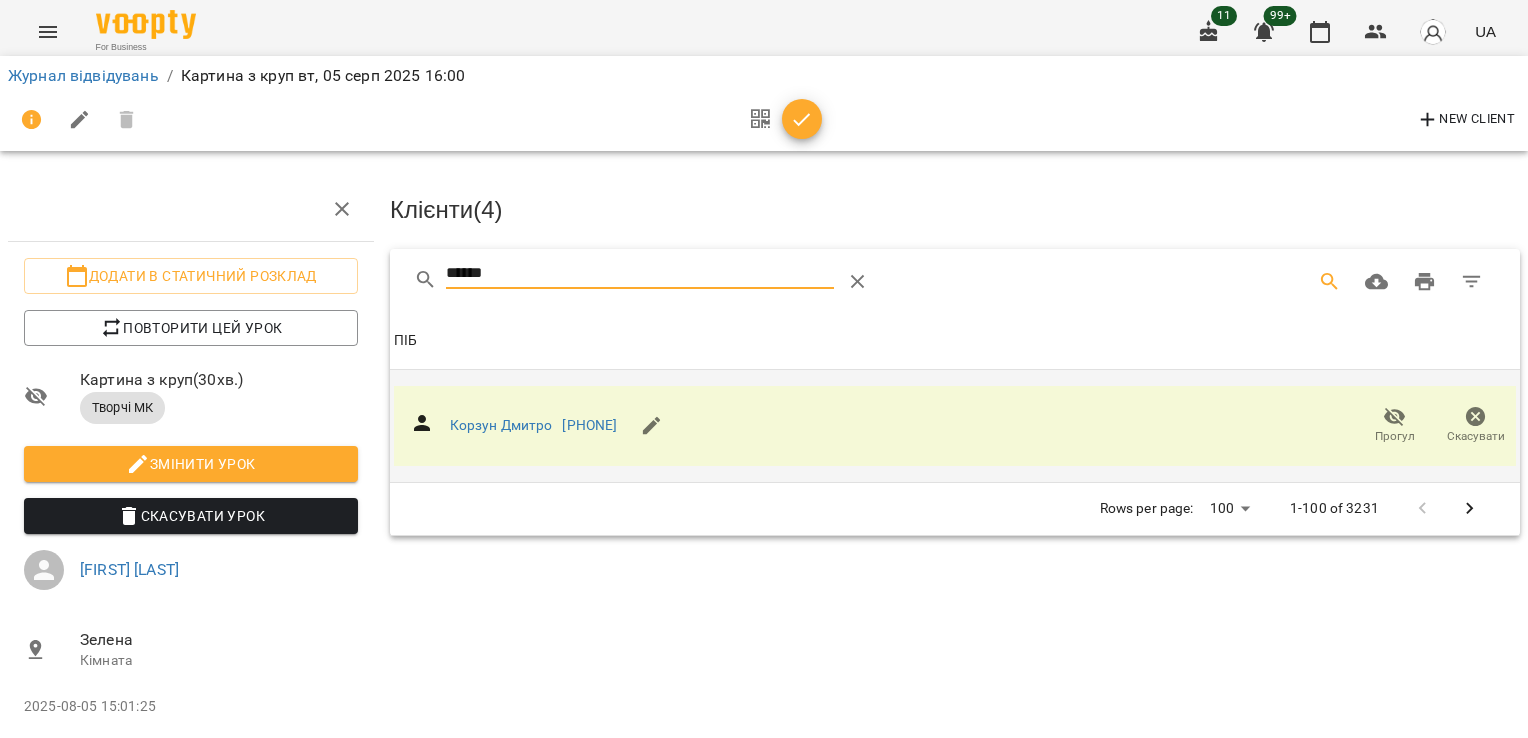 drag, startPoint x: 524, startPoint y: 268, endPoint x: 355, endPoint y: 281, distance: 169.49927 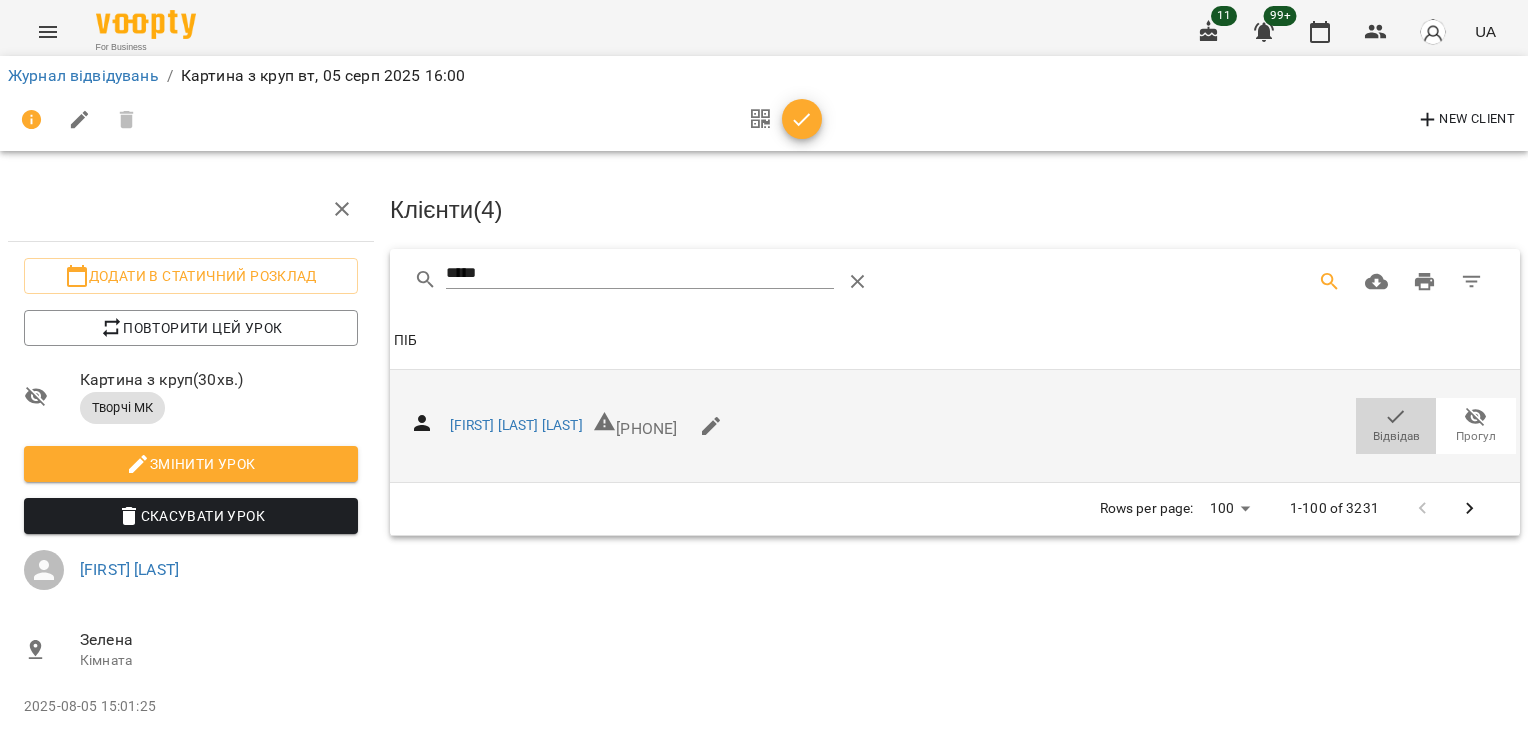 click 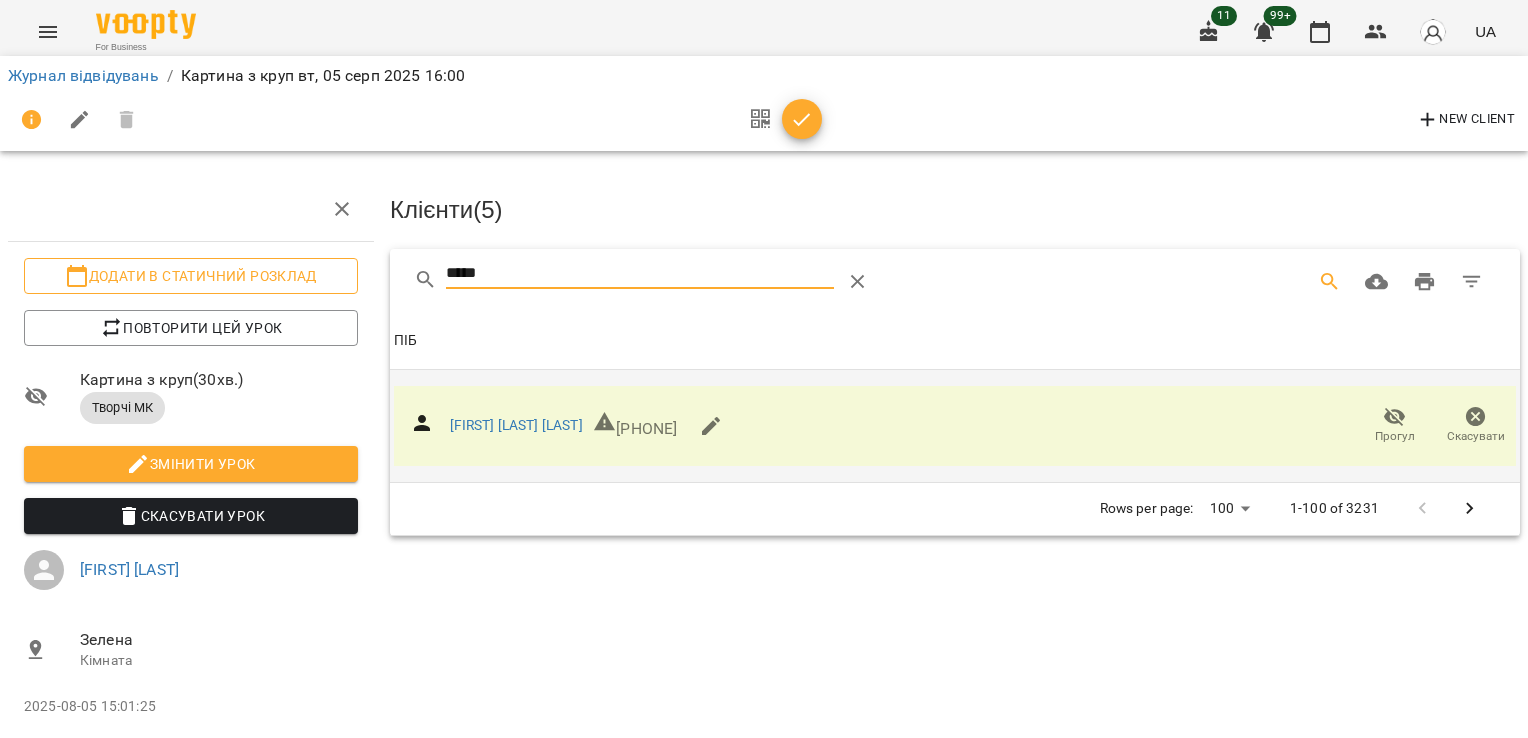 drag, startPoint x: 473, startPoint y: 281, endPoint x: 244, endPoint y: 286, distance: 229.05458 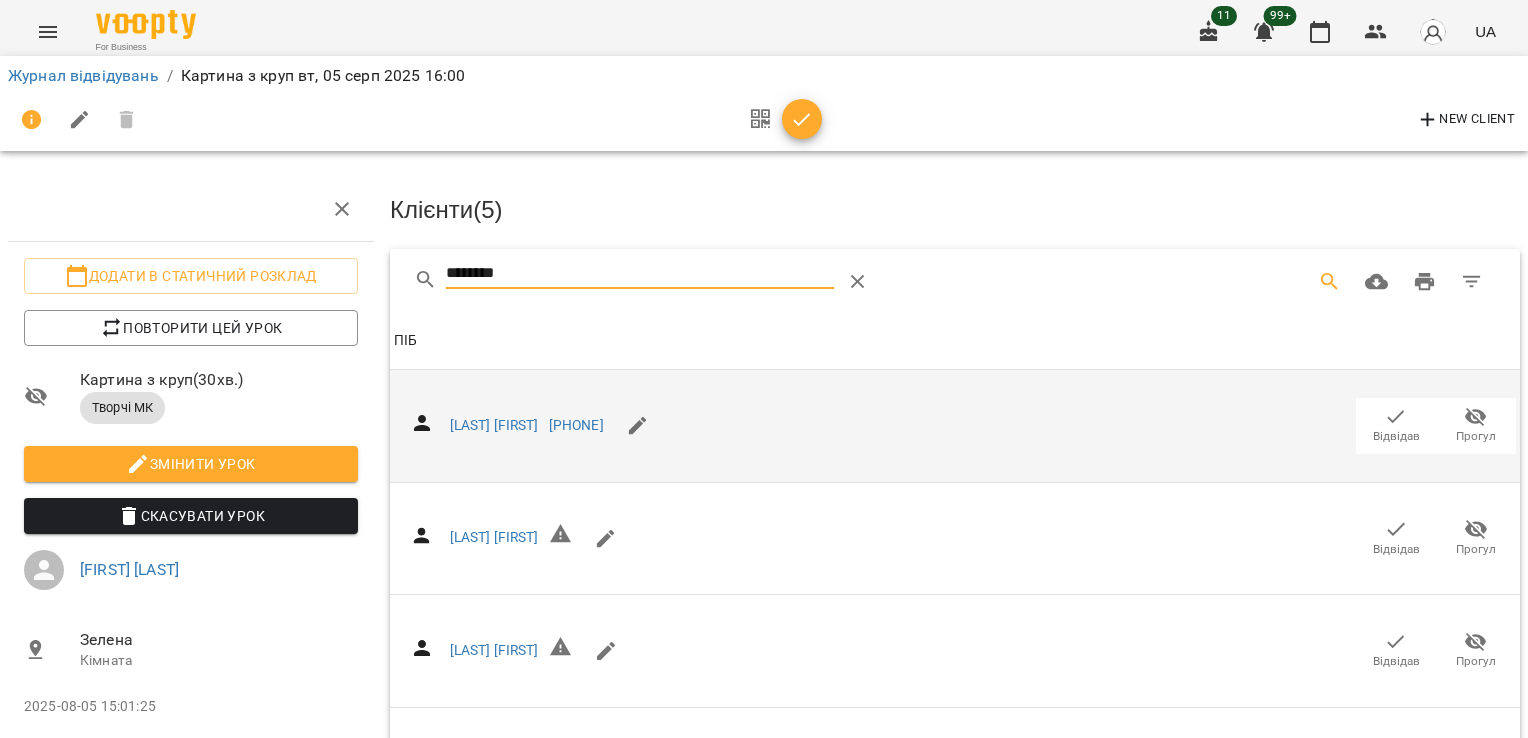 click 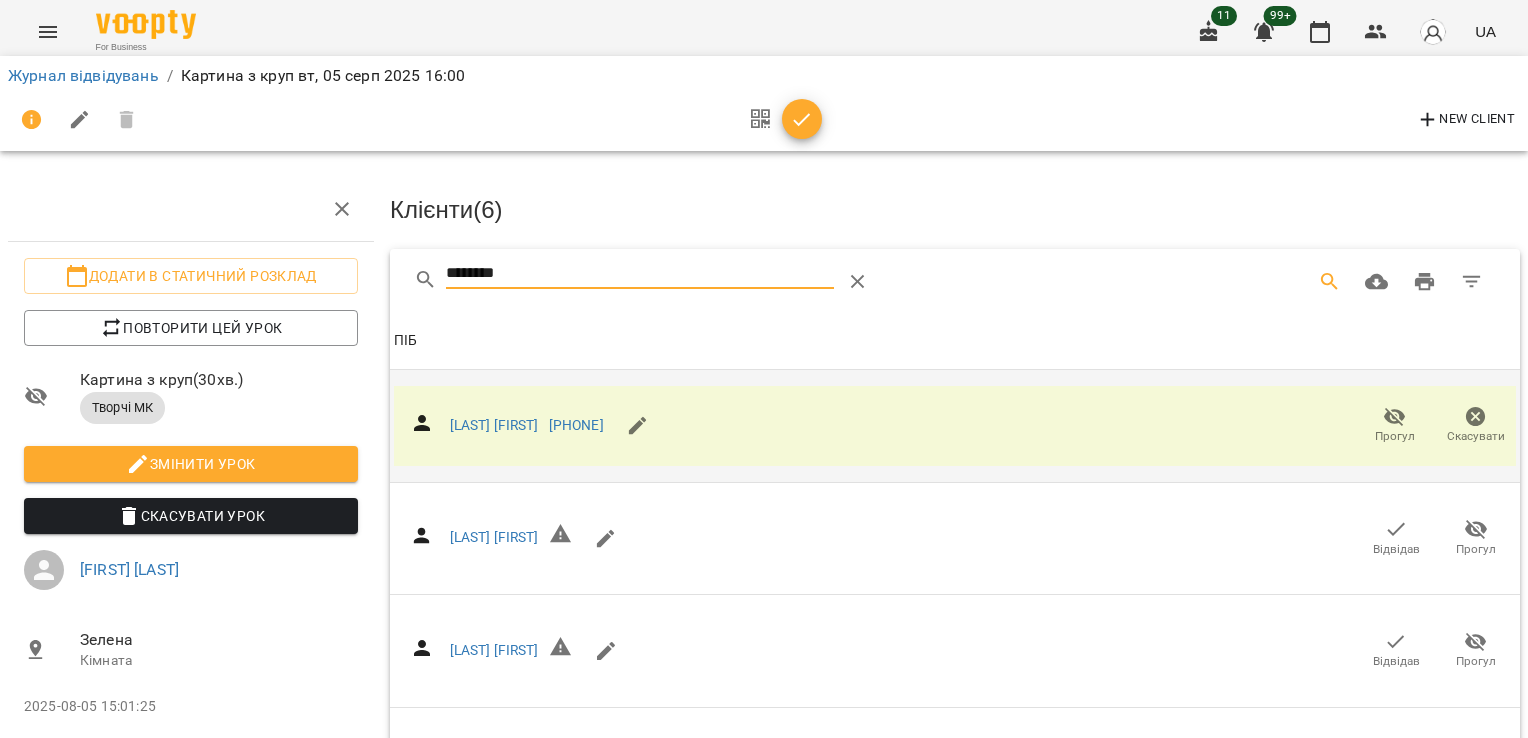 drag, startPoint x: 546, startPoint y: 262, endPoint x: 416, endPoint y: 266, distance: 130.06152 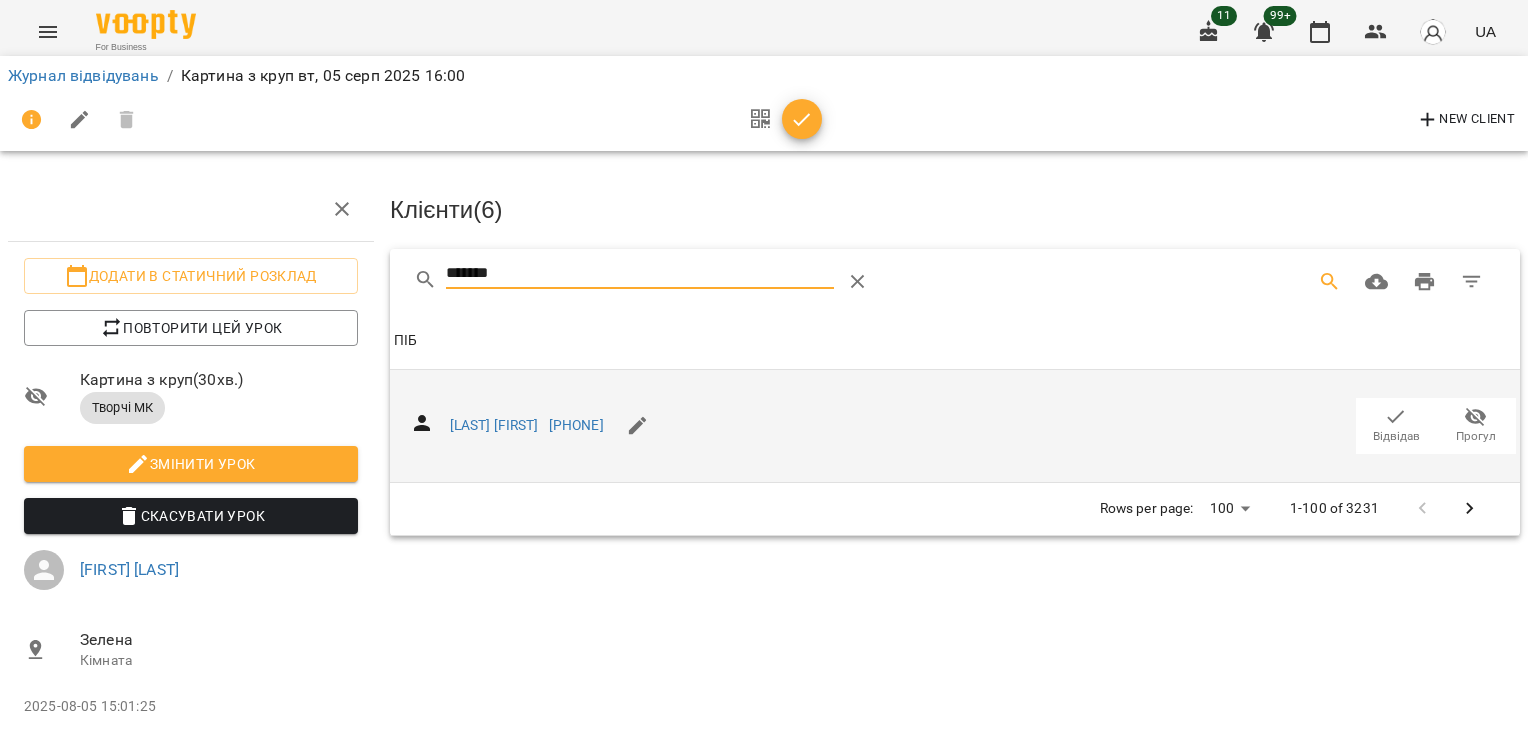 click 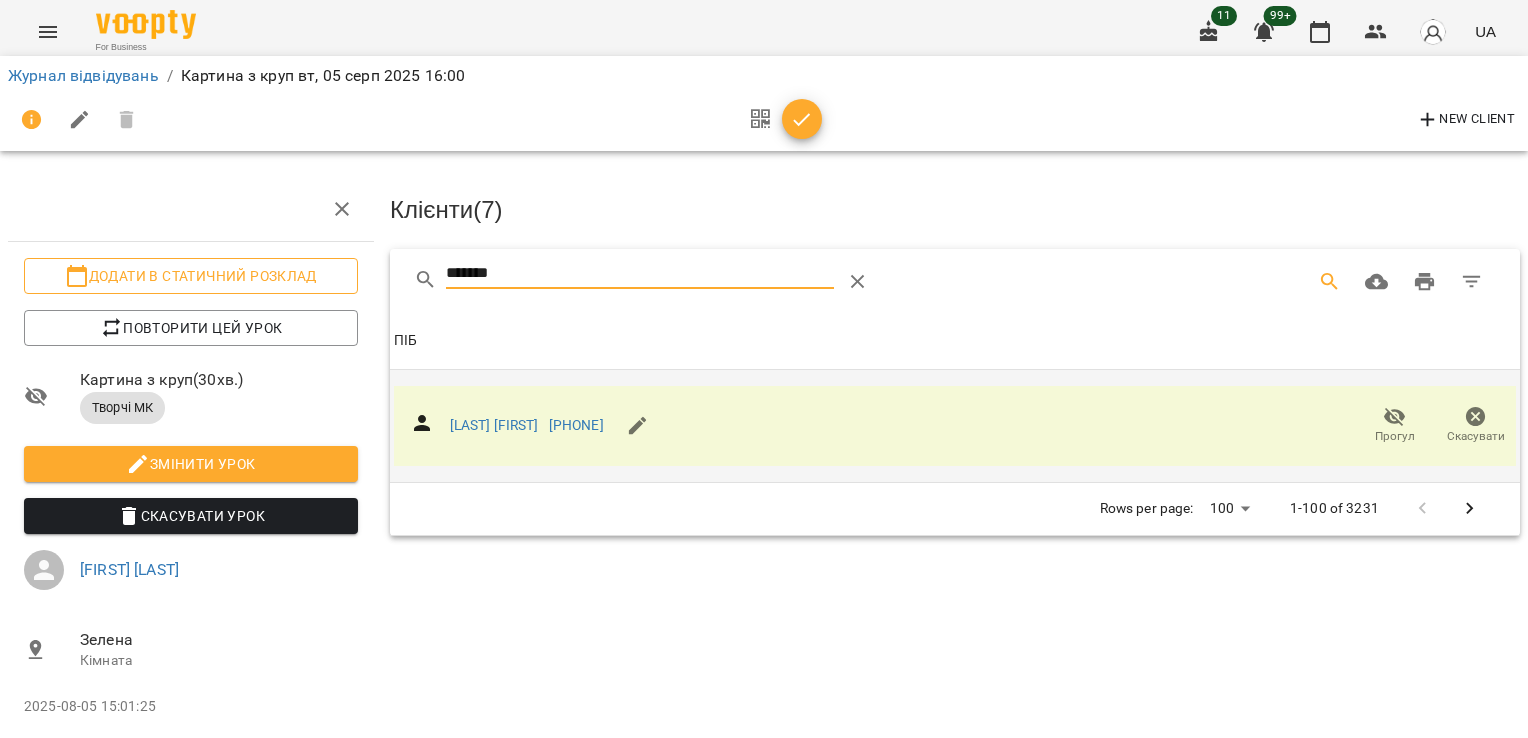 drag, startPoint x: 464, startPoint y: 264, endPoint x: 353, endPoint y: 265, distance: 111.0045 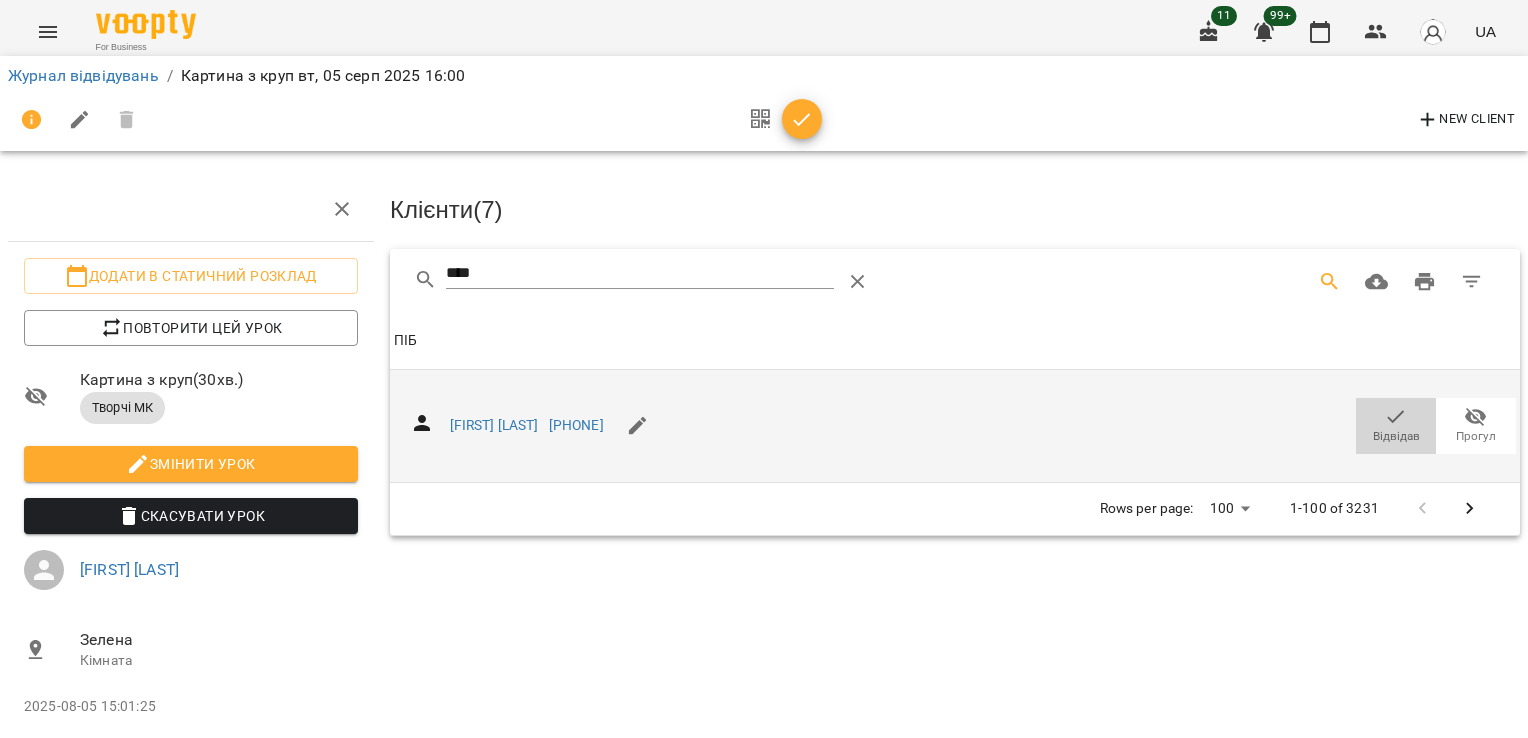 click 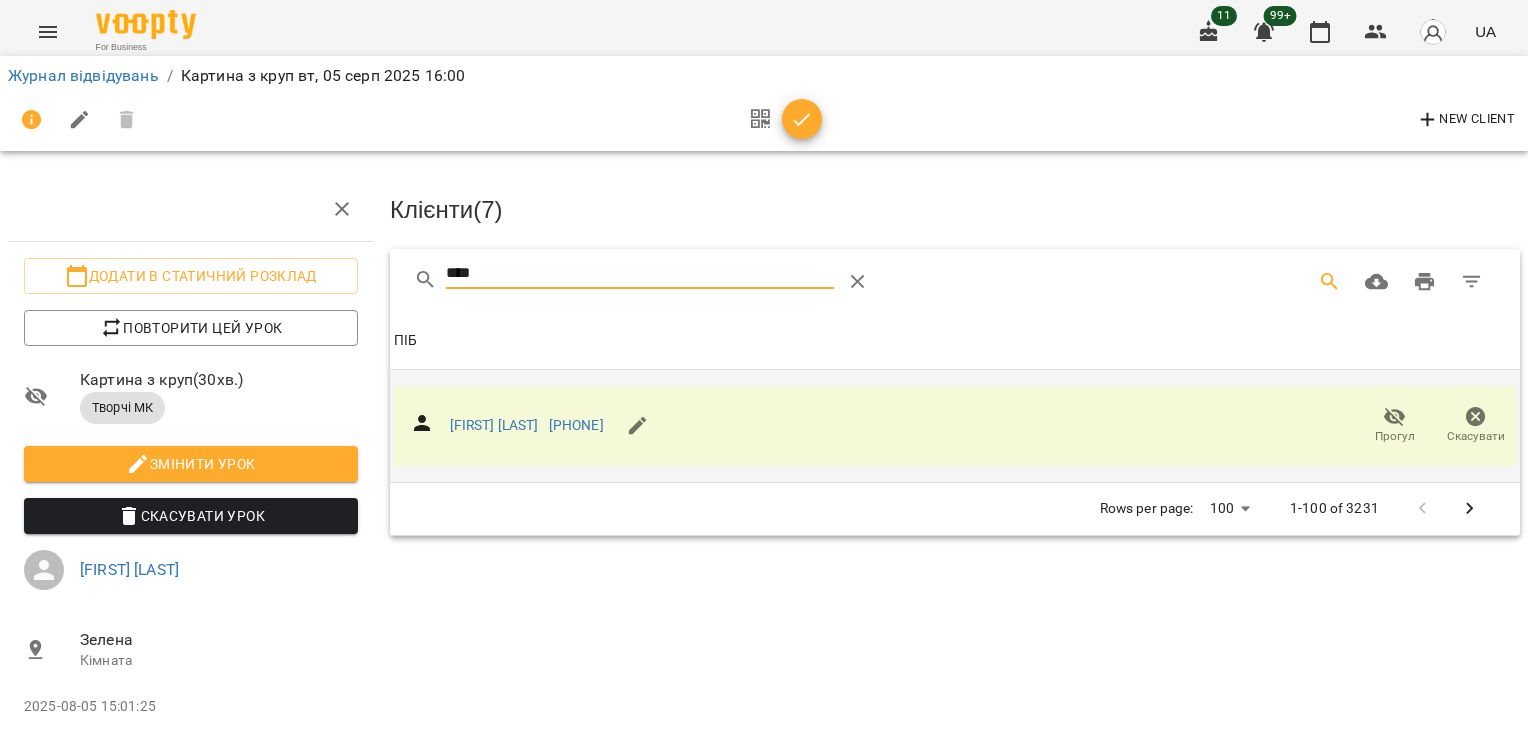 drag, startPoint x: 496, startPoint y: 264, endPoint x: 370, endPoint y: 254, distance: 126.3962 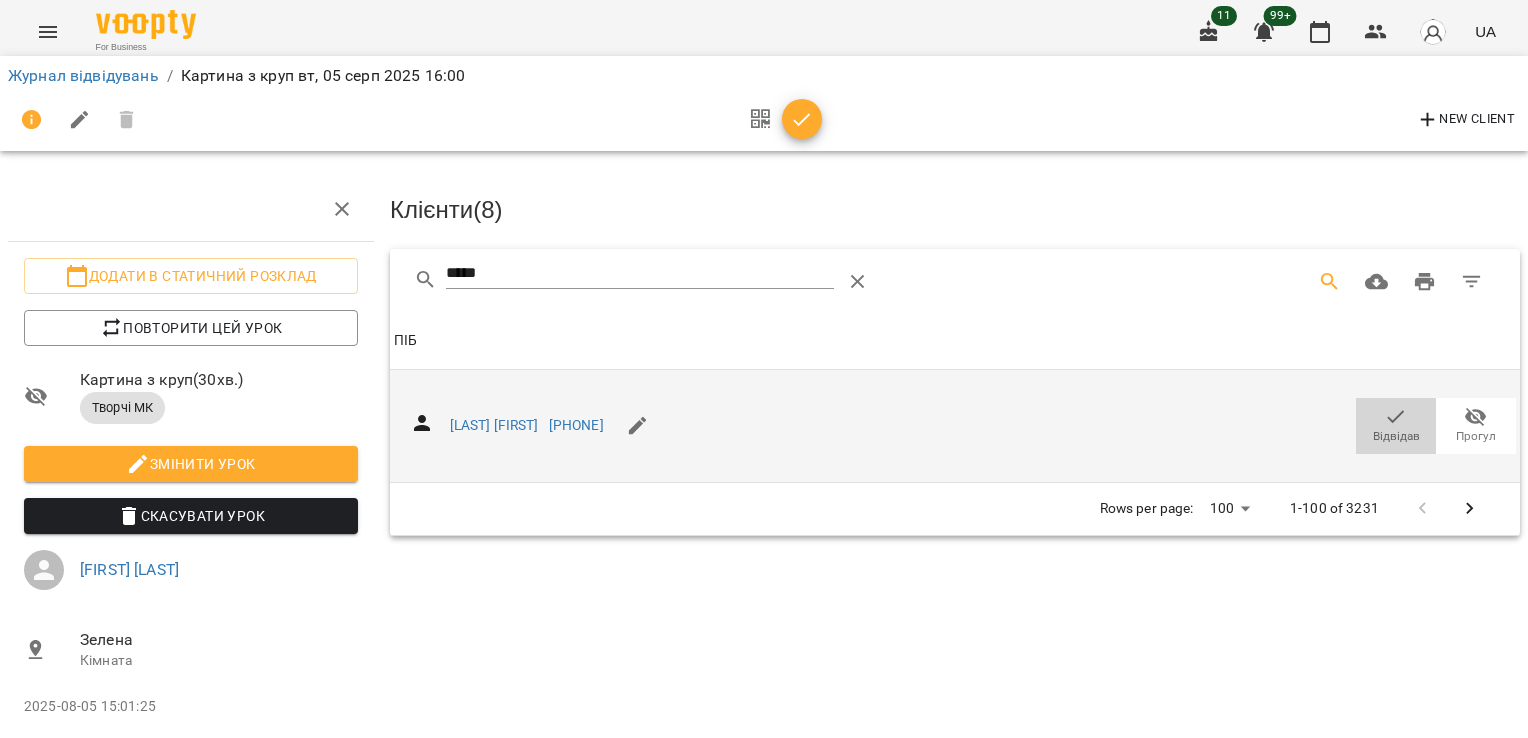click 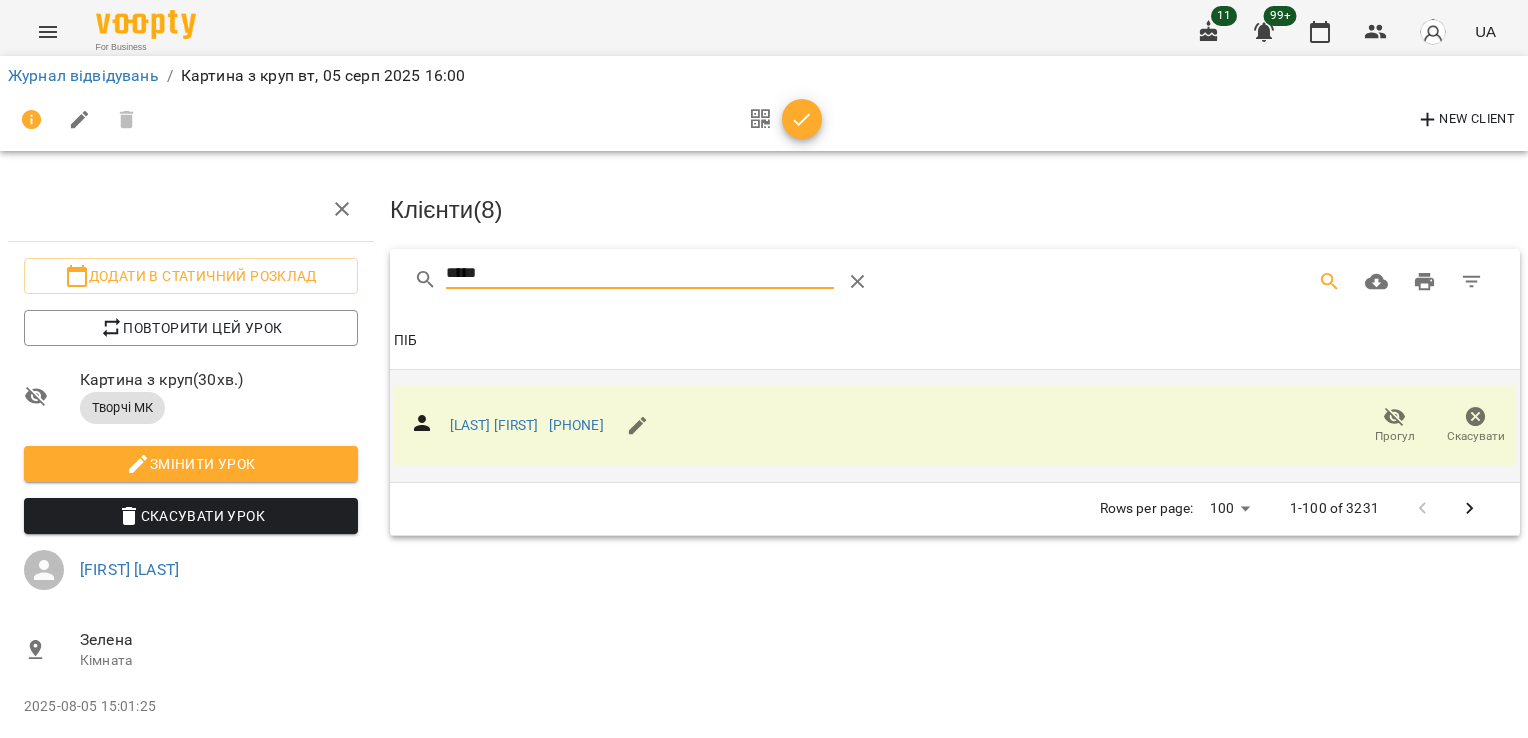 drag, startPoint x: 476, startPoint y: 278, endPoint x: 380, endPoint y: 282, distance: 96.0833 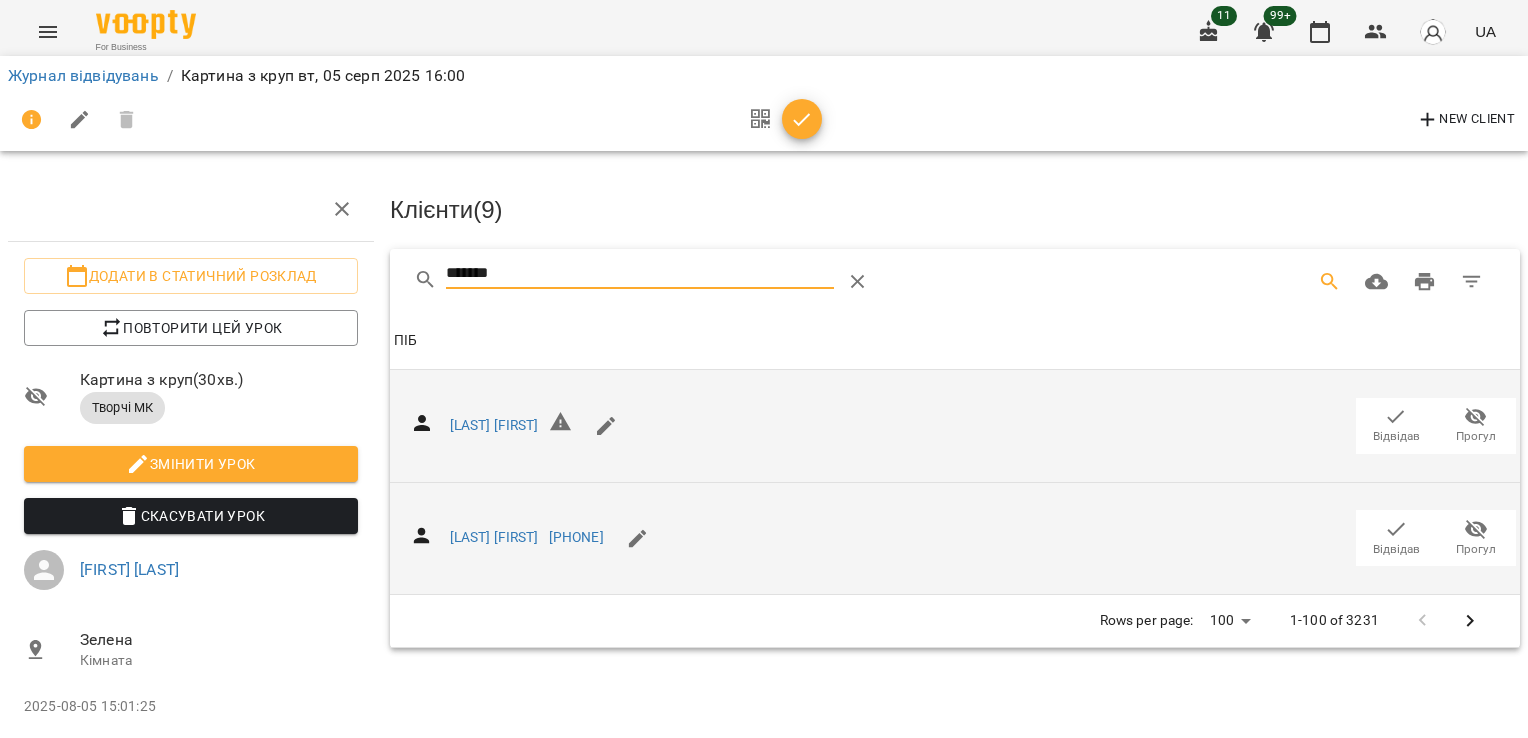 type on "*******" 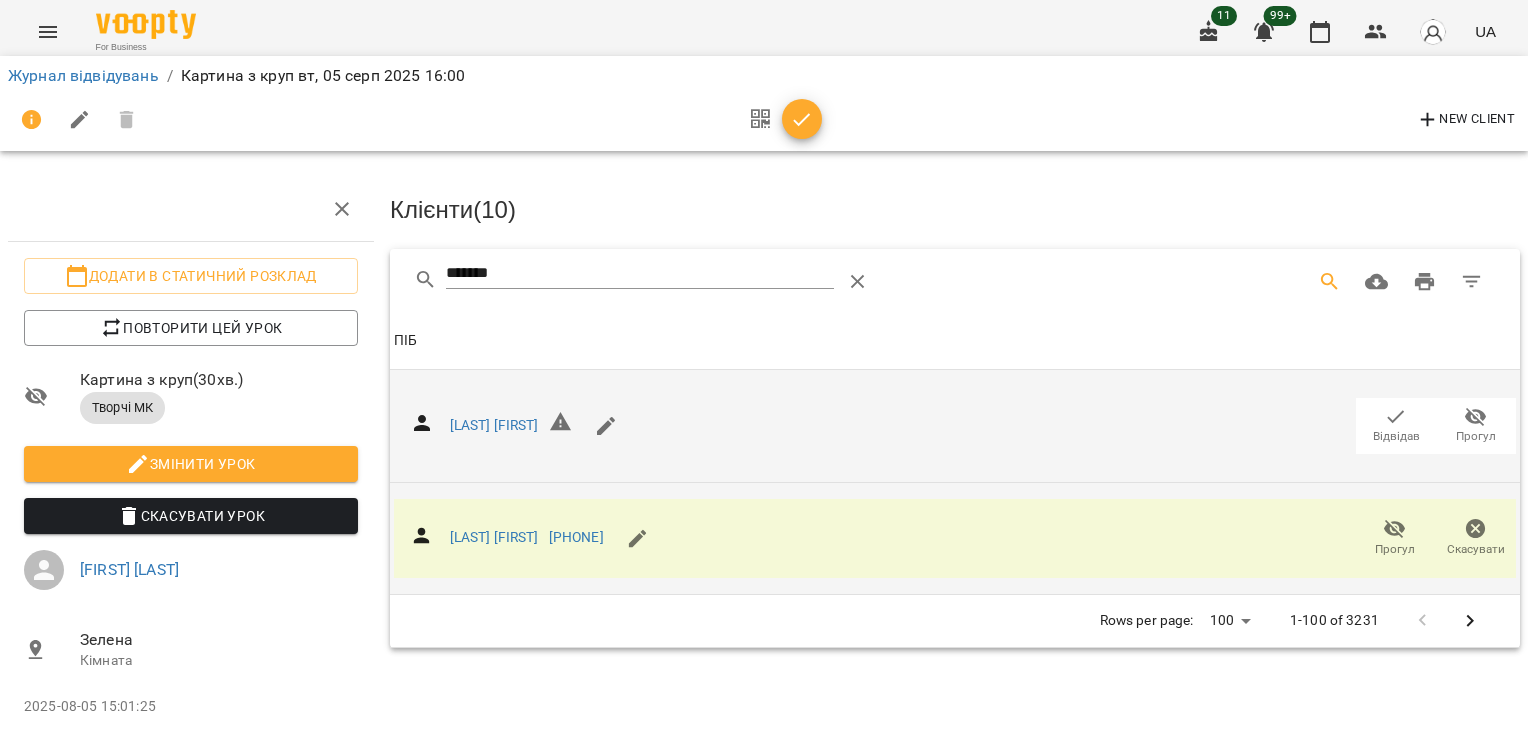 click 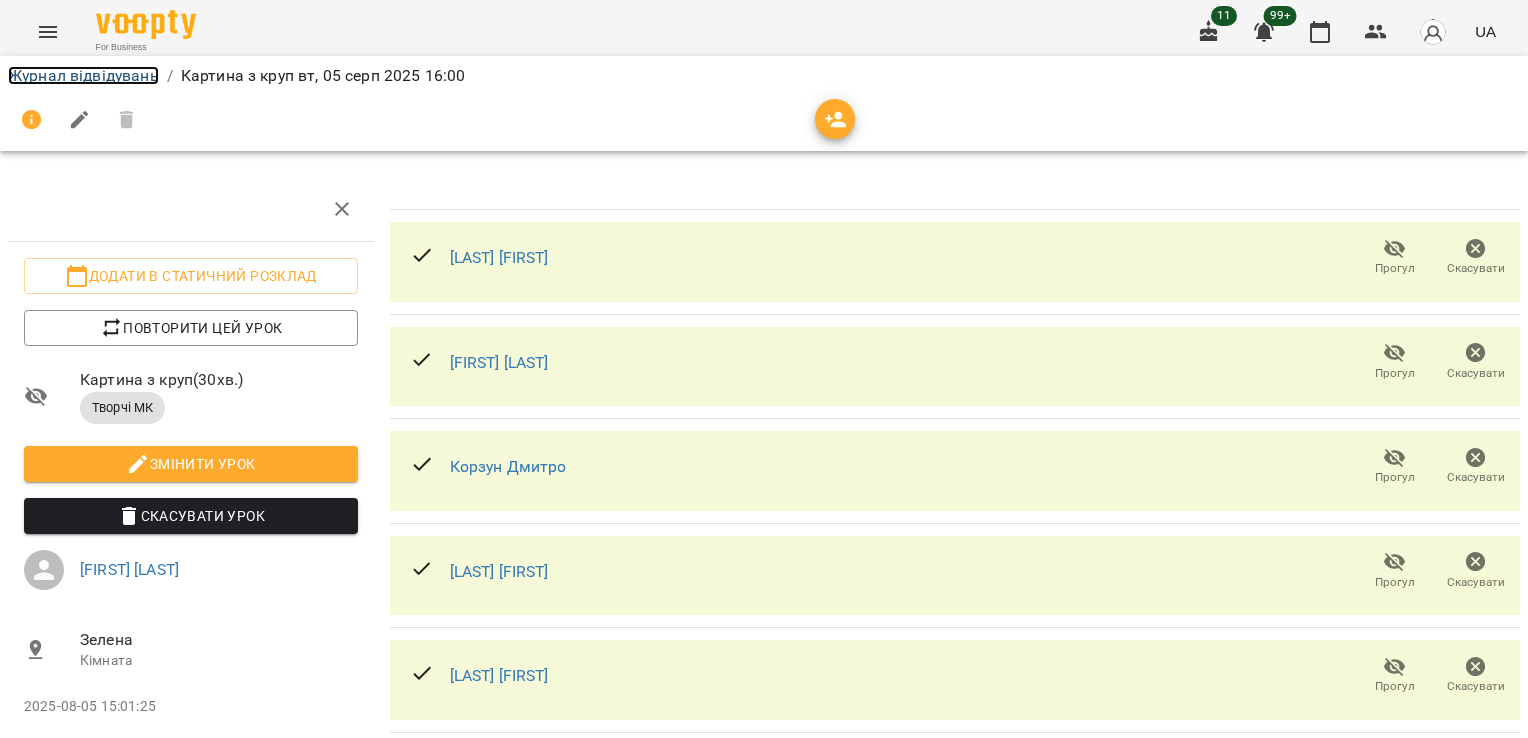 click on "Журнал відвідувань" at bounding box center (83, 75) 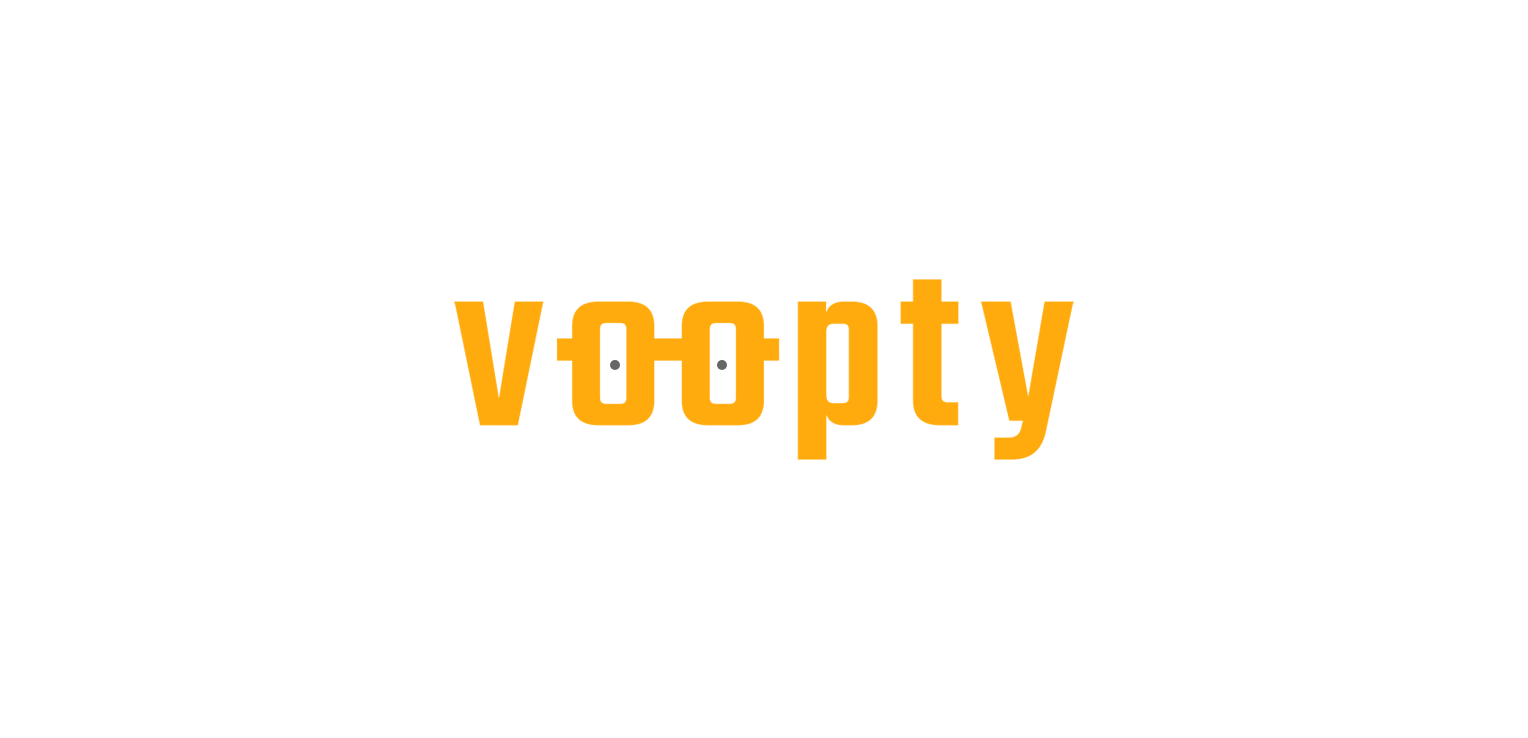 scroll, scrollTop: 0, scrollLeft: 0, axis: both 